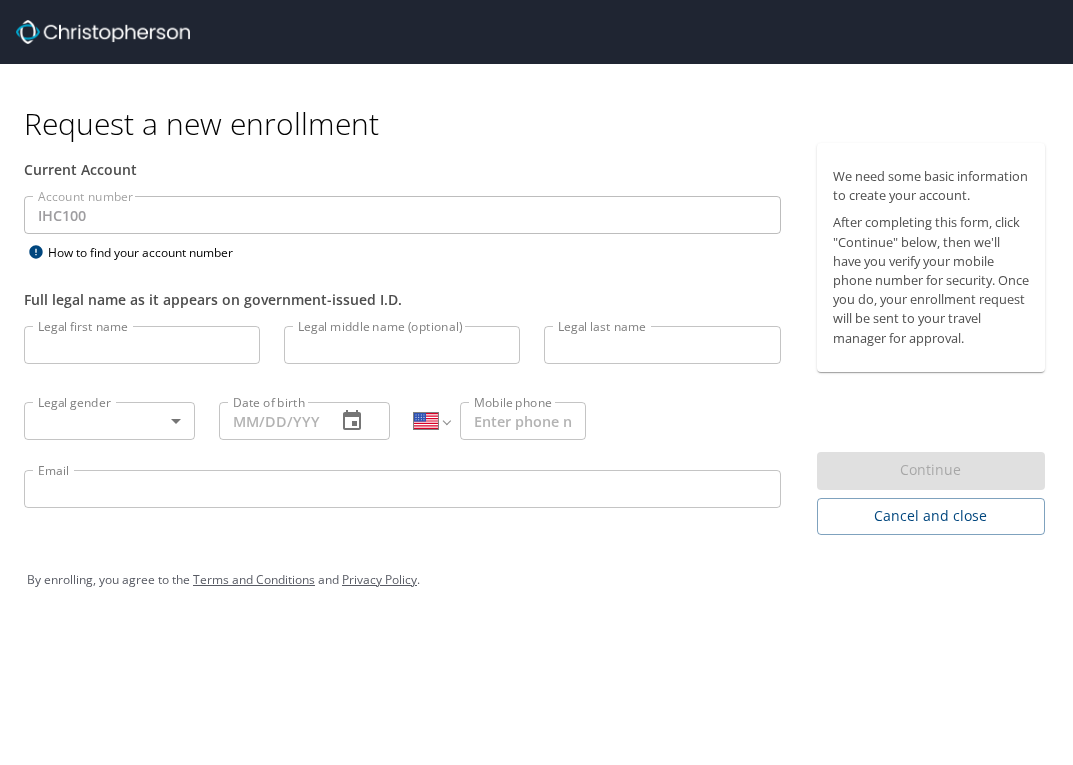 select on "US" 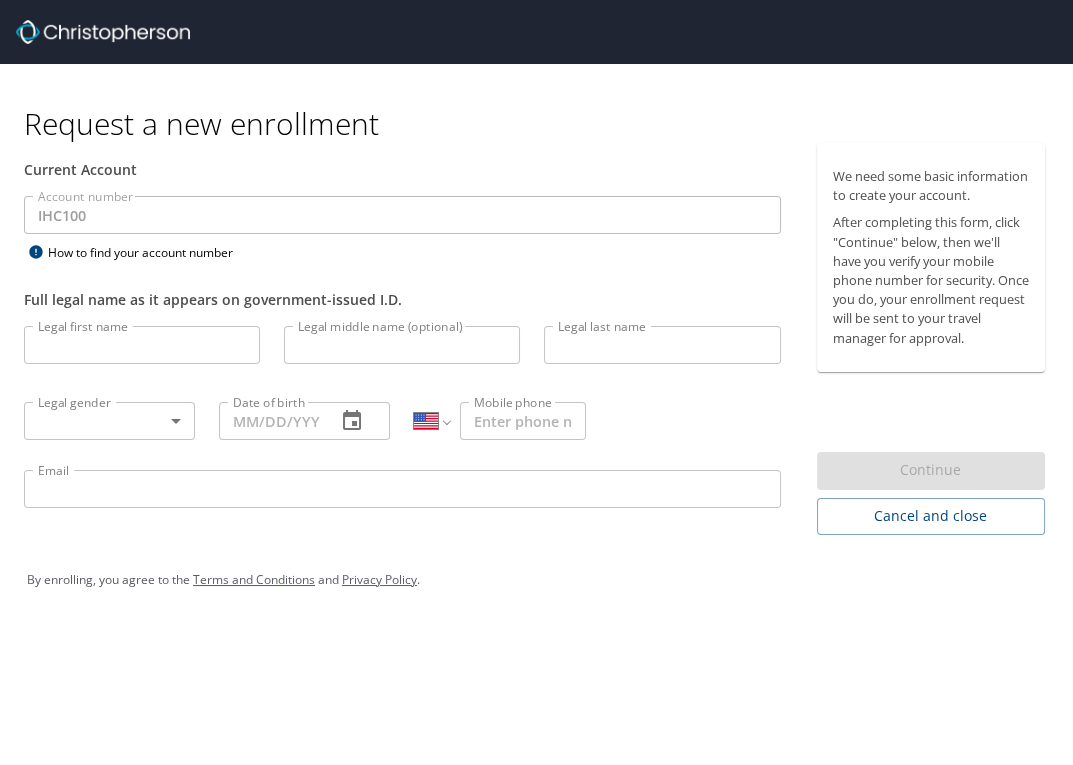 click on "Legal first name" at bounding box center [142, 345] 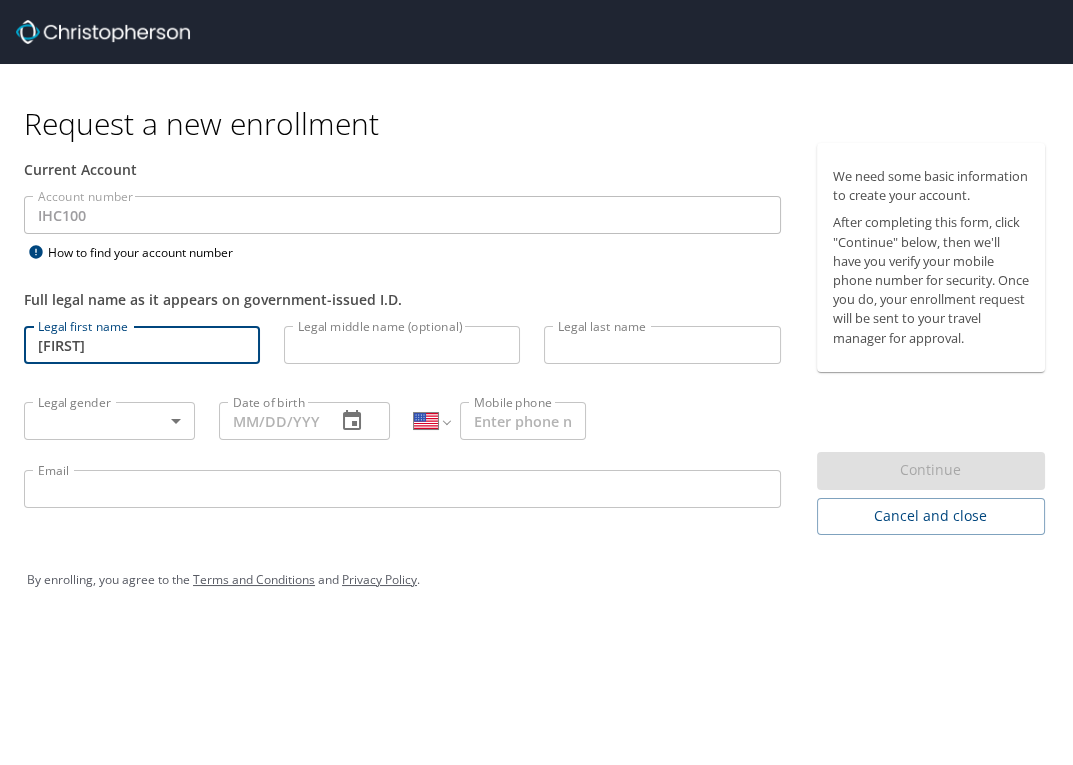 type on "[FIRST]" 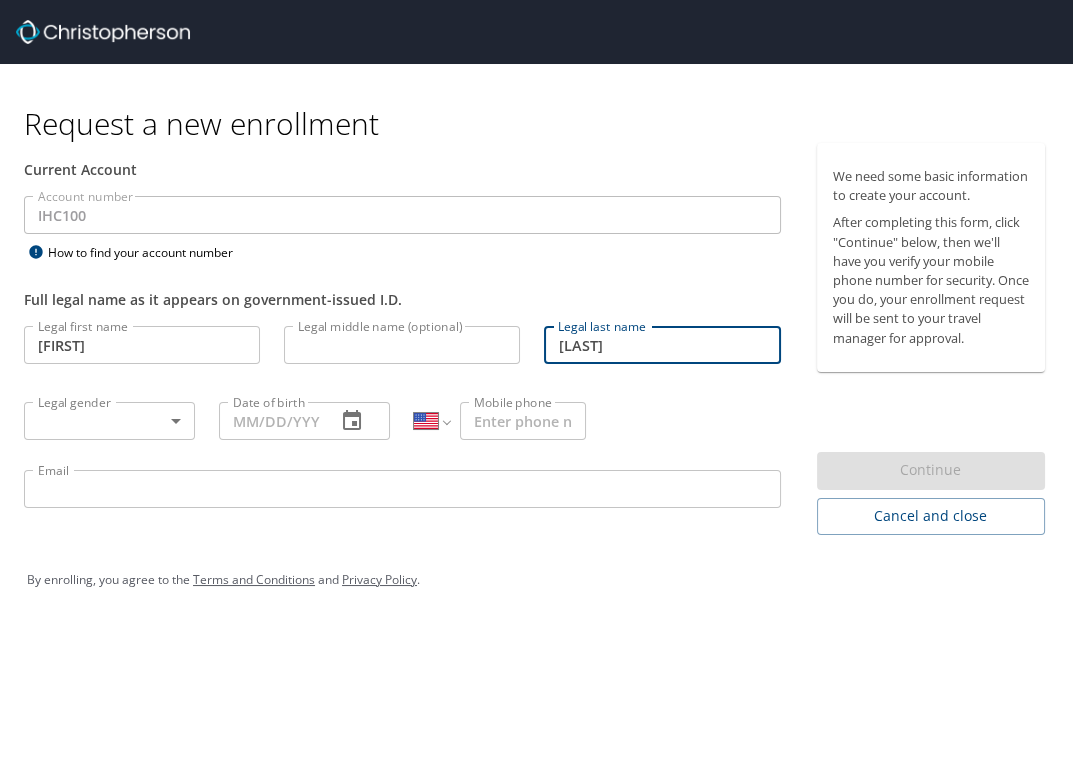 type on "[LAST]" 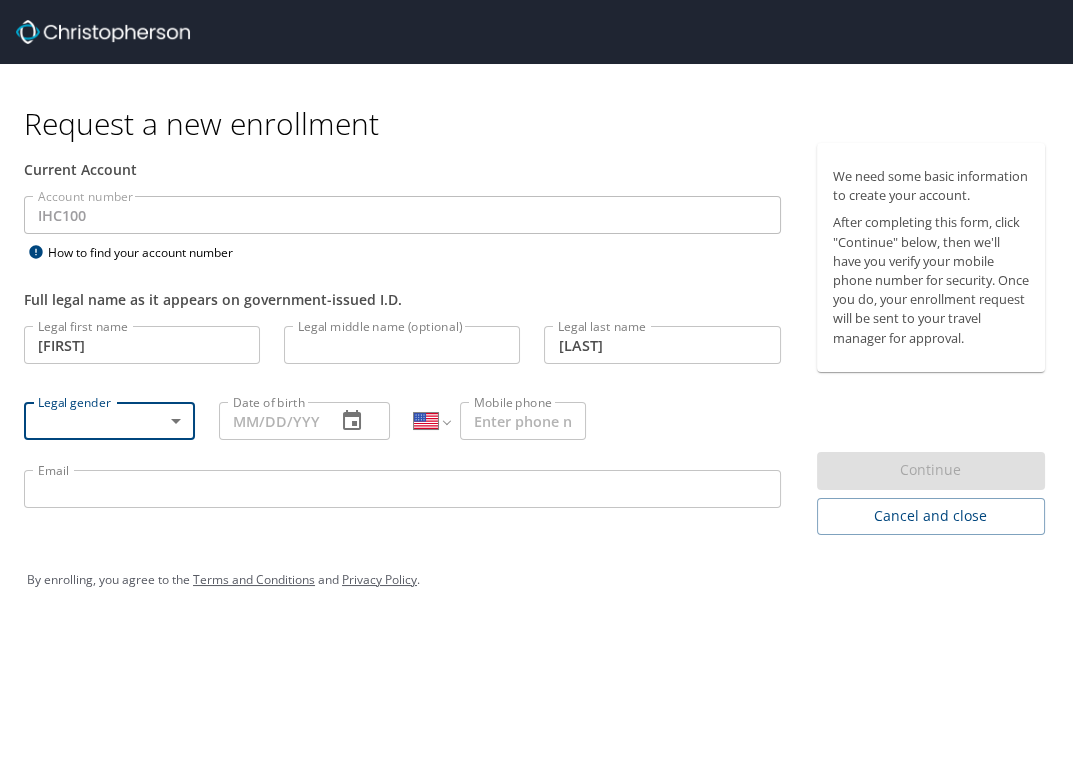 click on "Request a new enrollment Current Account Account number IHC100 Account number  How to find your account number Full legal name as it appears on government-issued I.D. Legal first name Estella Legal first name Legal middle name (optional) Legal middle name (optional) Legal last name Shimkus Legal last name Legal gender ​ Legal gender Date of birth Date of birth International Afghanistan Åland Islands Albania Algeria American Samoa Andorra Angola Anguilla Antigua and Barbuda Argentina Armenia Aruba Ascension Island Australia Austria Azerbaijan Bahamas Bahrain Bangladesh Barbados Belarus Belgium Belize Benin Bermuda Bhutan Bolivia Bonaire, Sint Eustatius and Saba Bosnia and Herzegovina Botswana Brazil British Indian Ocean Territory Brunei Darussalam Bulgaria Burkina Faso Burma Burundi Cambodia Cameroon Canada Cape Verde Cayman Islands Central African Republic Chad Chile China Christmas Island Cocos (Keeling) Islands Colombia Comoros Congo Congo, Democratic Republic of the Cook Islands Costa Rica Cote d'Ivoire" at bounding box center (536, 382) 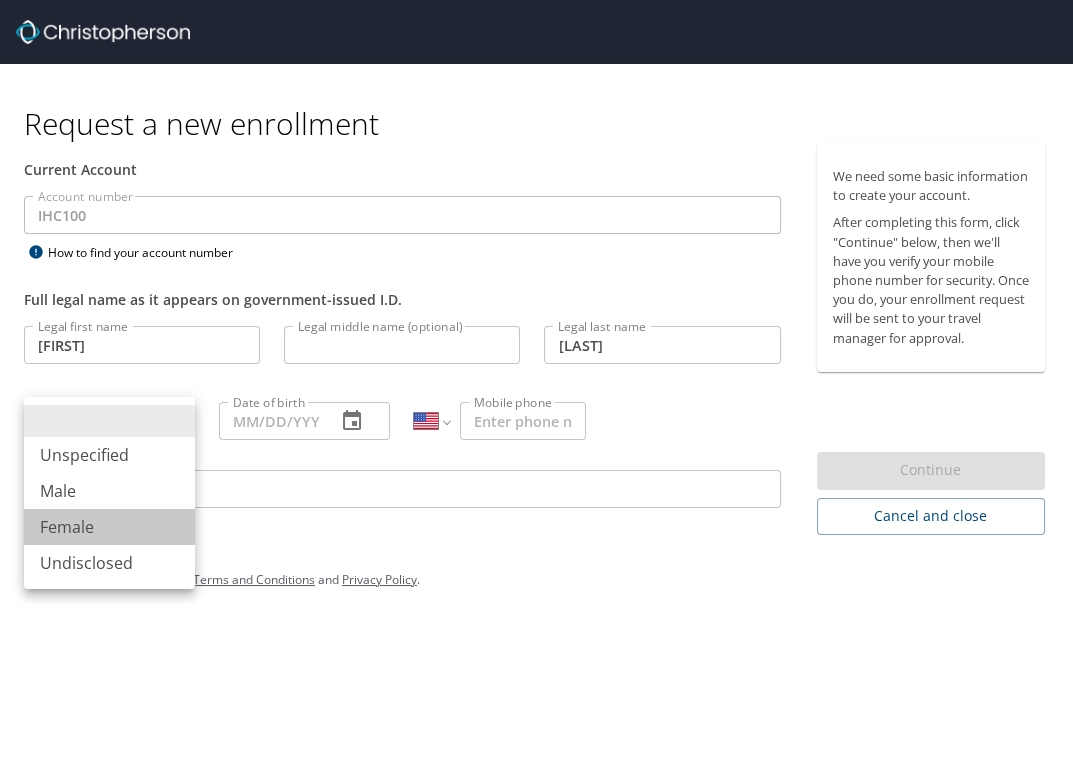 click on "Female" at bounding box center (109, 527) 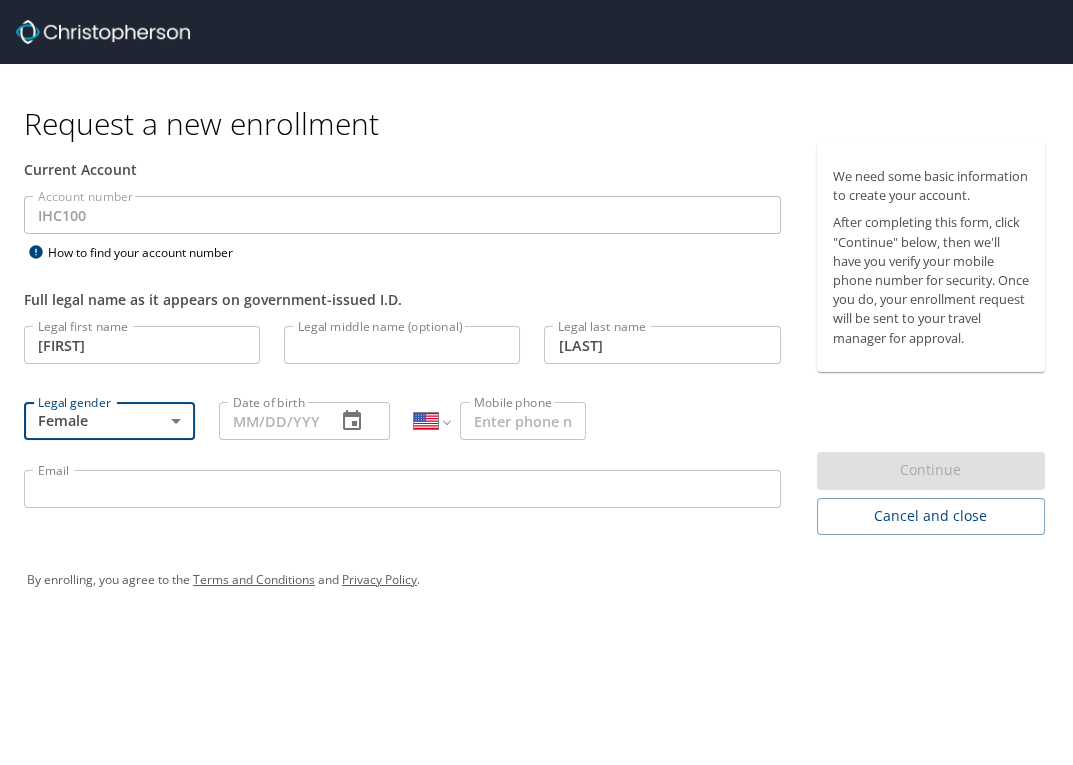 click on "Date of birth" at bounding box center (269, 421) 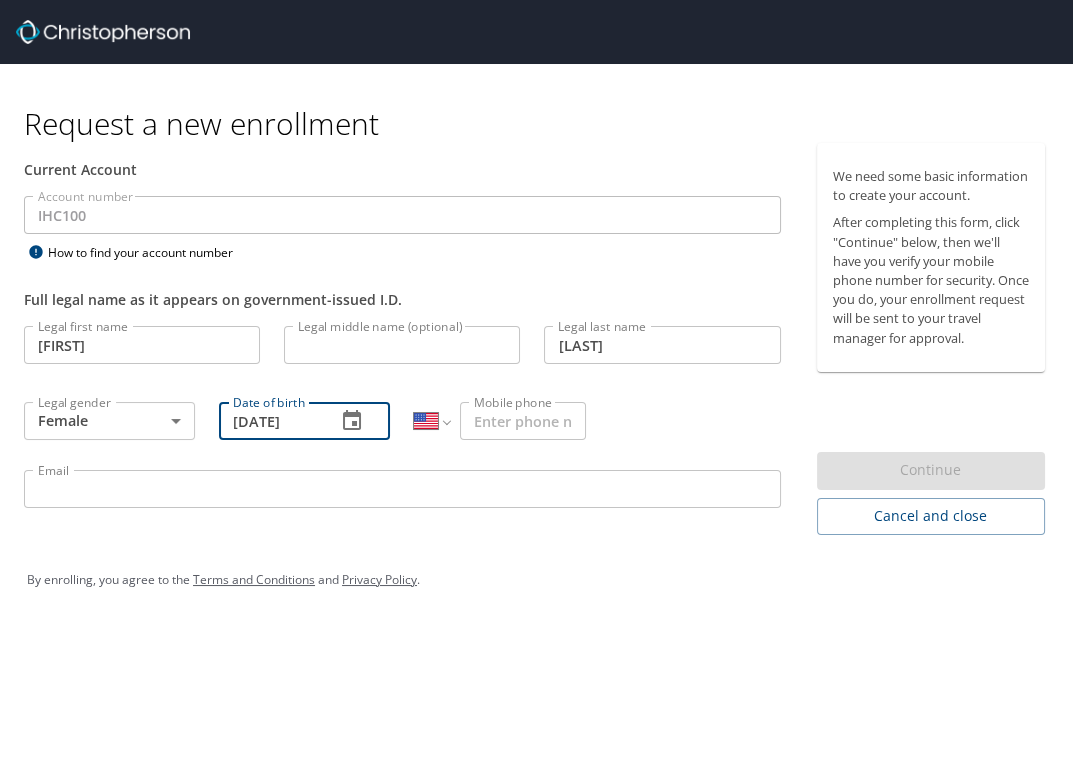 type on "05/29/1963" 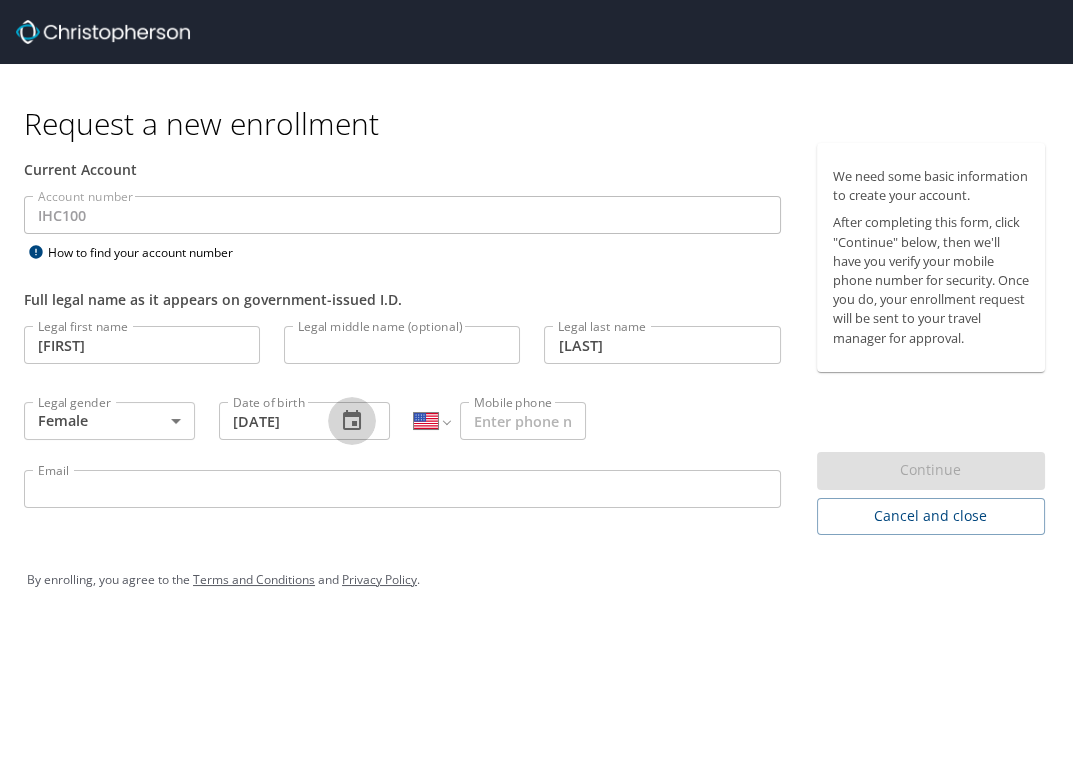 type 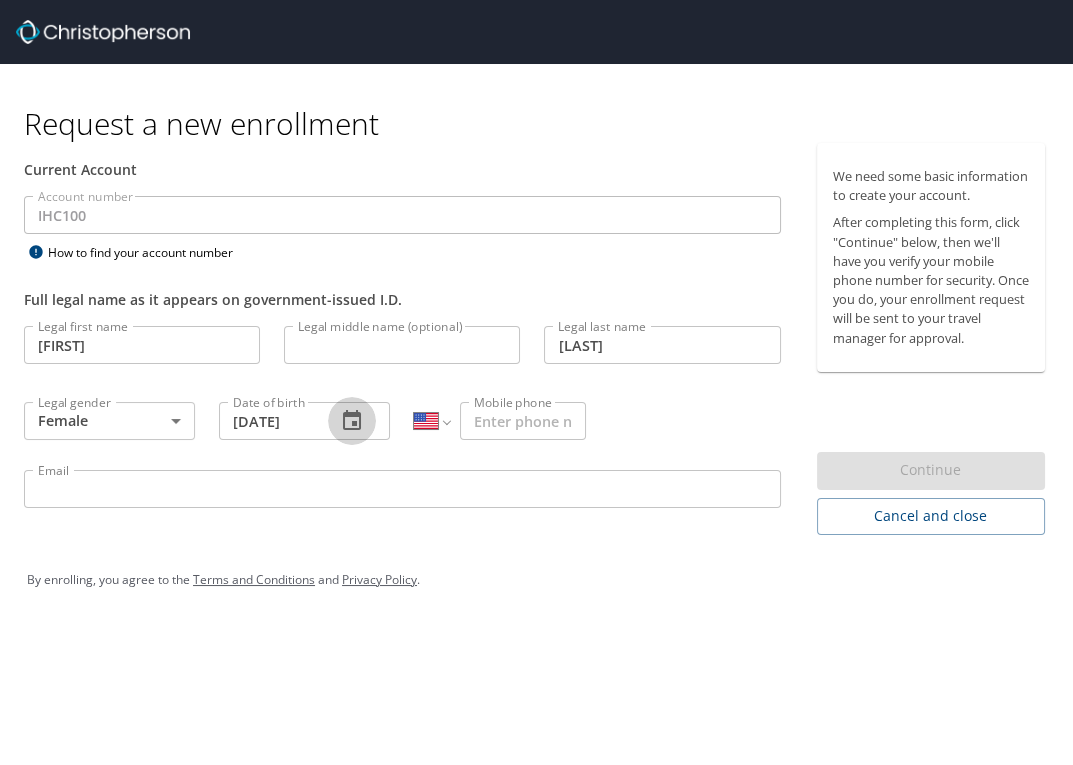 click on "Mobile phone" at bounding box center [522, 421] 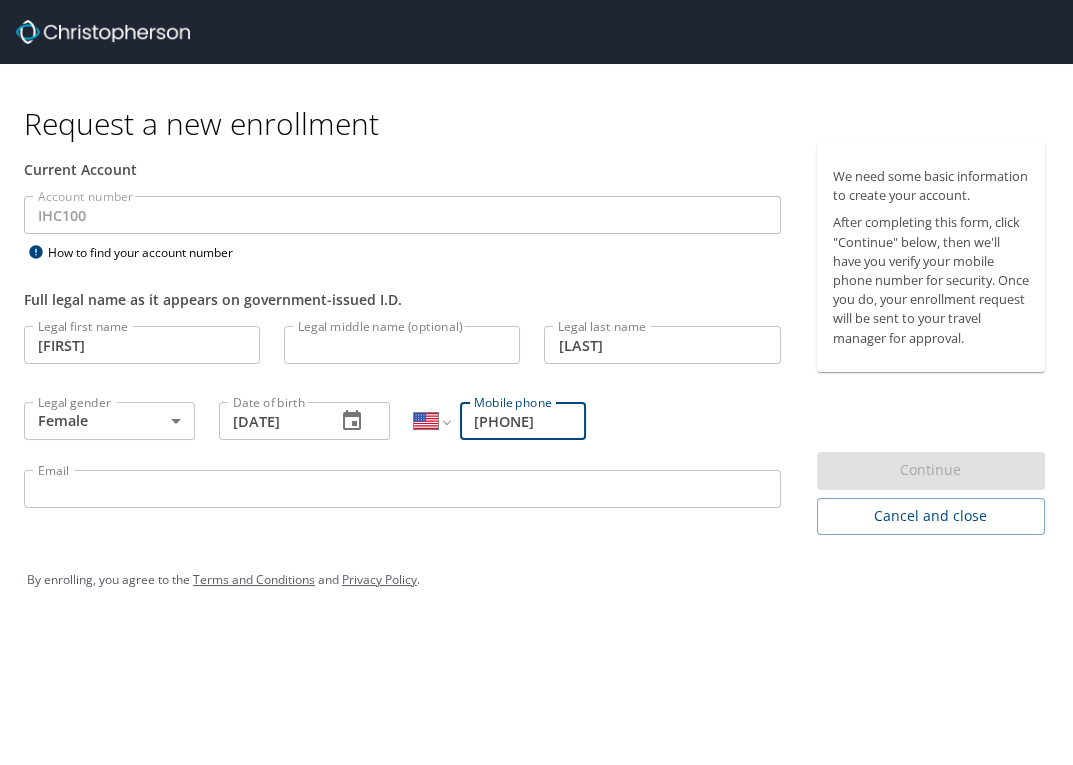 scroll, scrollTop: 0, scrollLeft: 1, axis: horizontal 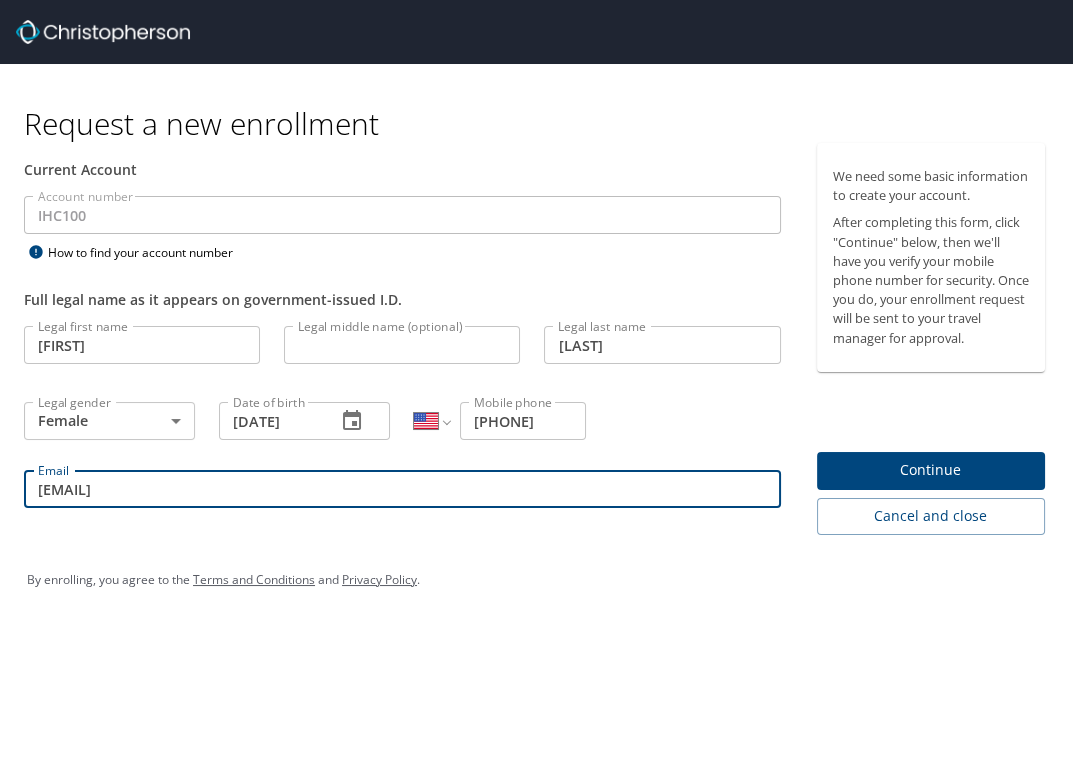 type on "estella.shimkus@imail.org" 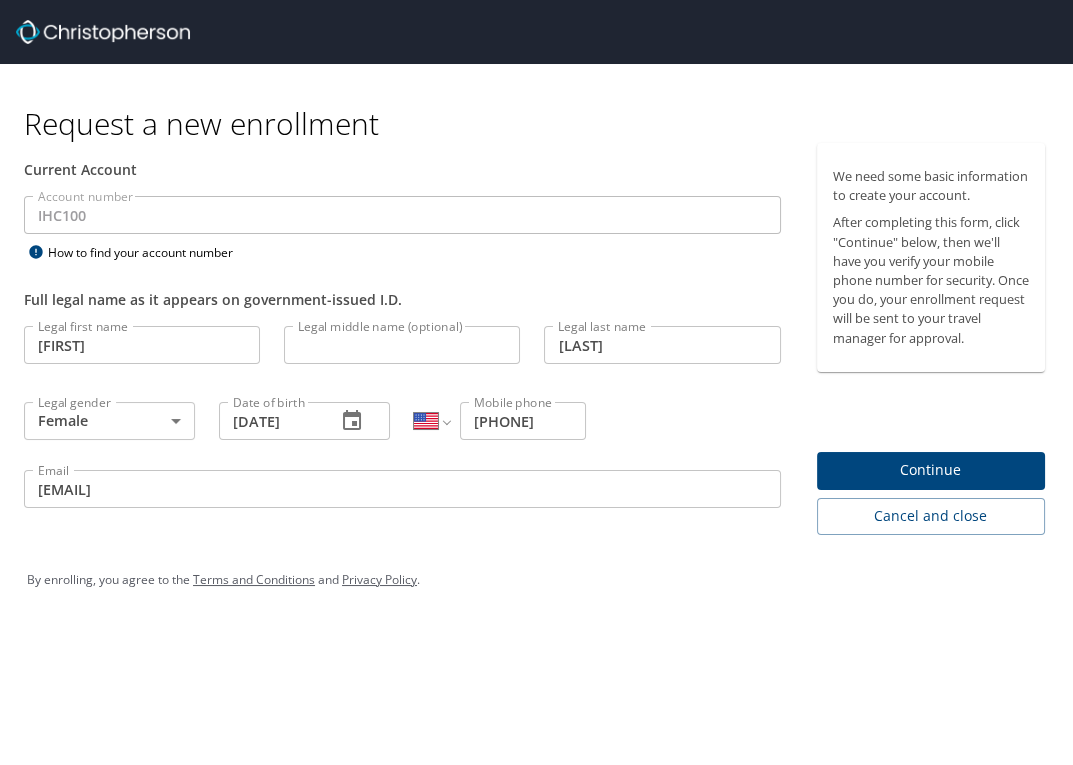 click on "Continue" at bounding box center (931, 470) 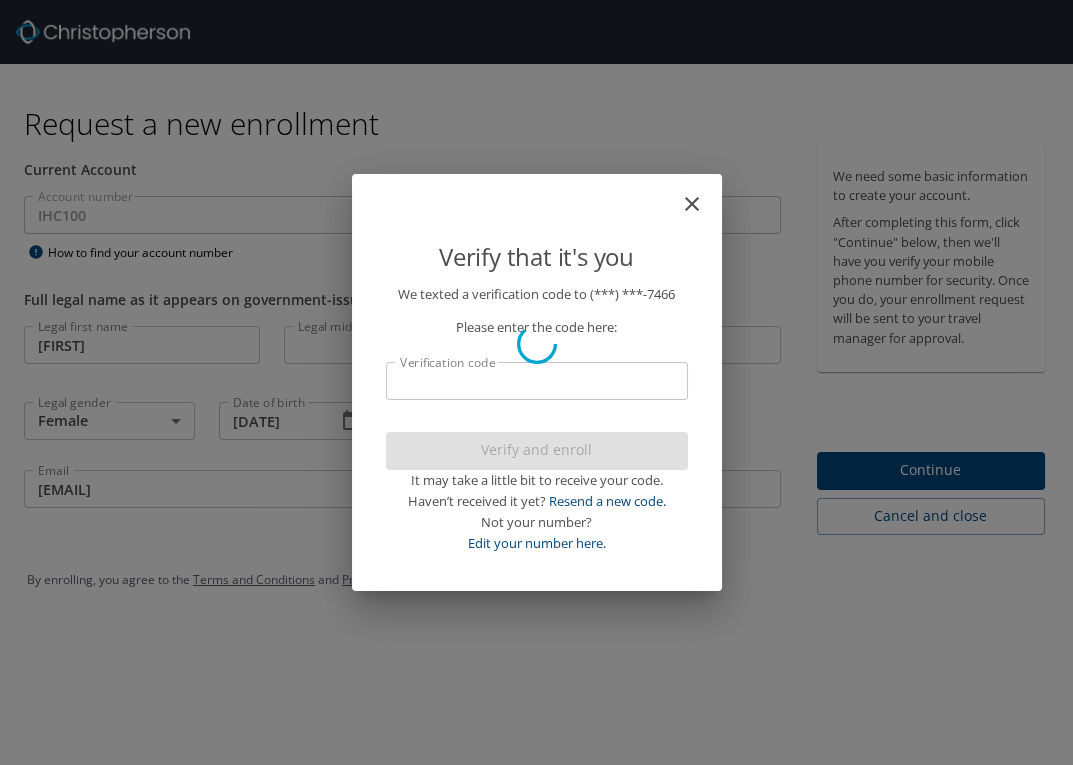 scroll, scrollTop: 0, scrollLeft: 0, axis: both 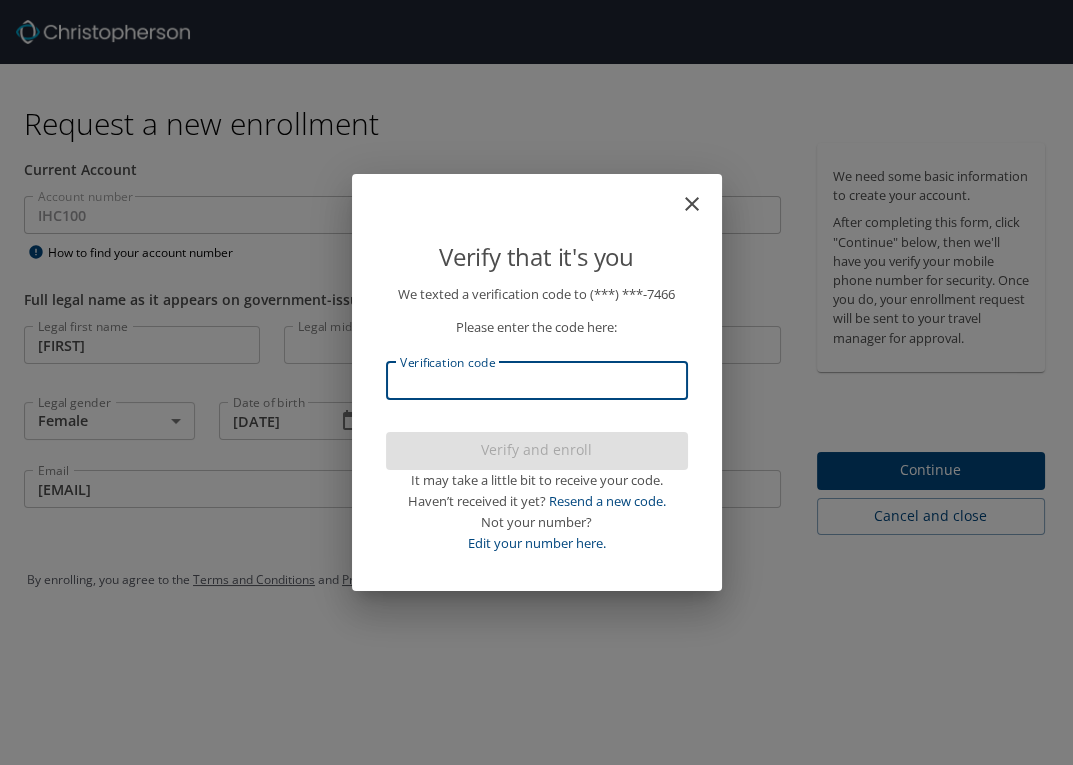 click on "Verification code" at bounding box center [537, 381] 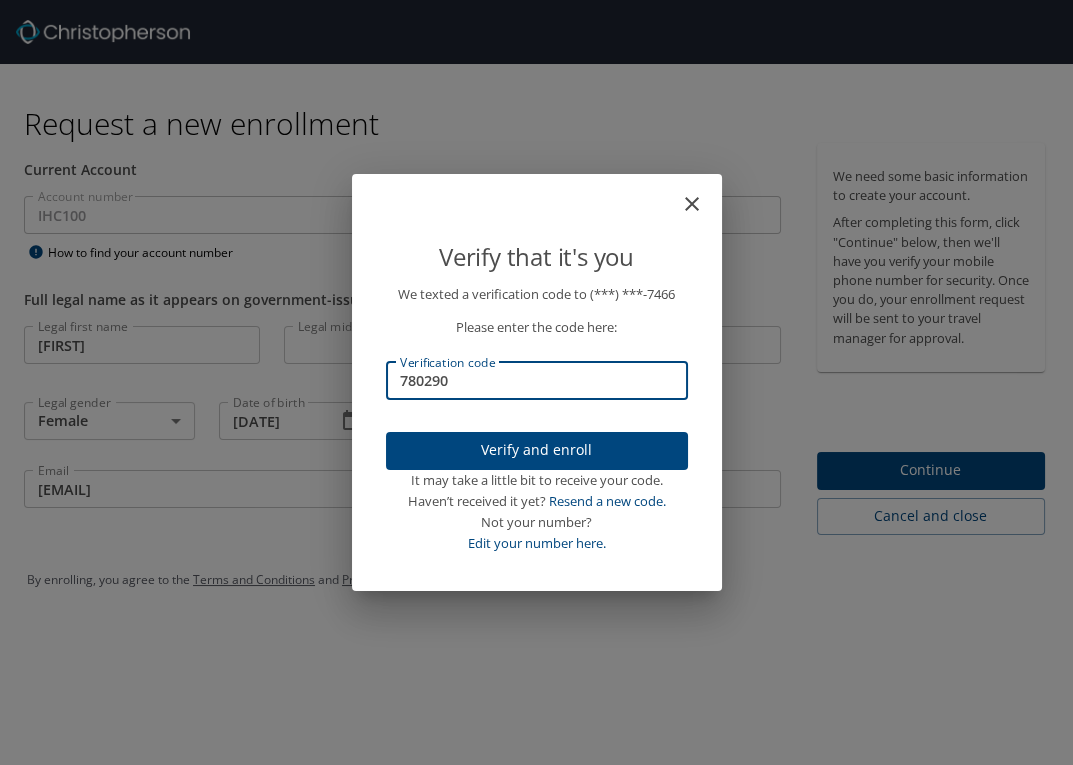 type on "780290" 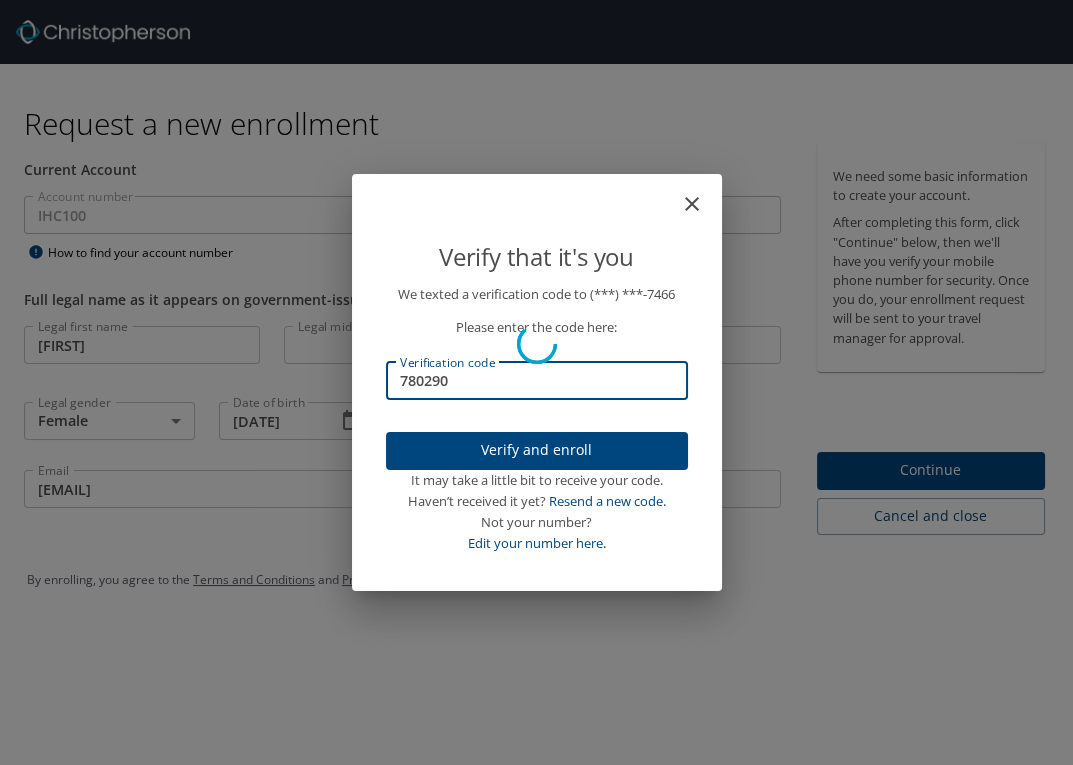 type 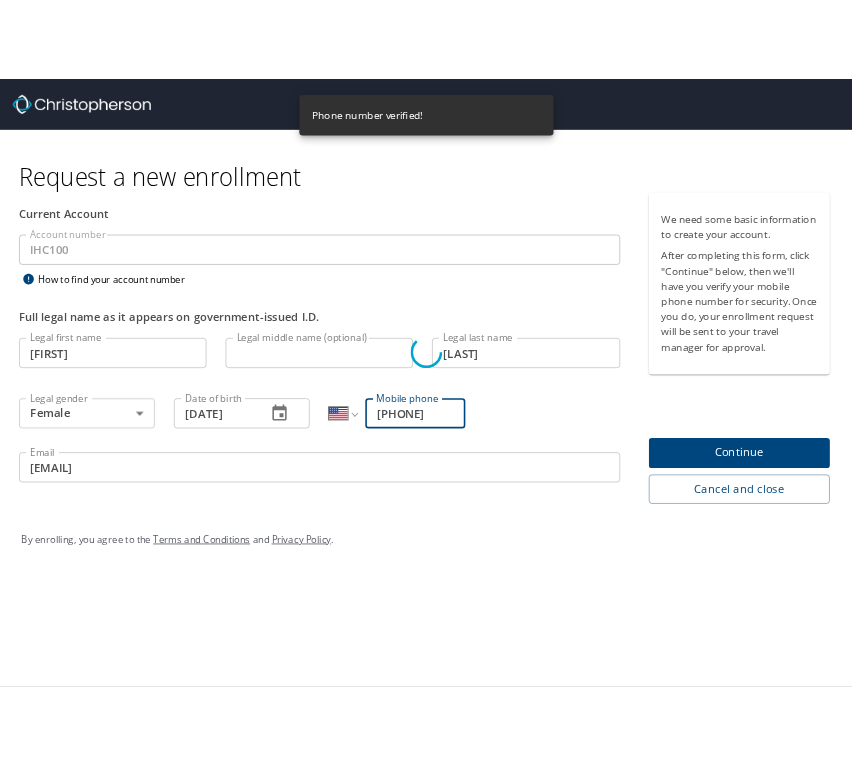 scroll, scrollTop: 0, scrollLeft: 0, axis: both 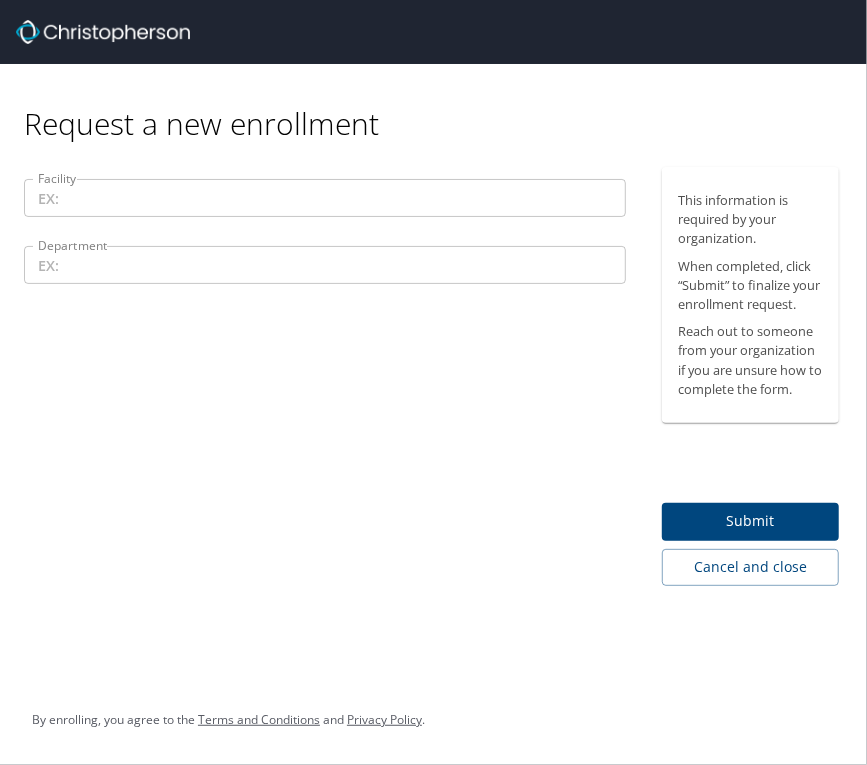 click on "Facility" at bounding box center [325, 198] 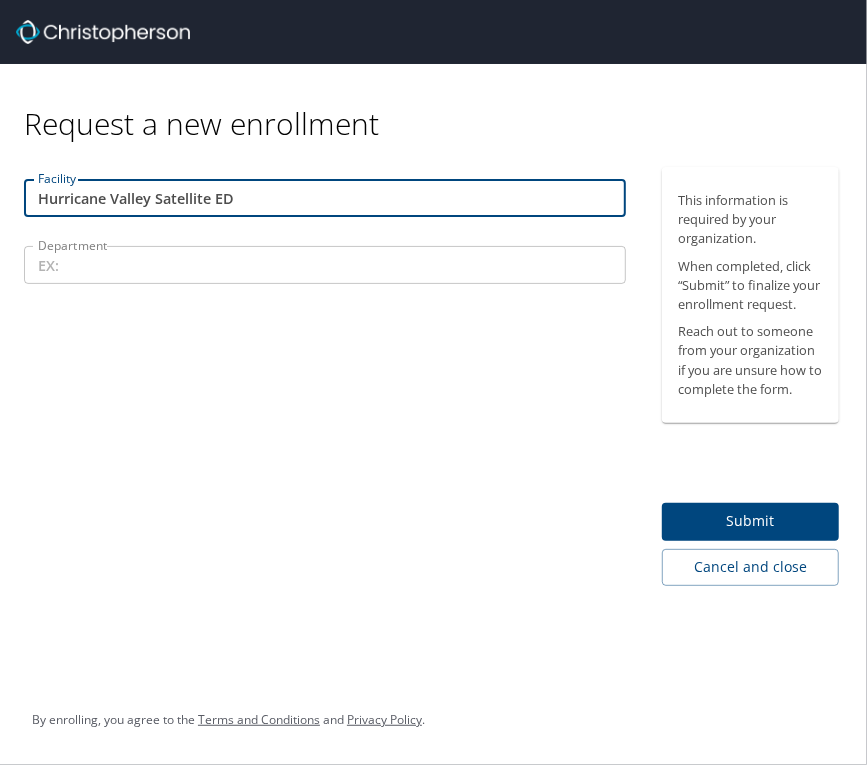 type on "Hurricane Valley Satellite ED" 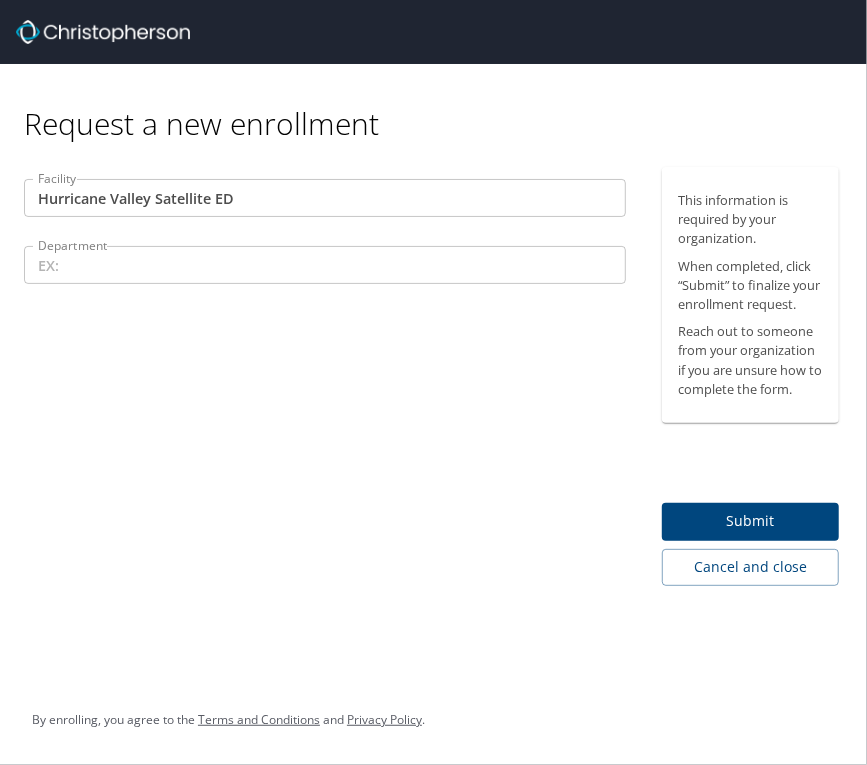 click on "Department" at bounding box center (325, 265) 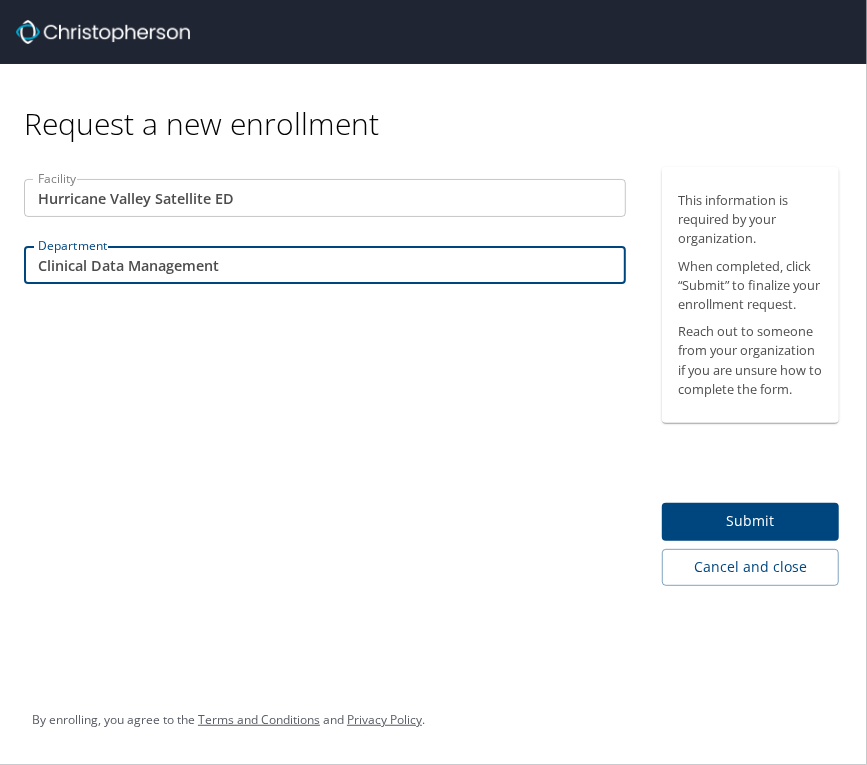 type on "Clinical Data Management" 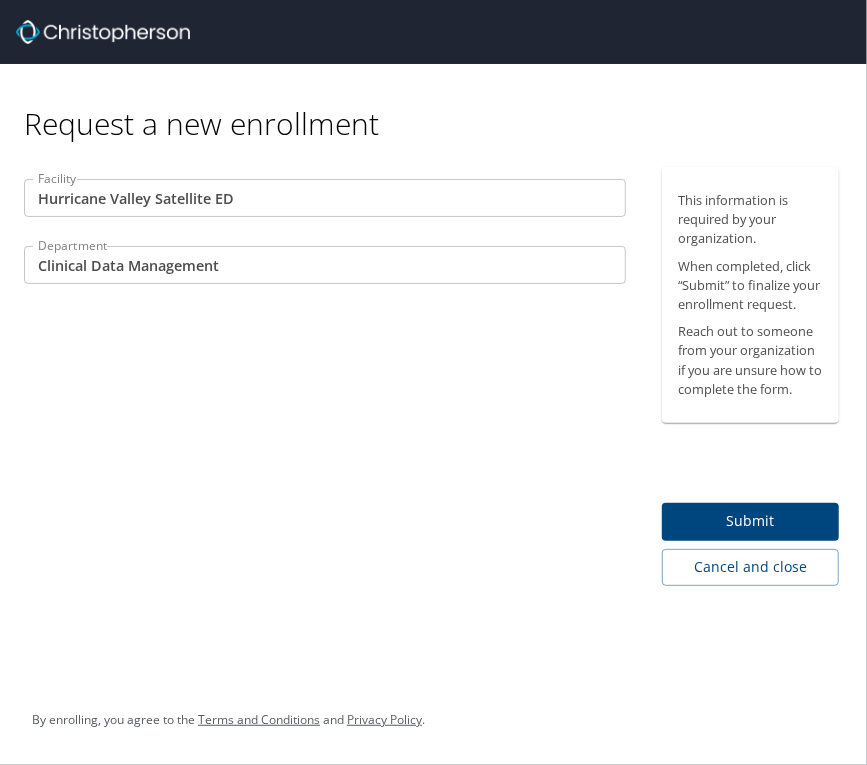 click on "Facility   Hurricane Valley Satellite ED Facility     Department   Clinical Data Management Department" at bounding box center (325, 376) 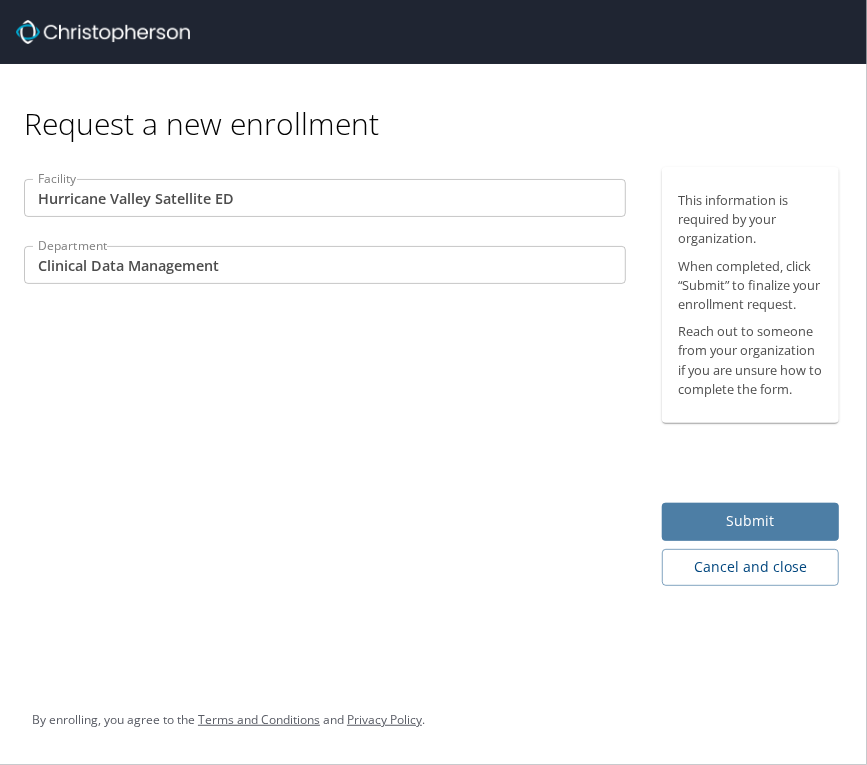 click on "Submit" at bounding box center (750, 522) 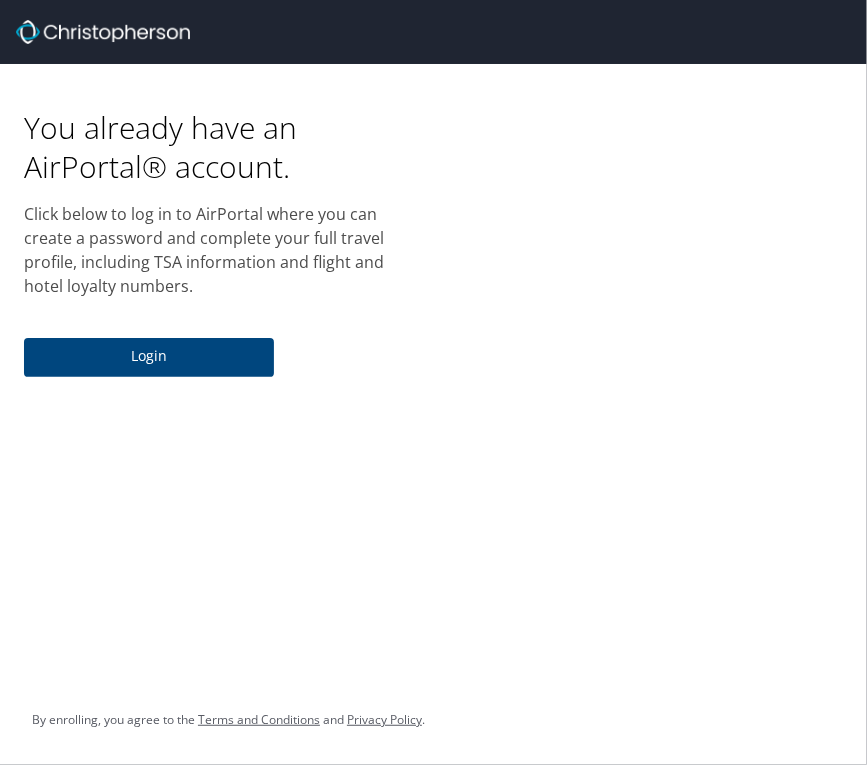 click on "You already have an AirPortal® account. Click below to log in to AirPortal where you can create a password and complete your full travel profile, including TSA information and flight and hotel loyalty numbers. Login By enrolling, you agree to the   Terms and Conditions   and   Privacy Policy ." at bounding box center (433, 382) 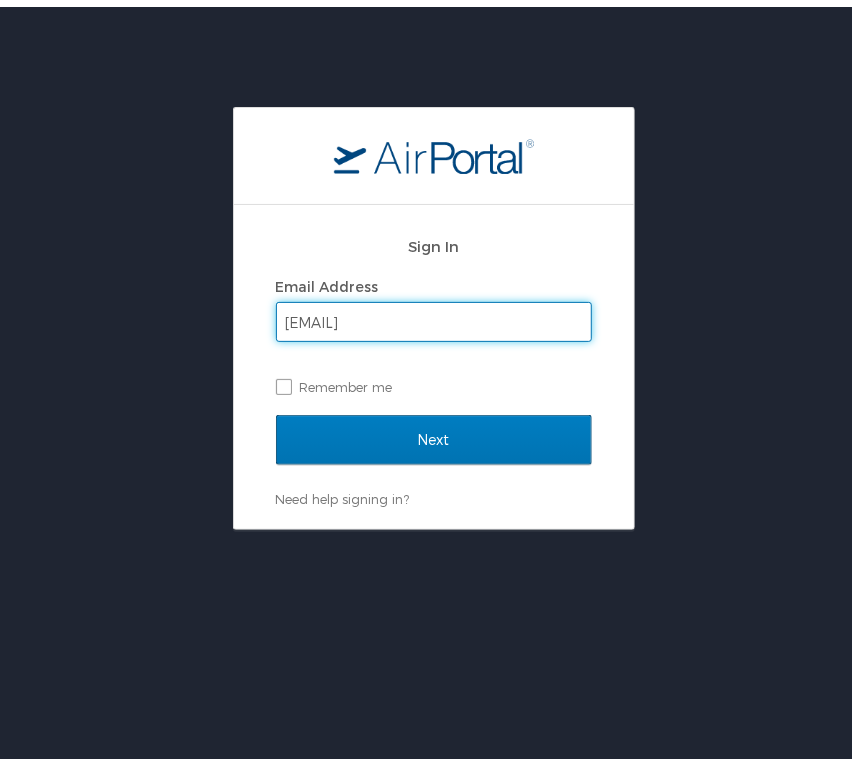 type on "estella.shimkus@imail.org" 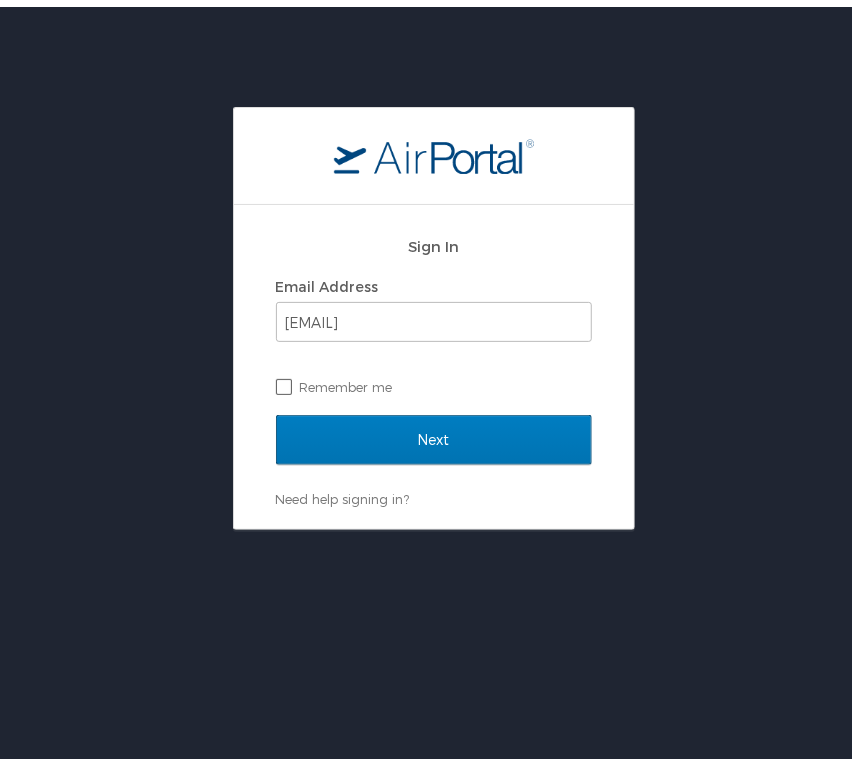 click on "Remember me" at bounding box center (434, 380) 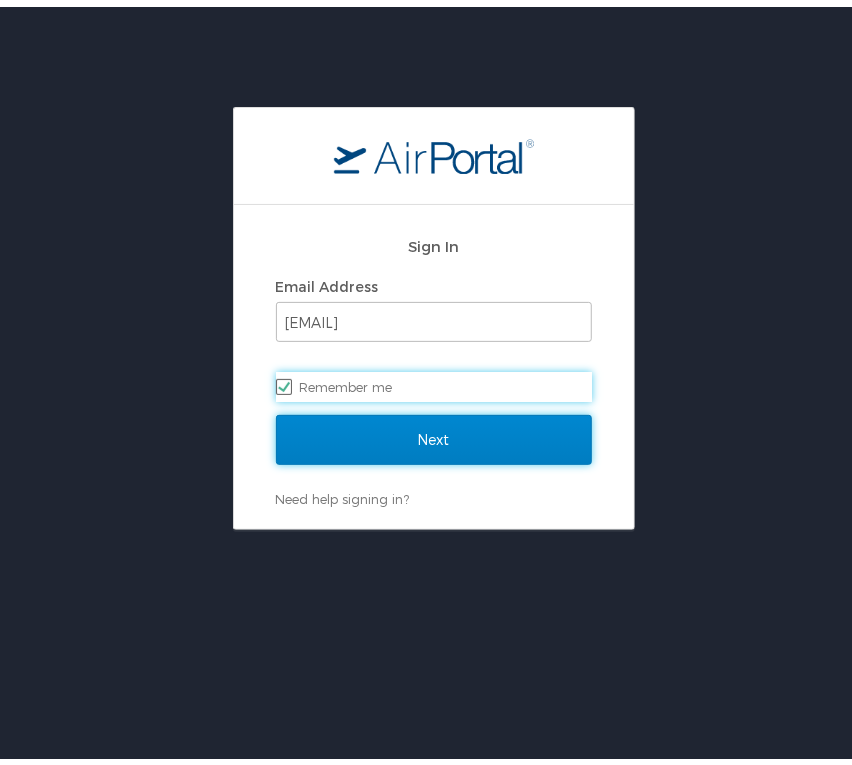 click on "Next" at bounding box center (434, 433) 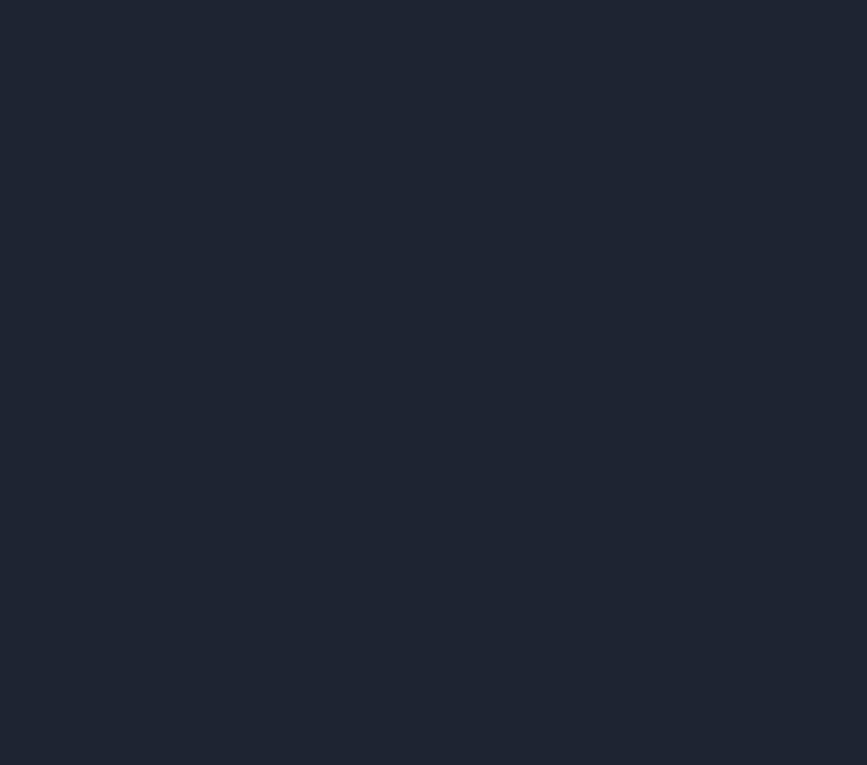 scroll, scrollTop: 0, scrollLeft: 0, axis: both 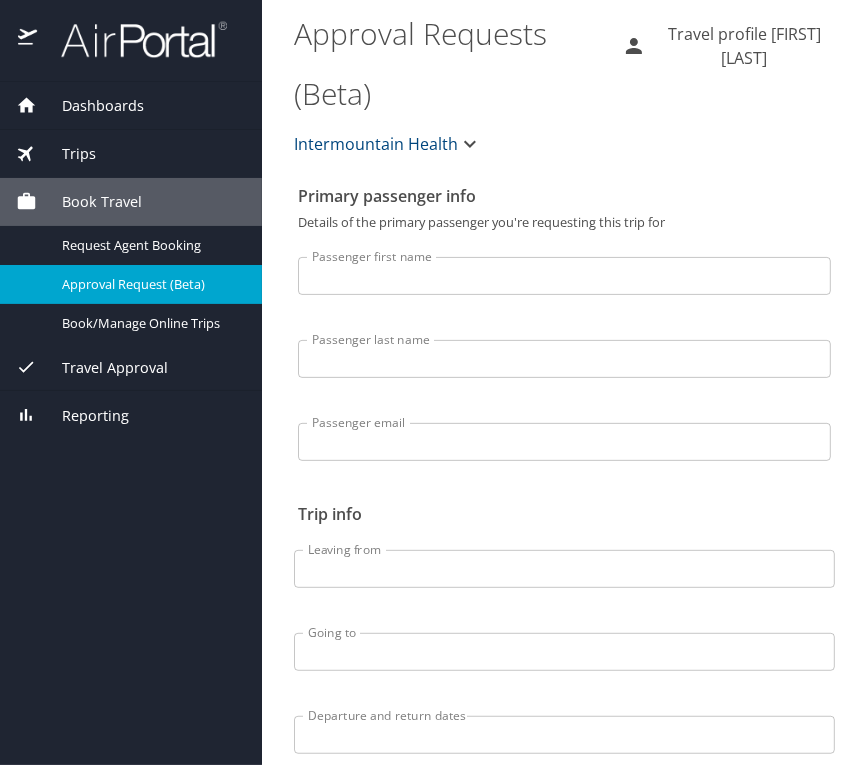 select on "US" 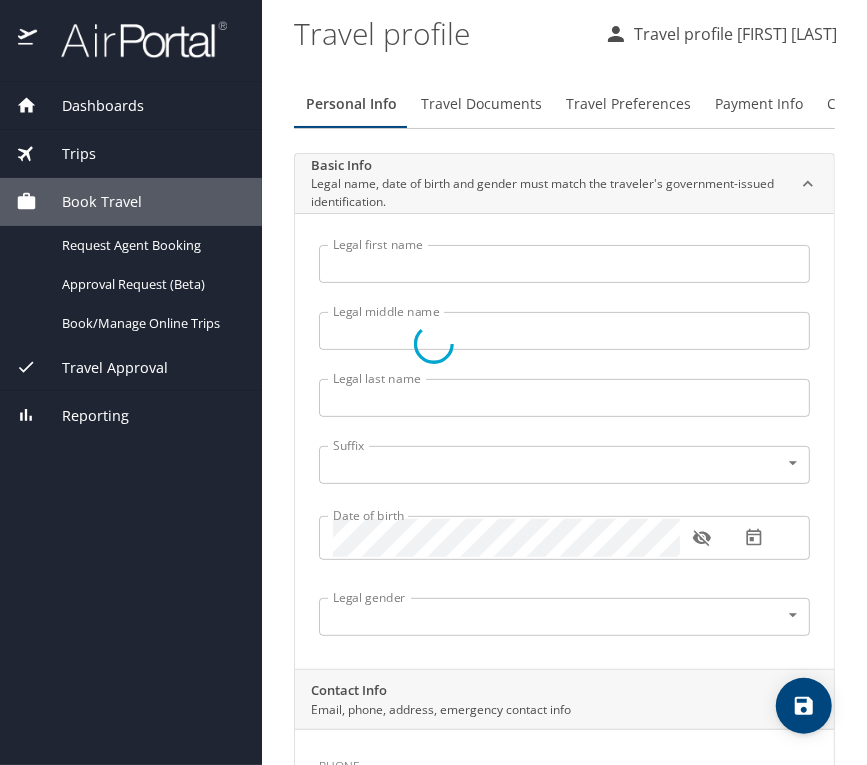 type on "[FIRST]" 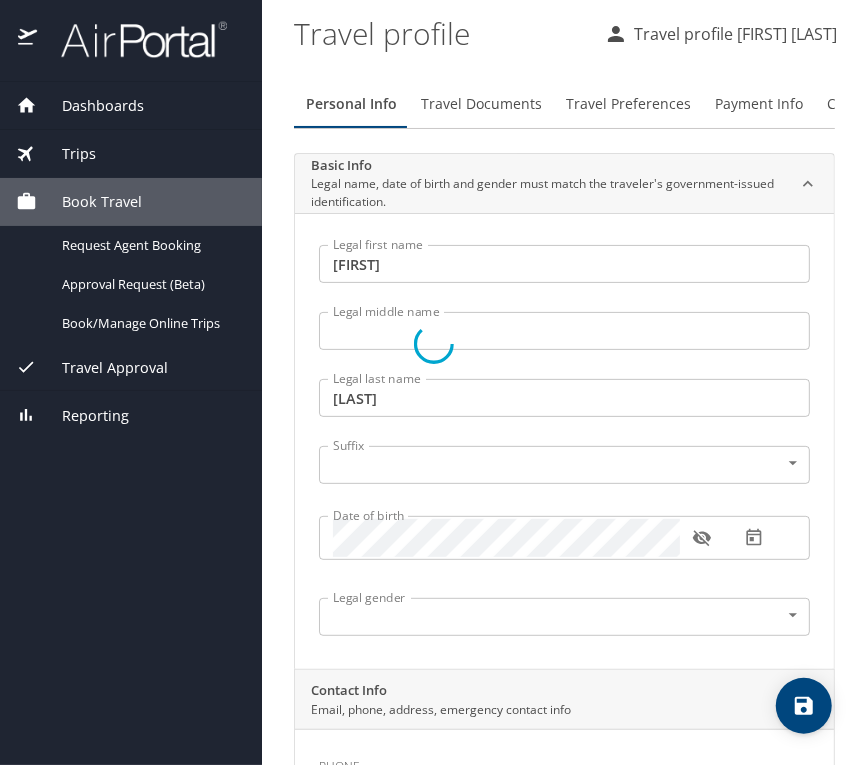 select on "US" 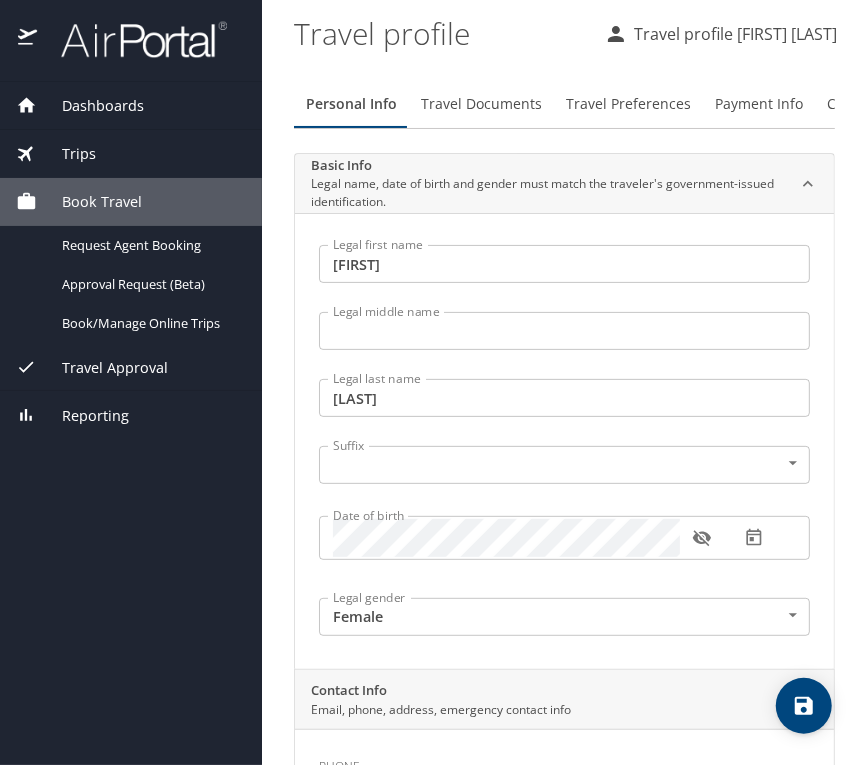 select on "US" 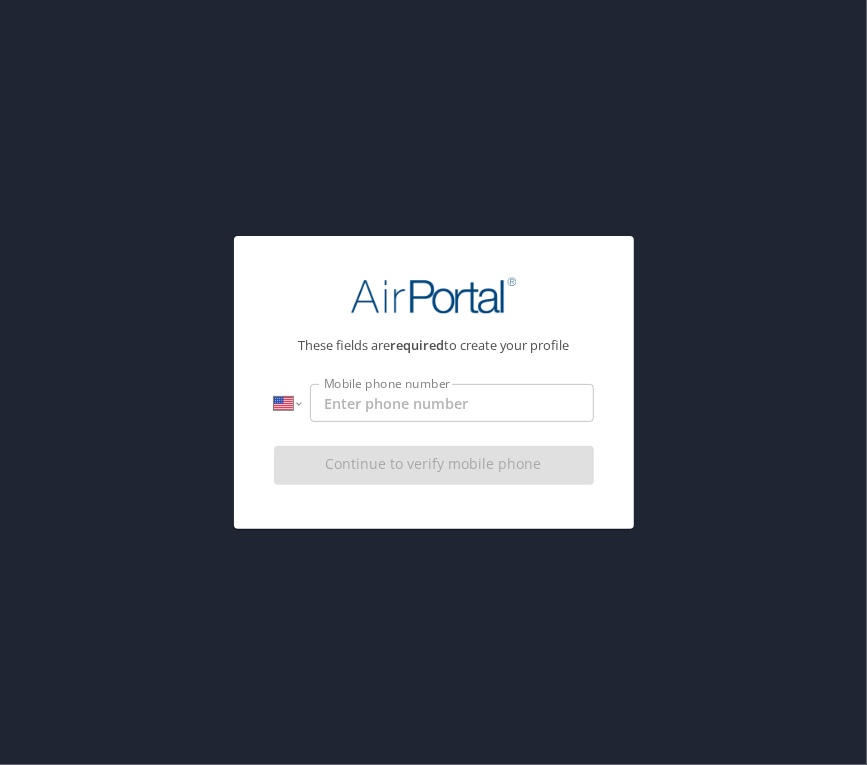 click on "Mobile phone number" at bounding box center (451, 403) 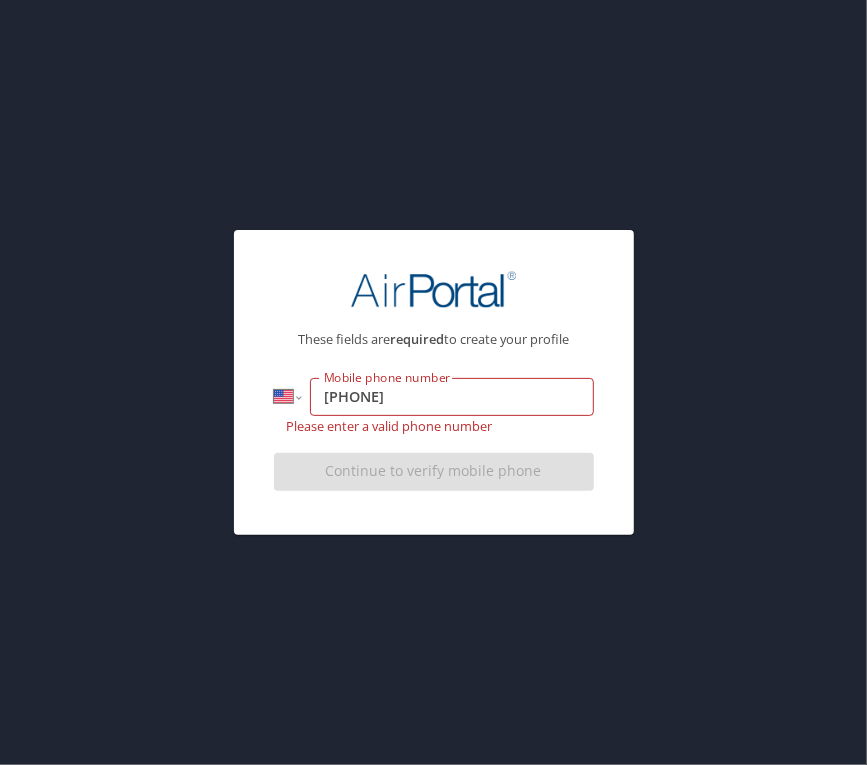 click on "80105997466" at bounding box center (451, 397) 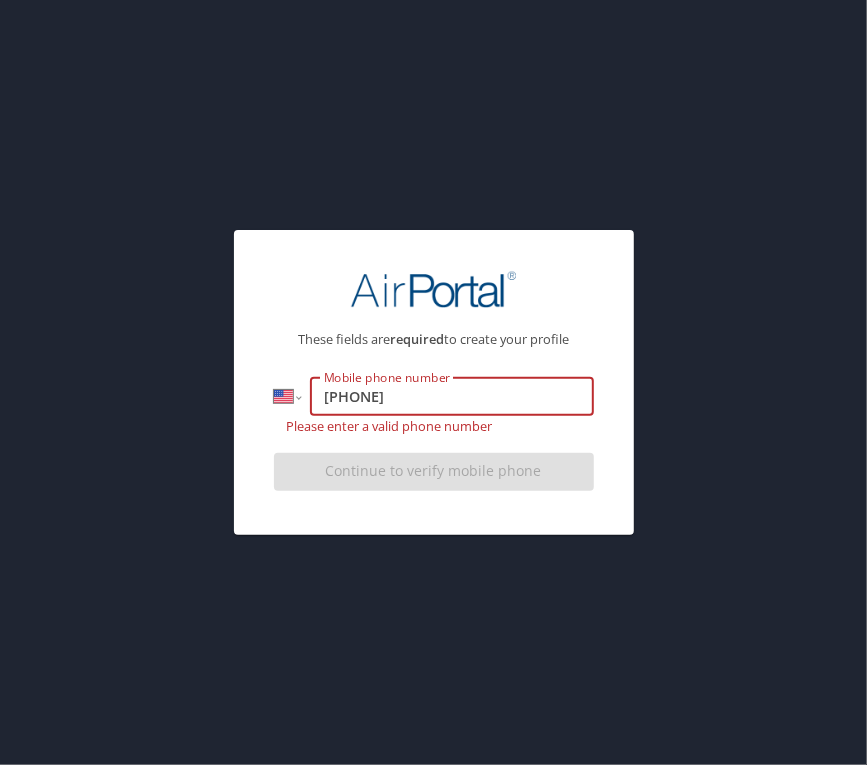 type on "(801) 599-7466" 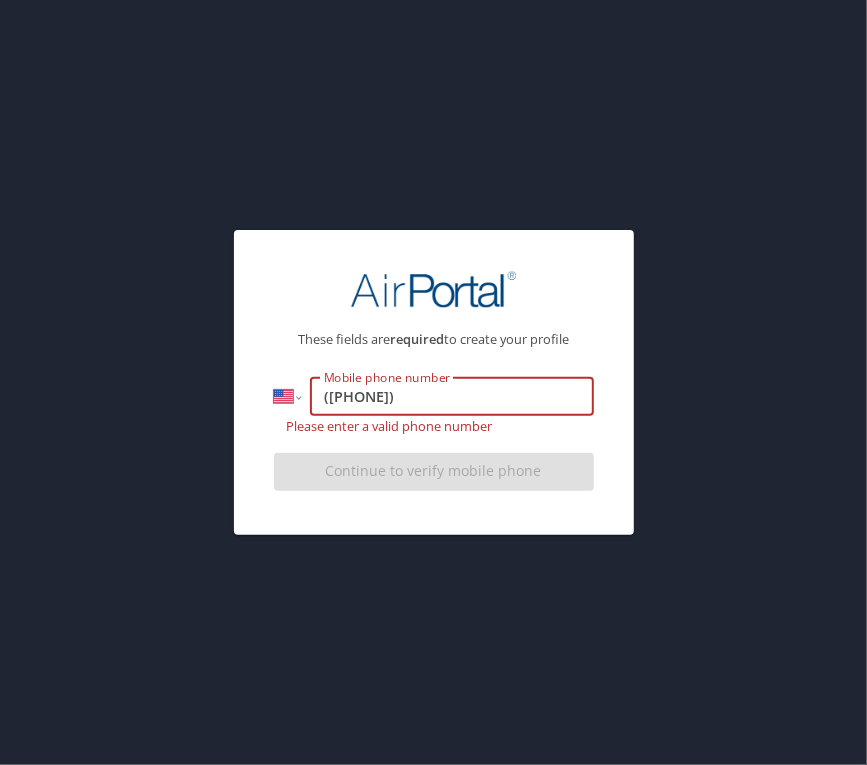 click on "(801) 599-7466" at bounding box center (451, 397) 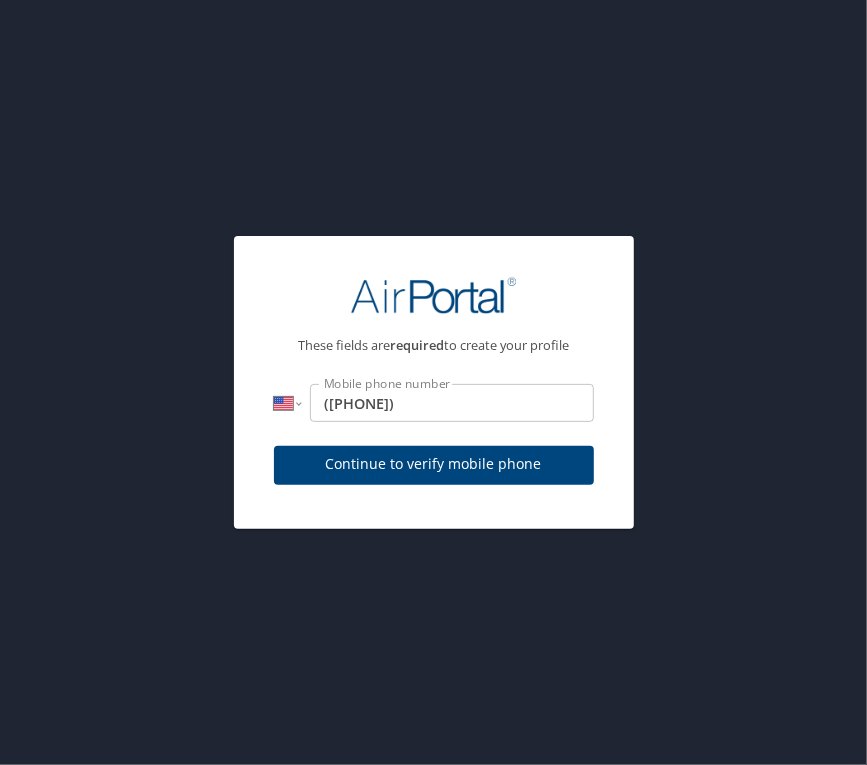 click on "Continue to verify mobile phone" at bounding box center (434, 471) 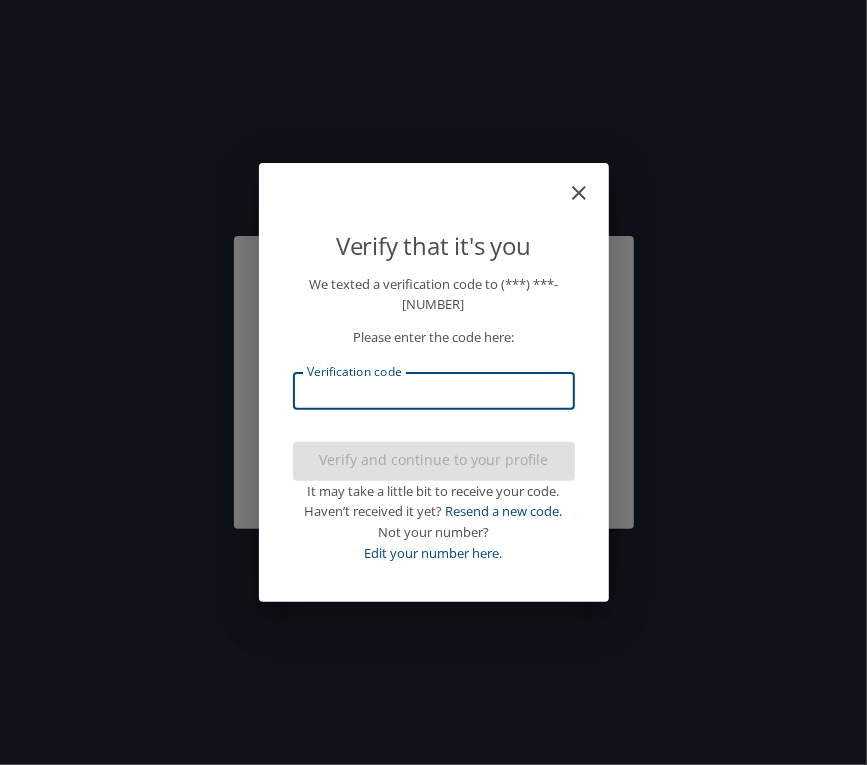 click on "Verification code" at bounding box center [434, 391] 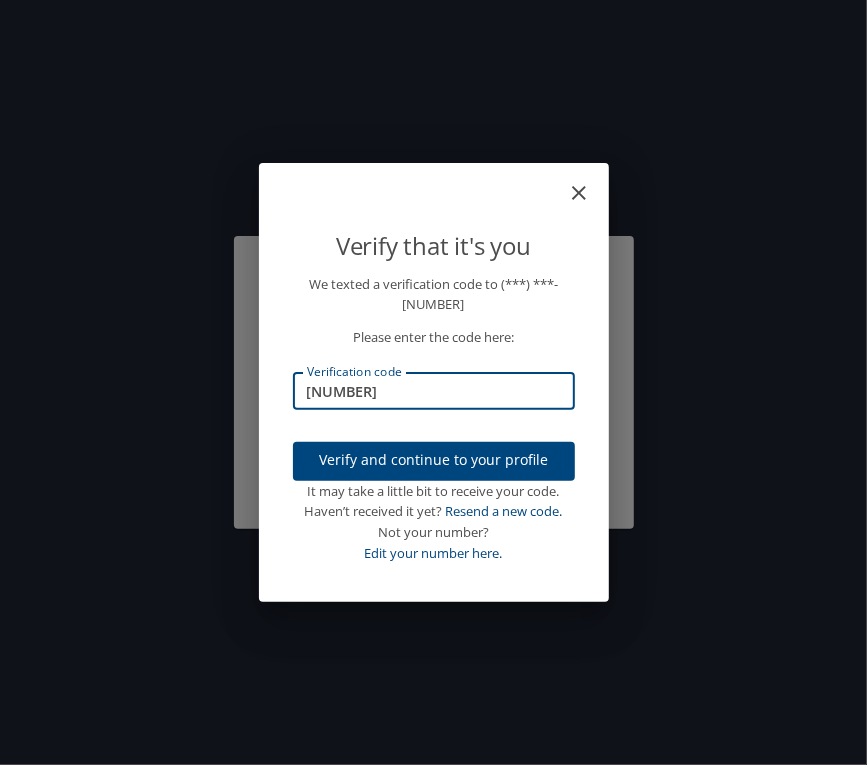 type on "947717" 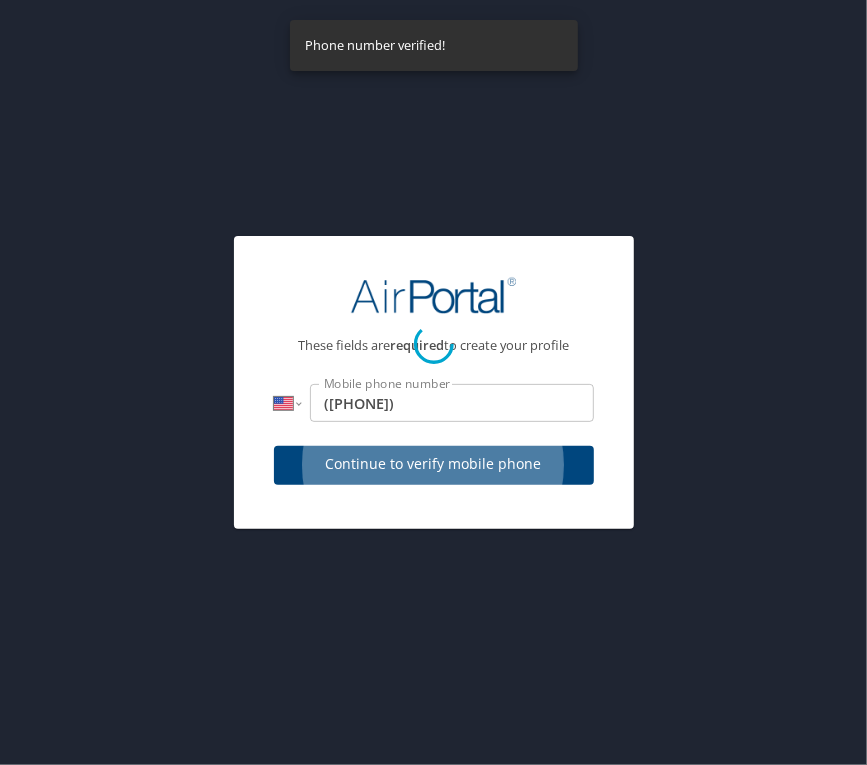 select on "US" 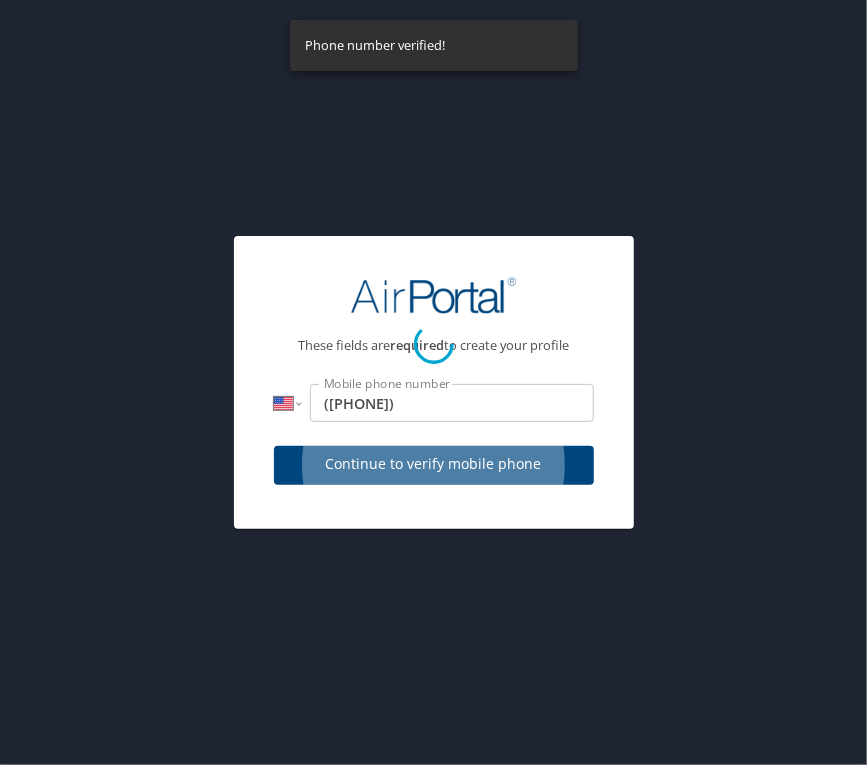 select on "US" 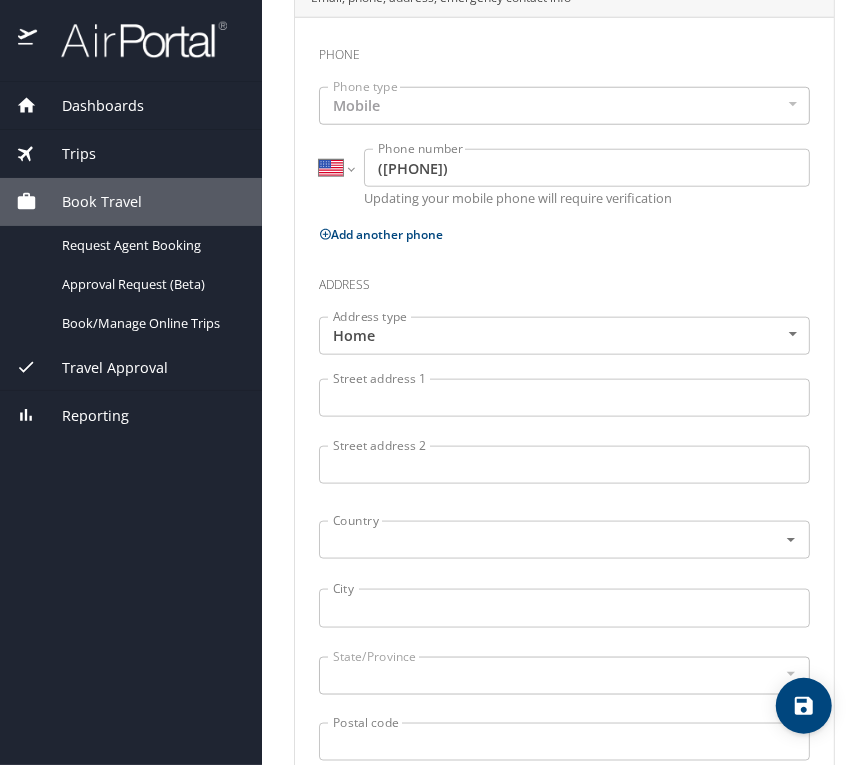 scroll, scrollTop: 799, scrollLeft: 0, axis: vertical 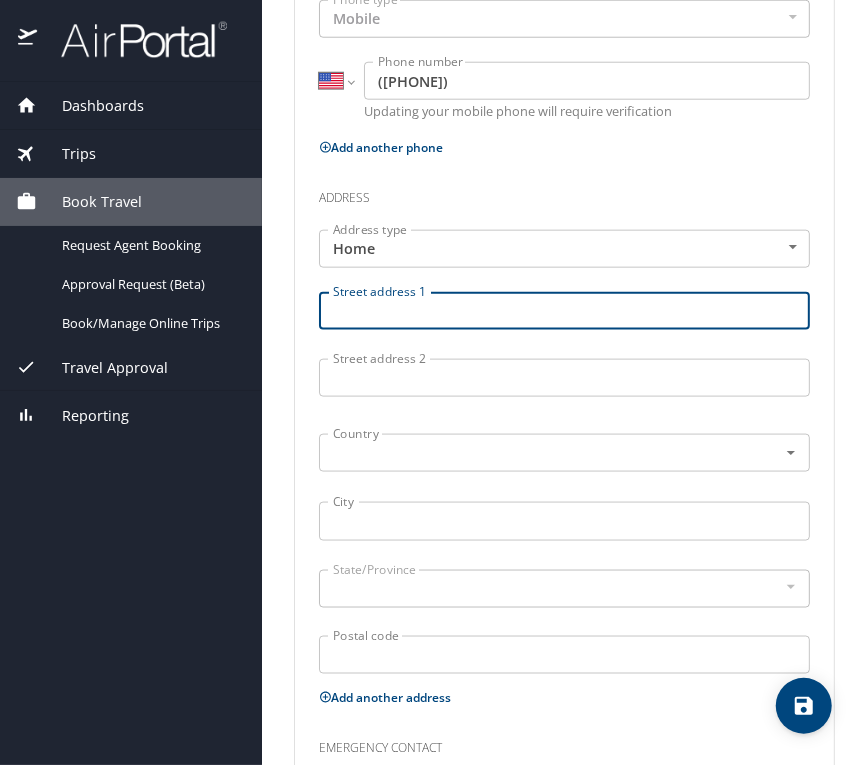 click on "Street address 1" at bounding box center (564, 311) 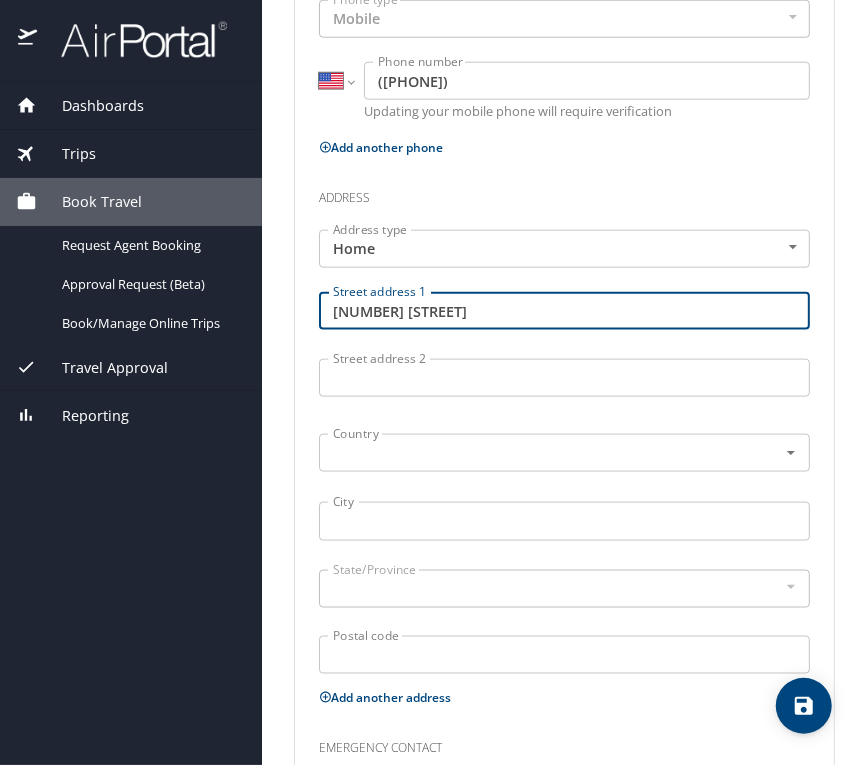 type on "730 S 1800 W" 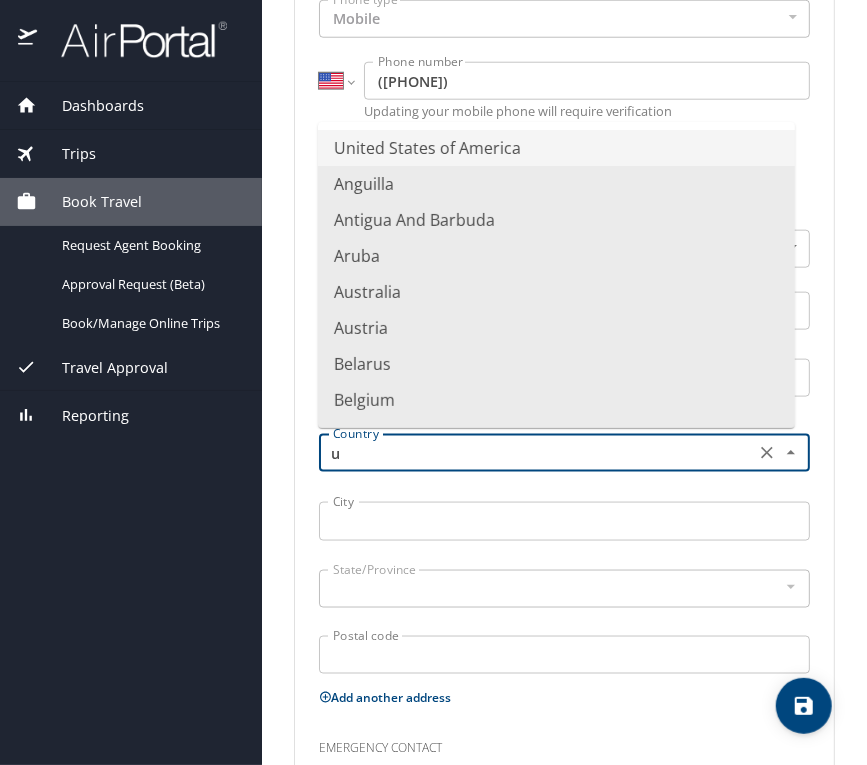 click on "United States of America" at bounding box center (556, 148) 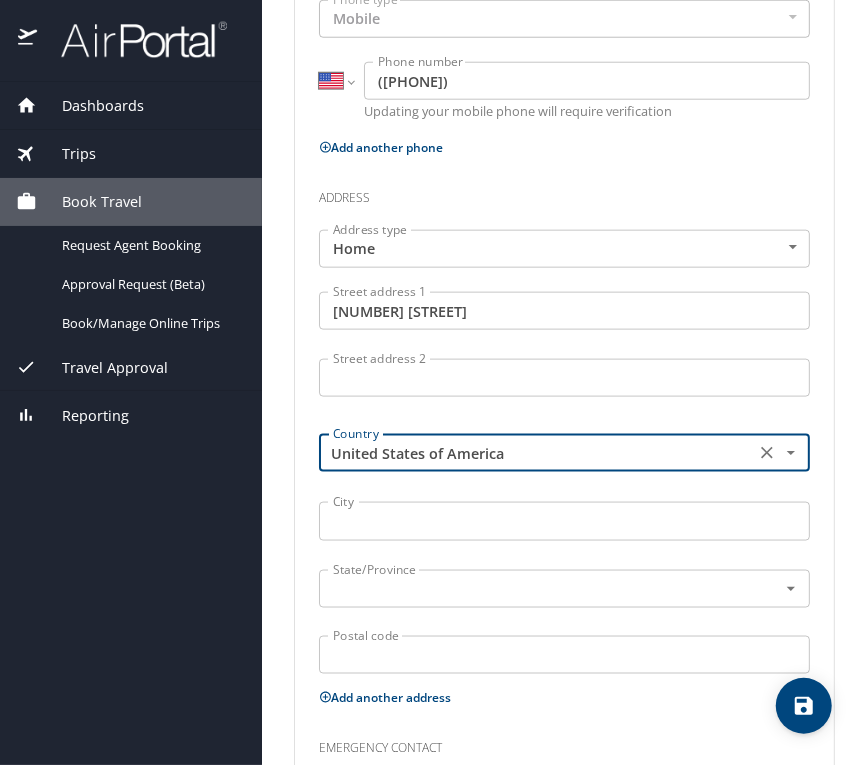 type on "United States of America" 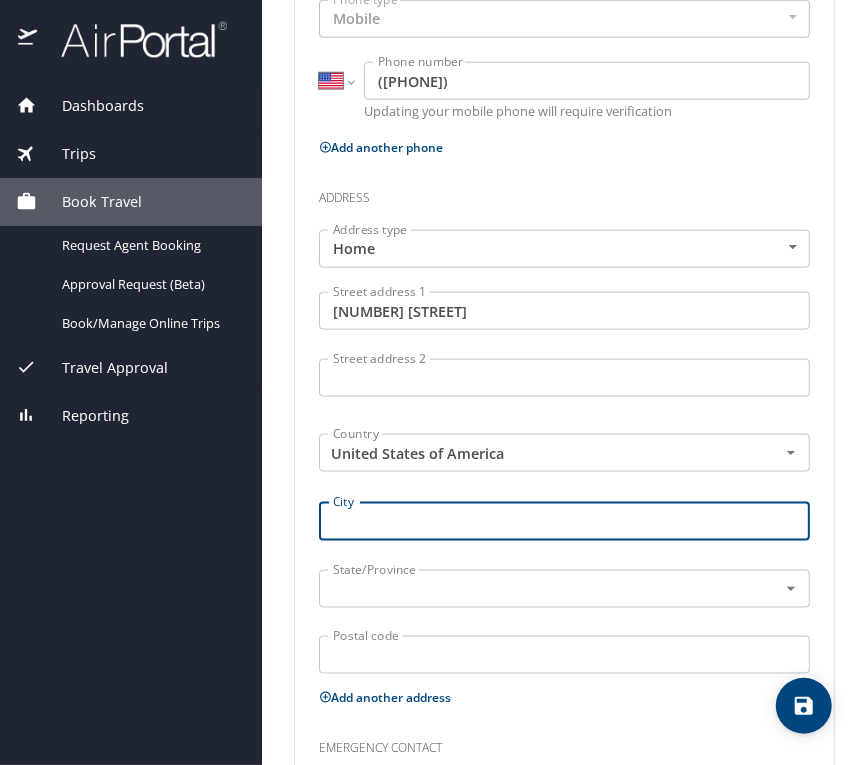 click on "City" at bounding box center (564, 521) 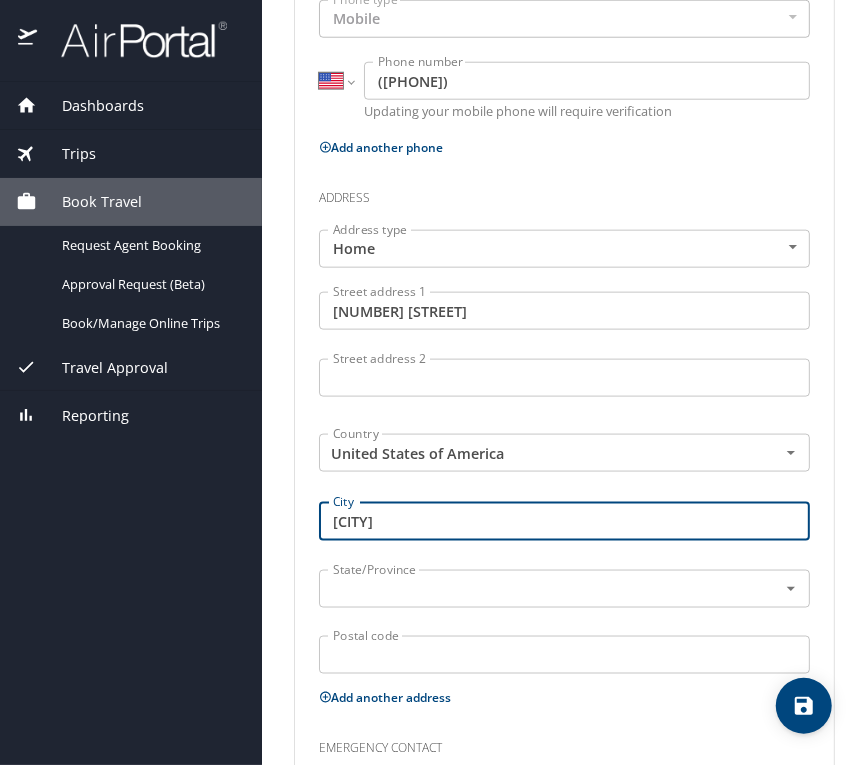 type on "Hurricane" 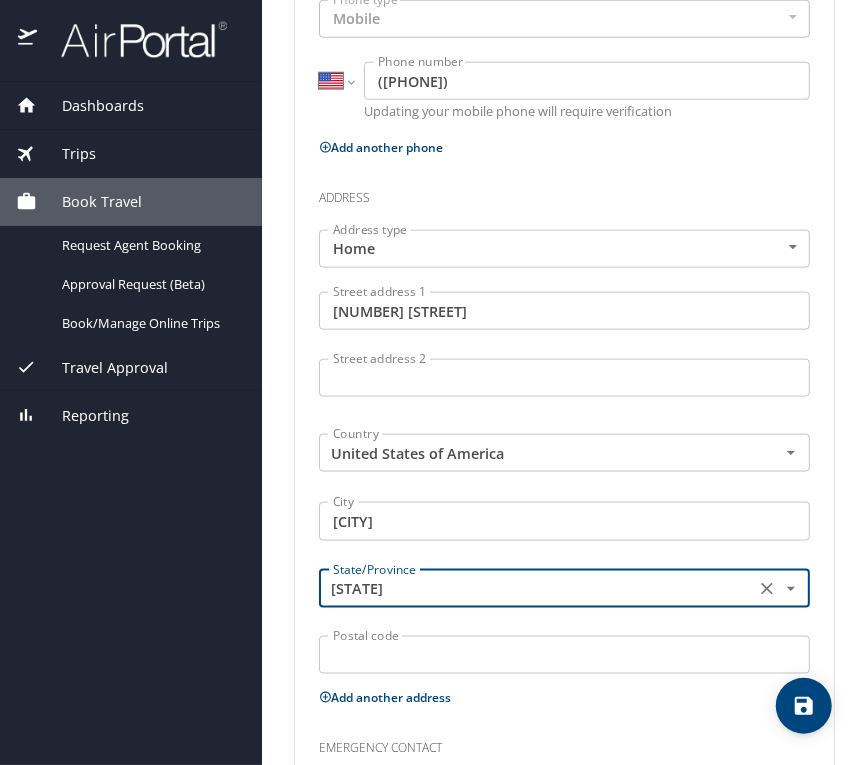 type on "Utah" 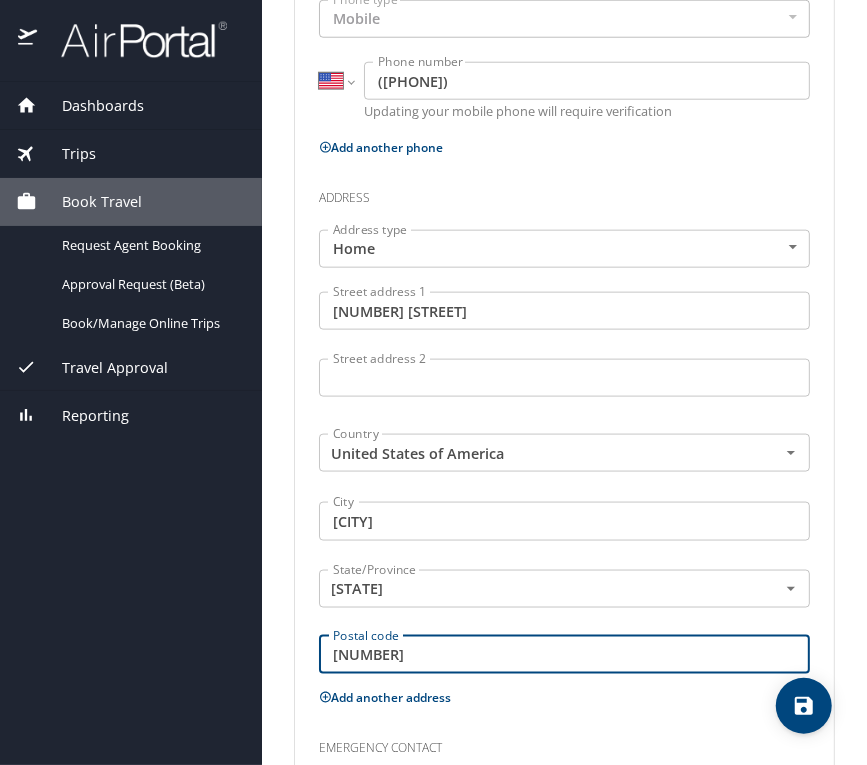 type on "84737" 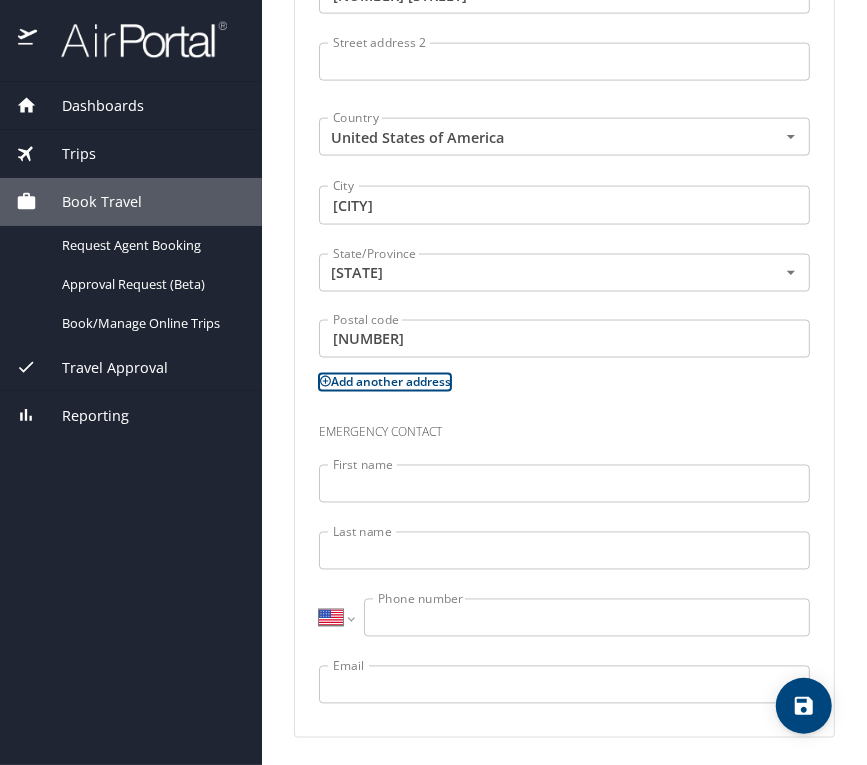 scroll, scrollTop: 1118, scrollLeft: 0, axis: vertical 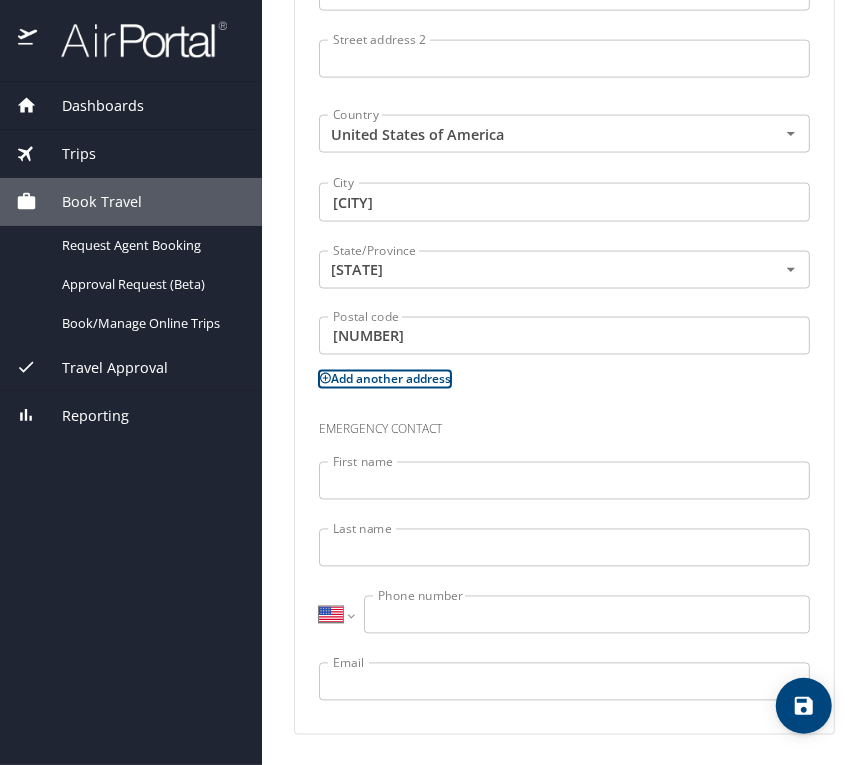 click on "First name" at bounding box center [564, 481] 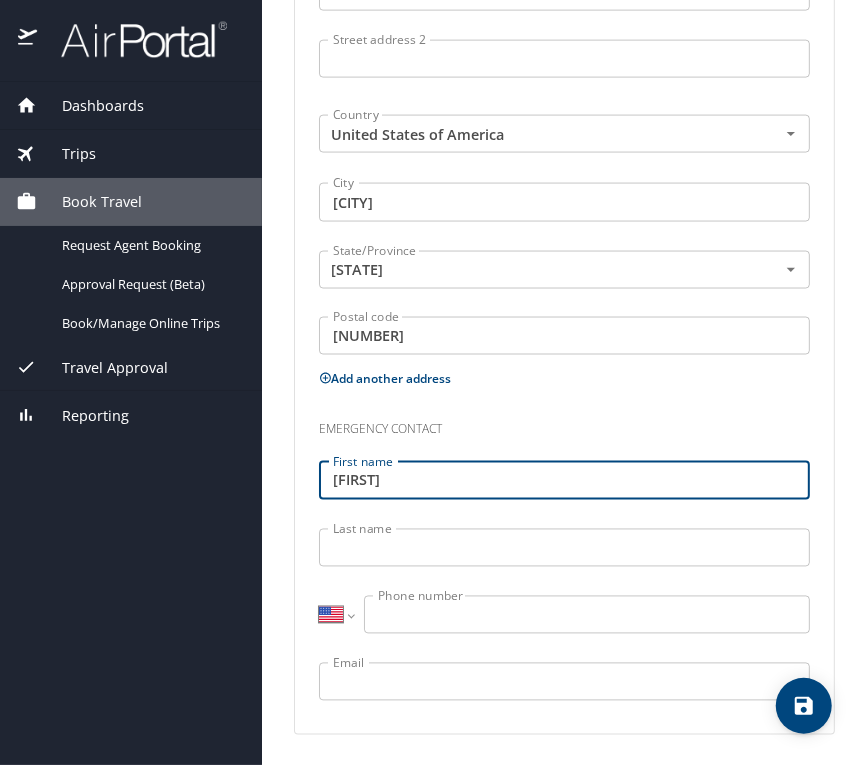 type on "David" 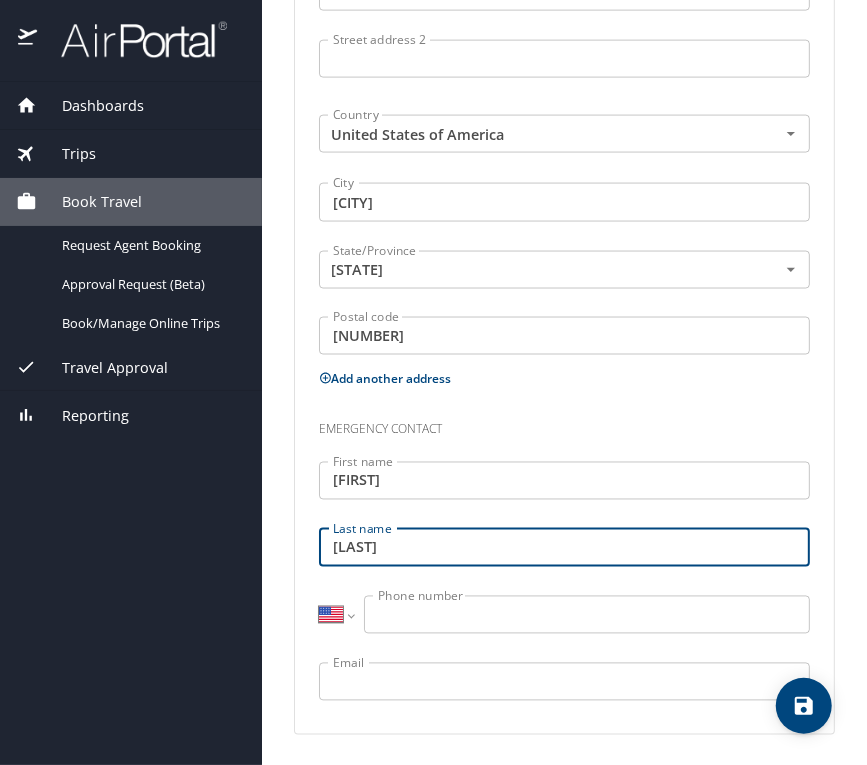 type on "Shimkus" 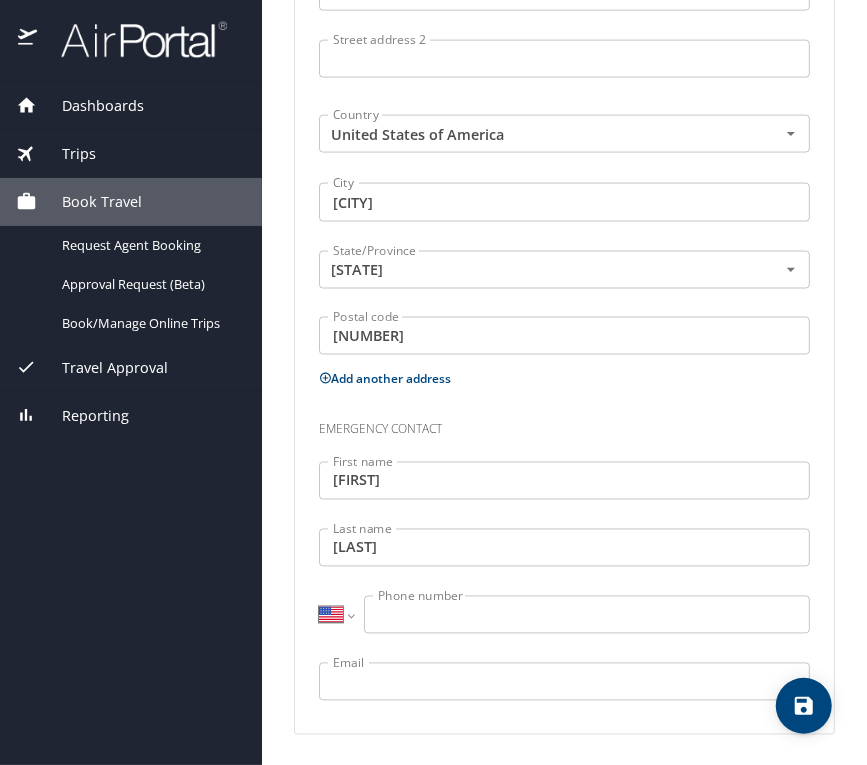 click on "Phone number" at bounding box center (587, 615) 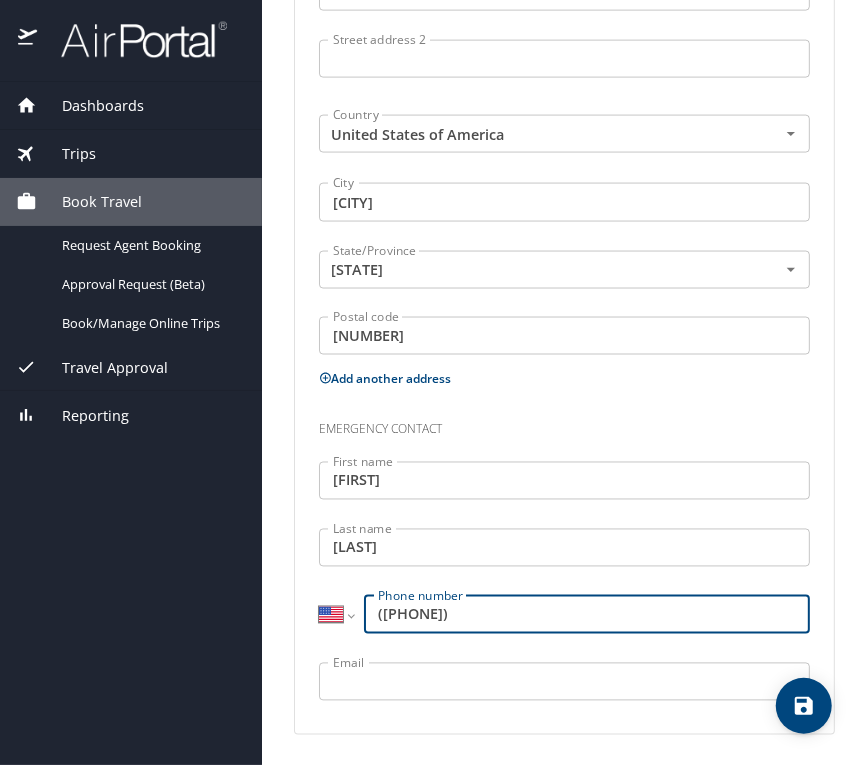 type on "(801) 599-7224" 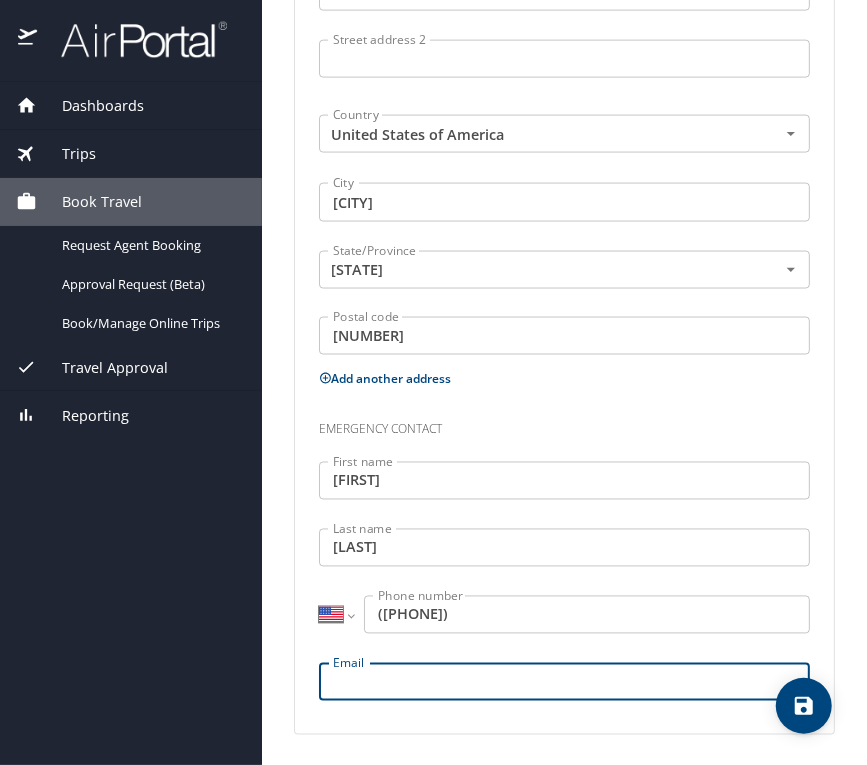 click on "Email" at bounding box center [564, 682] 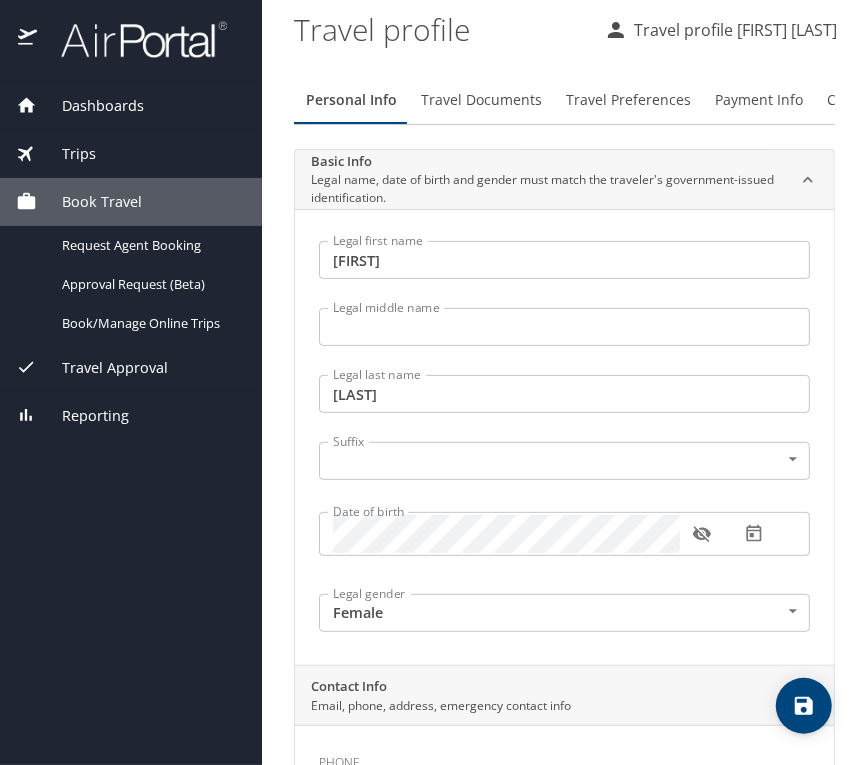 scroll, scrollTop: 0, scrollLeft: 0, axis: both 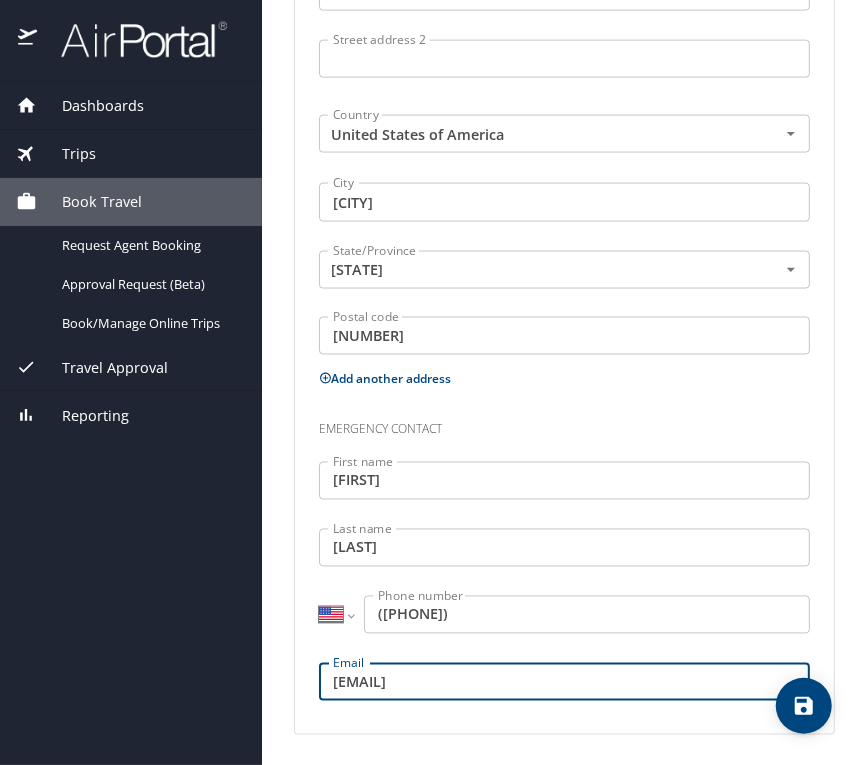 type on "shimkuss1@comcast.net" 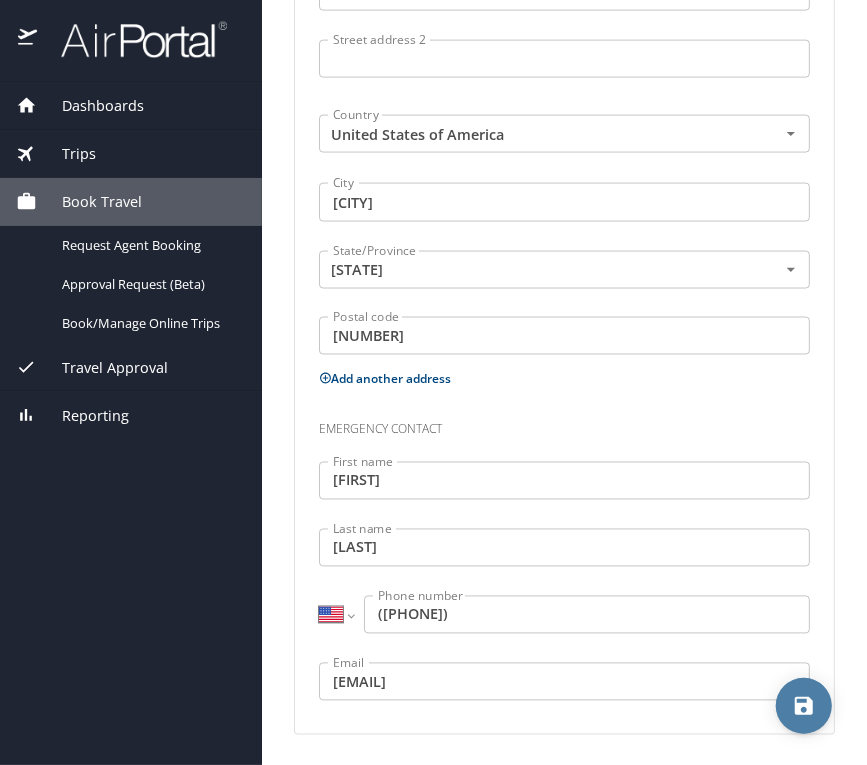click 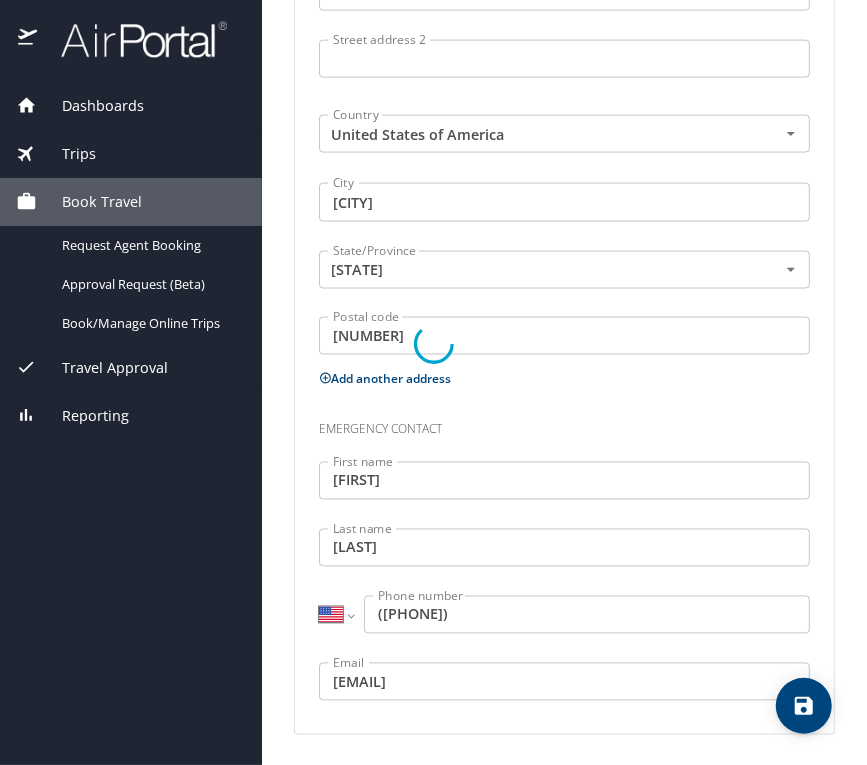 select on "US" 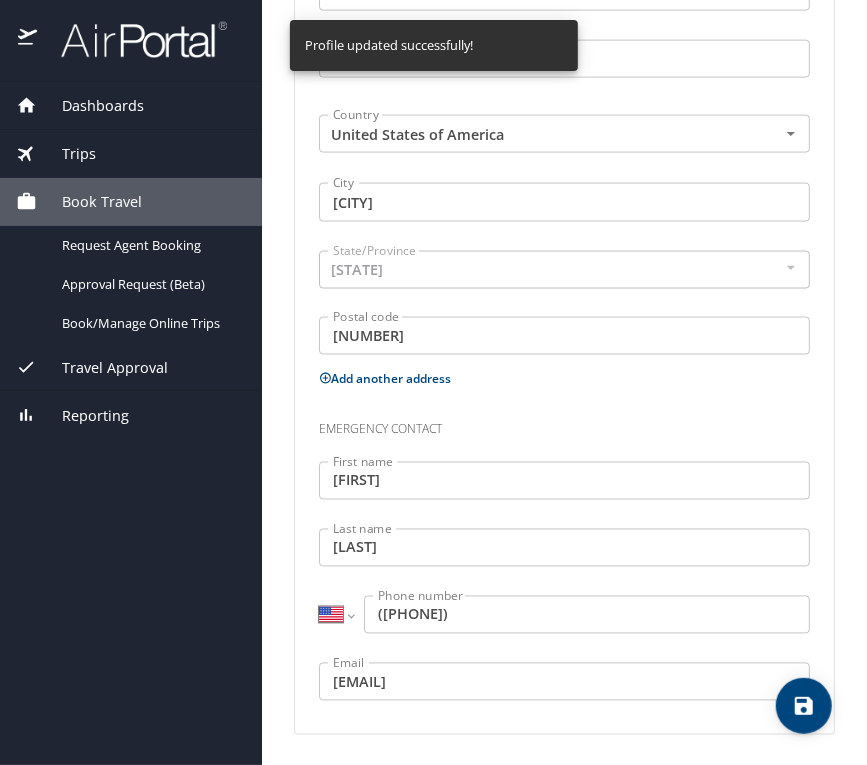 select on "US" 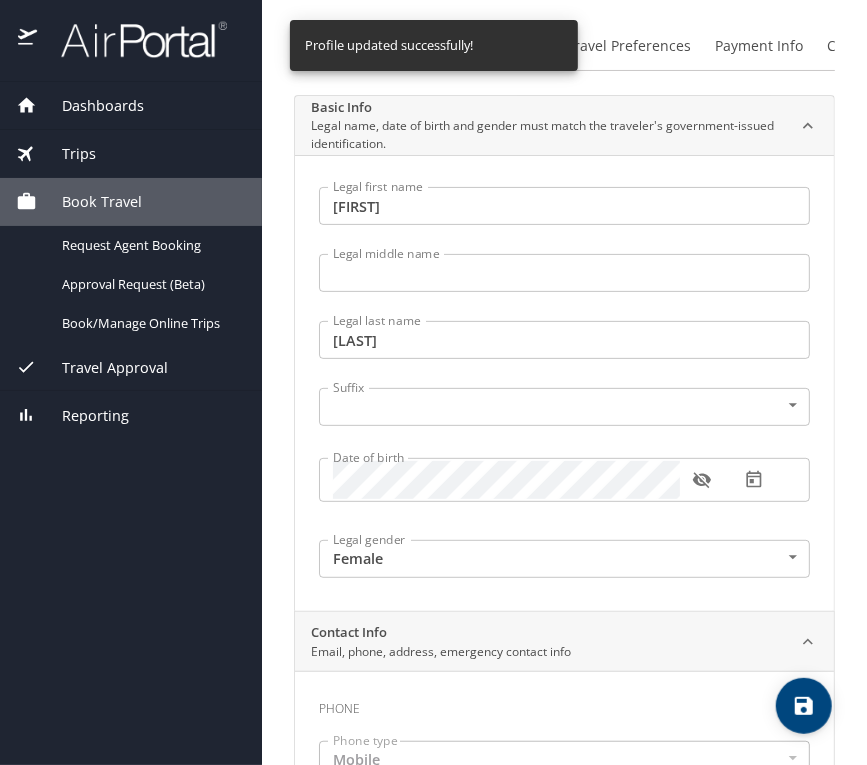 scroll, scrollTop: 0, scrollLeft: 0, axis: both 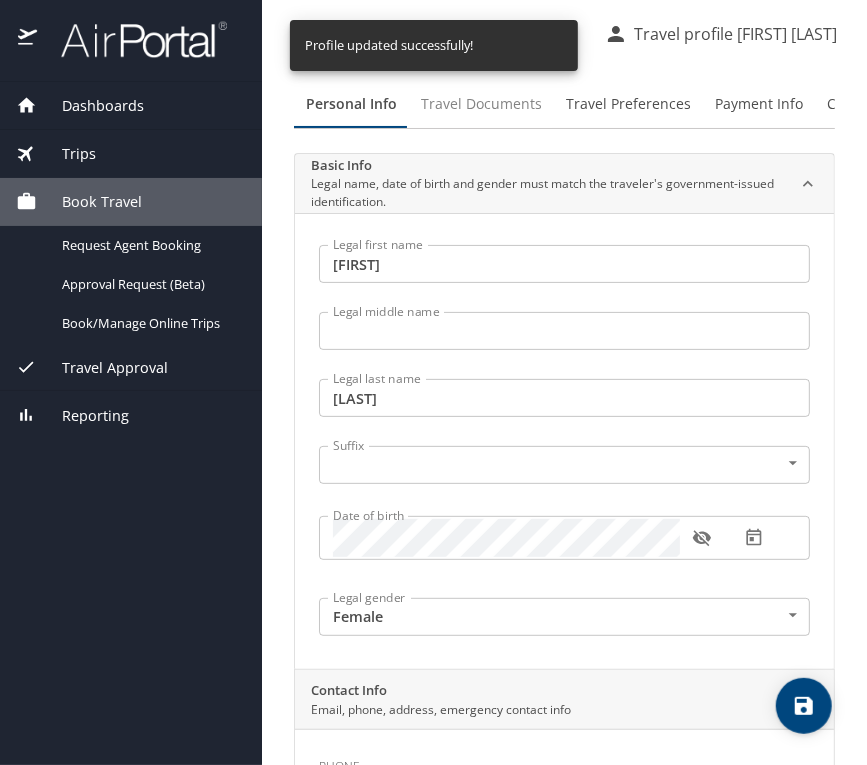 click on "Travel Documents" at bounding box center (481, 104) 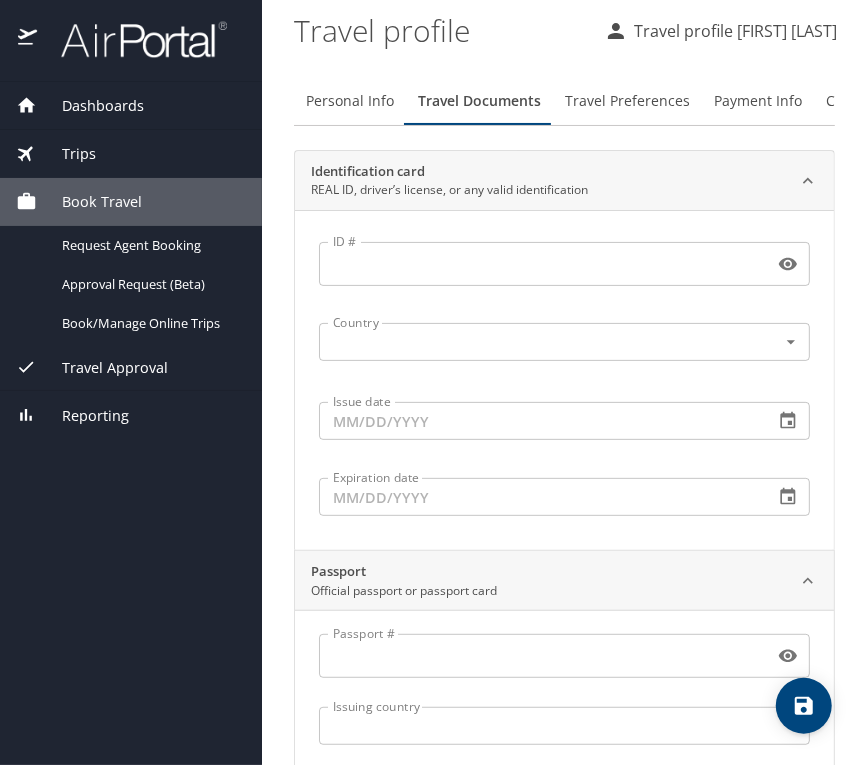 scroll, scrollTop: 0, scrollLeft: 0, axis: both 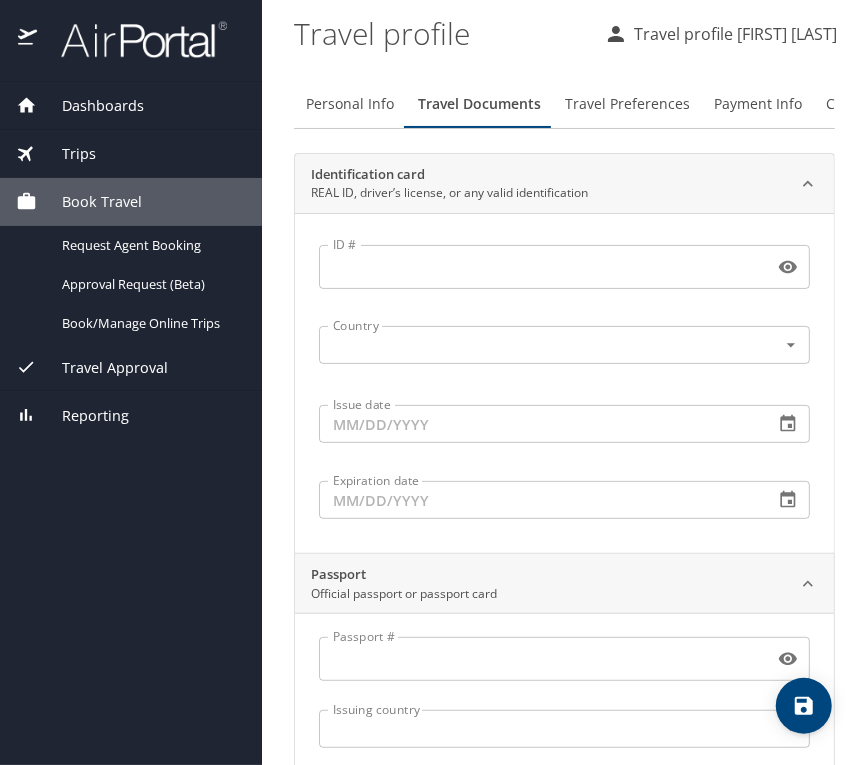 click on "ID #" at bounding box center (542, 267) 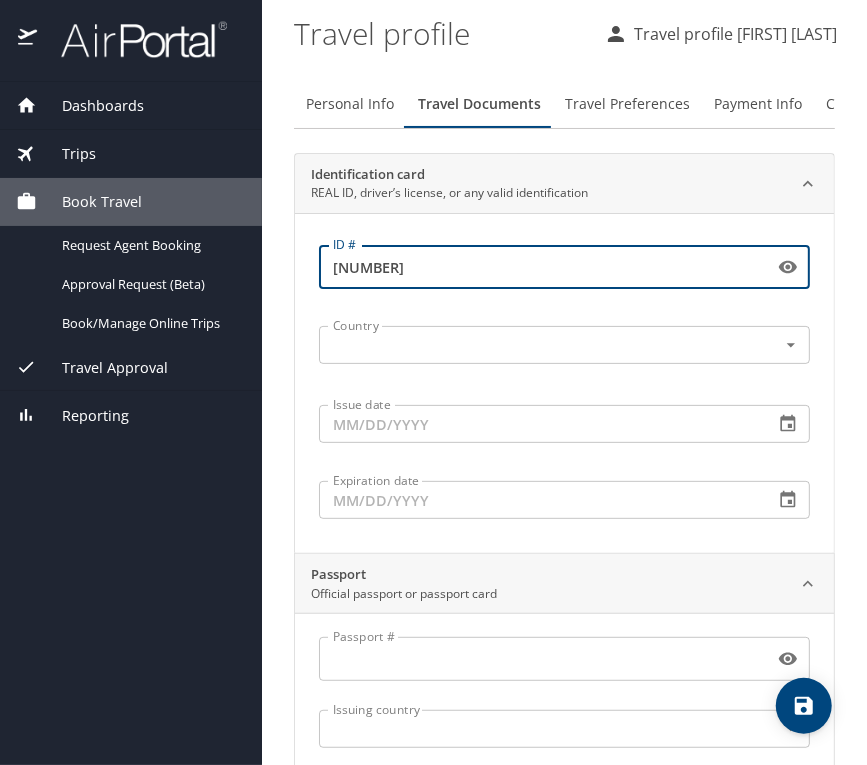 type on "153767830" 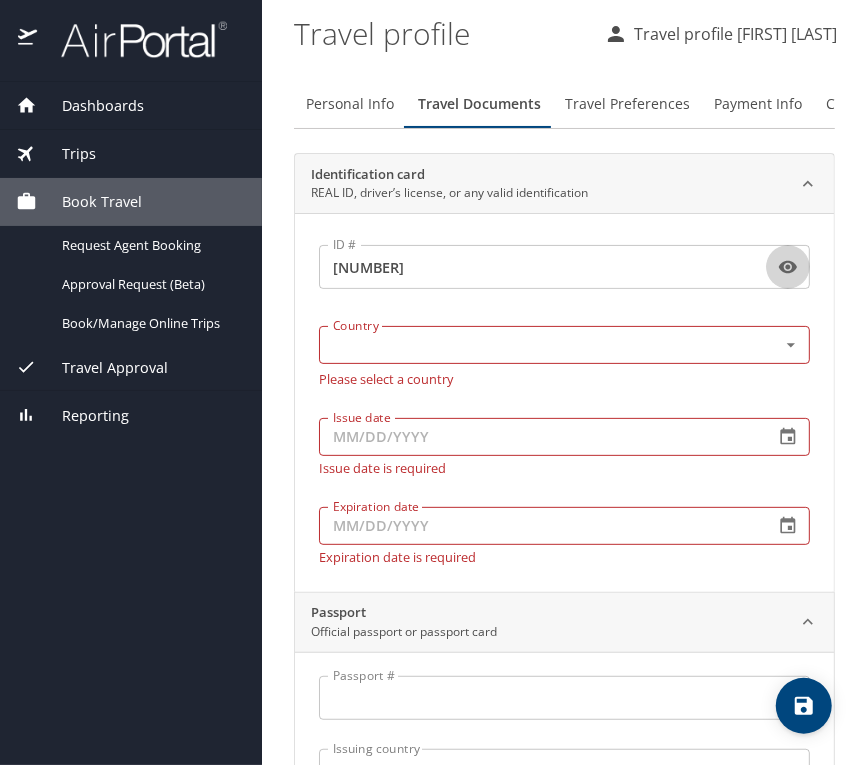 type 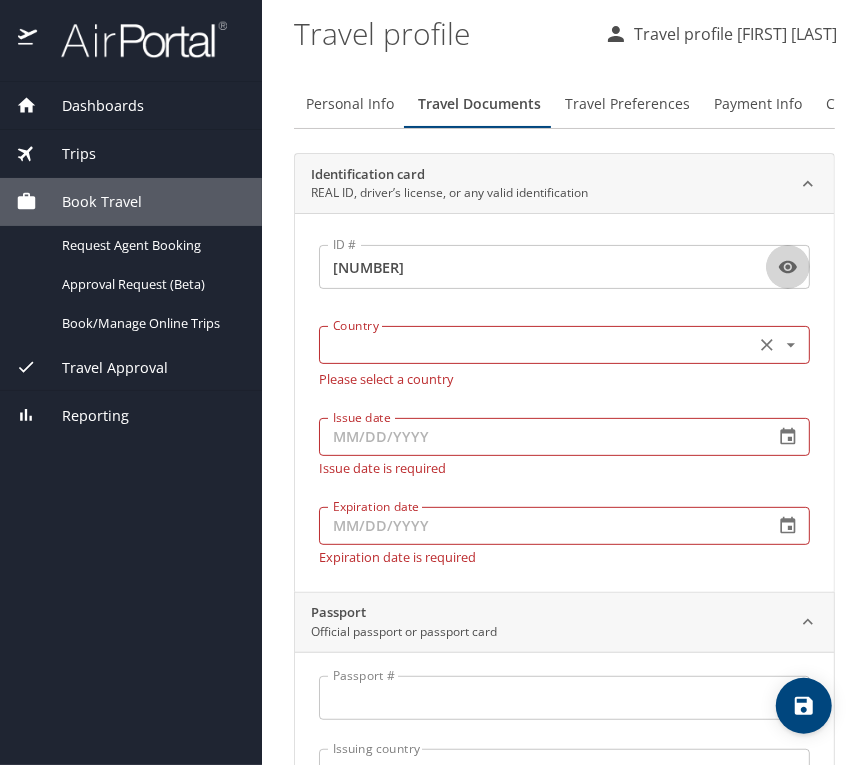 click at bounding box center (535, 345) 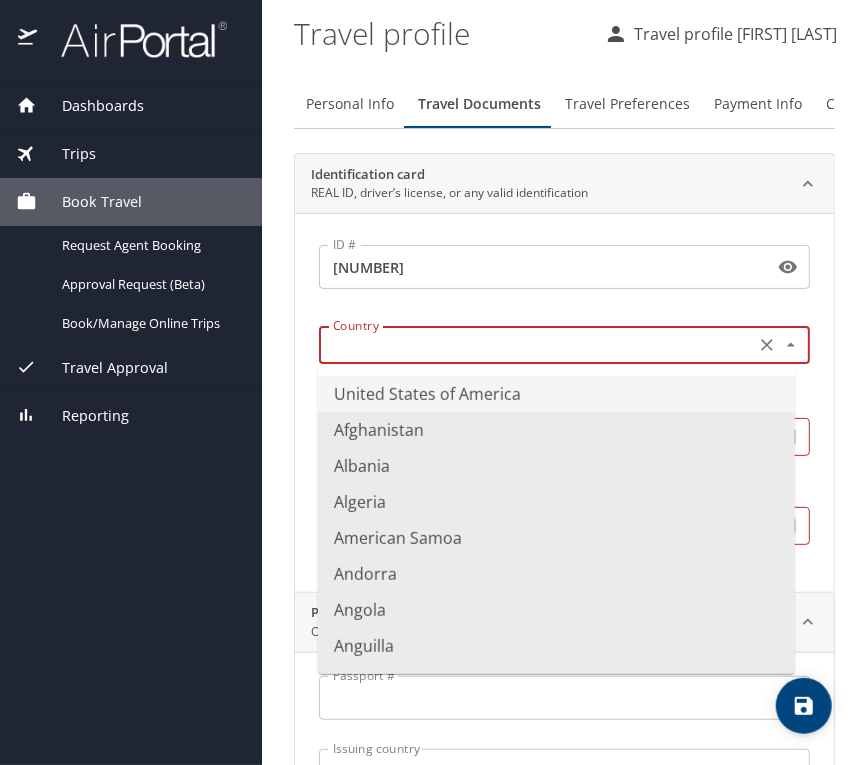 click on "United States of America" at bounding box center [556, 394] 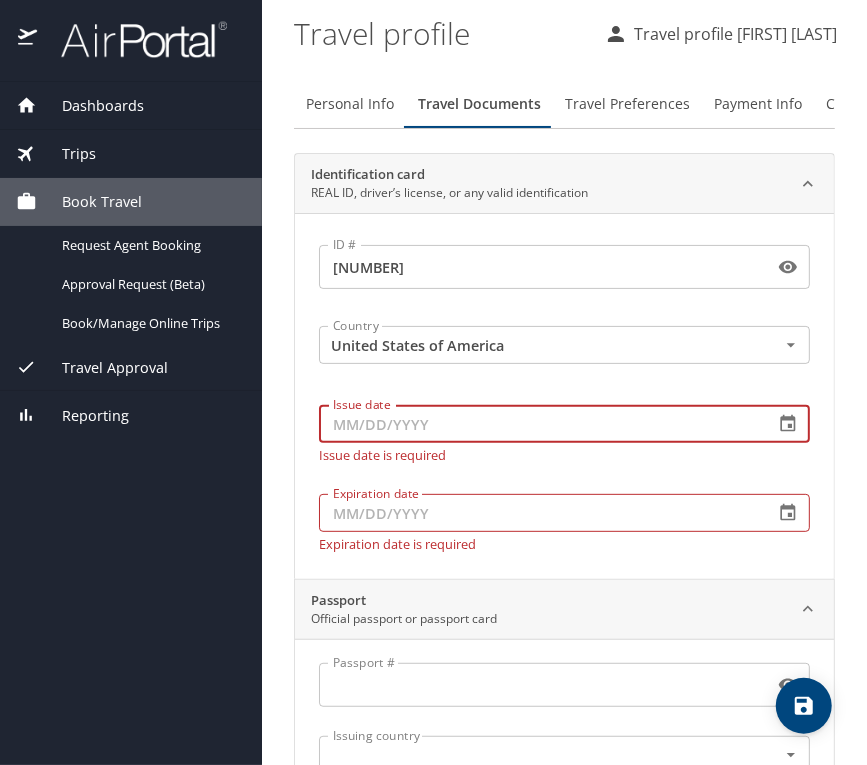 click on "Issue date" at bounding box center (538, 424) 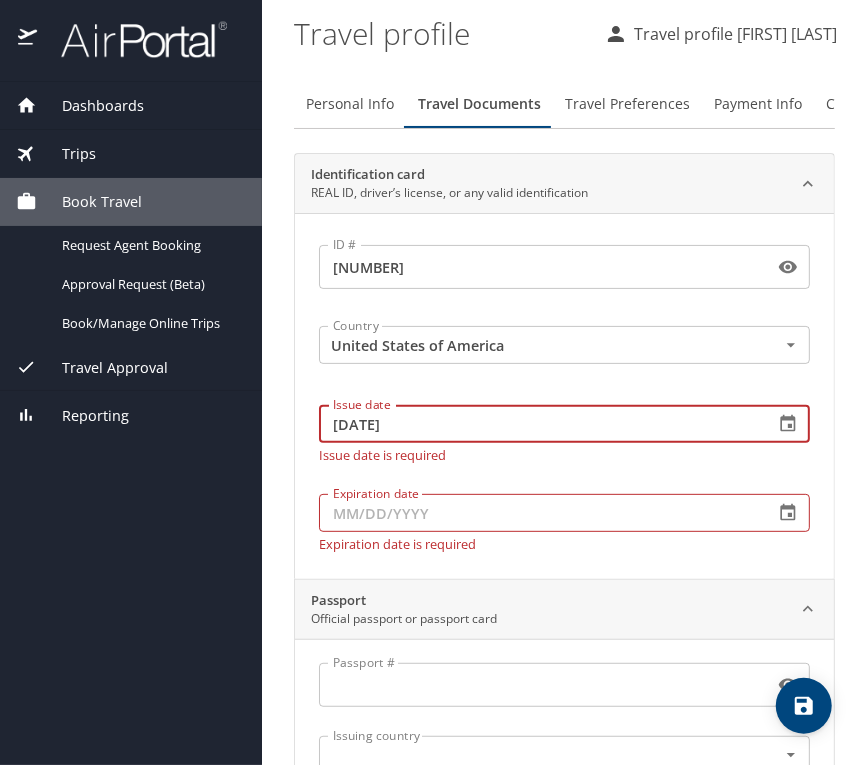 type on "03/15/2023" 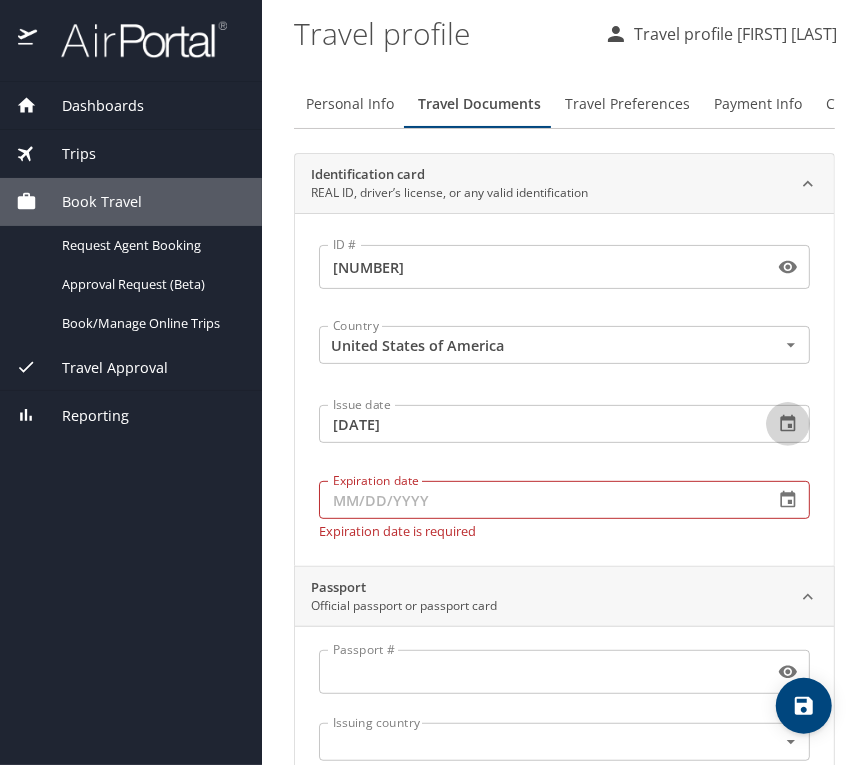 type 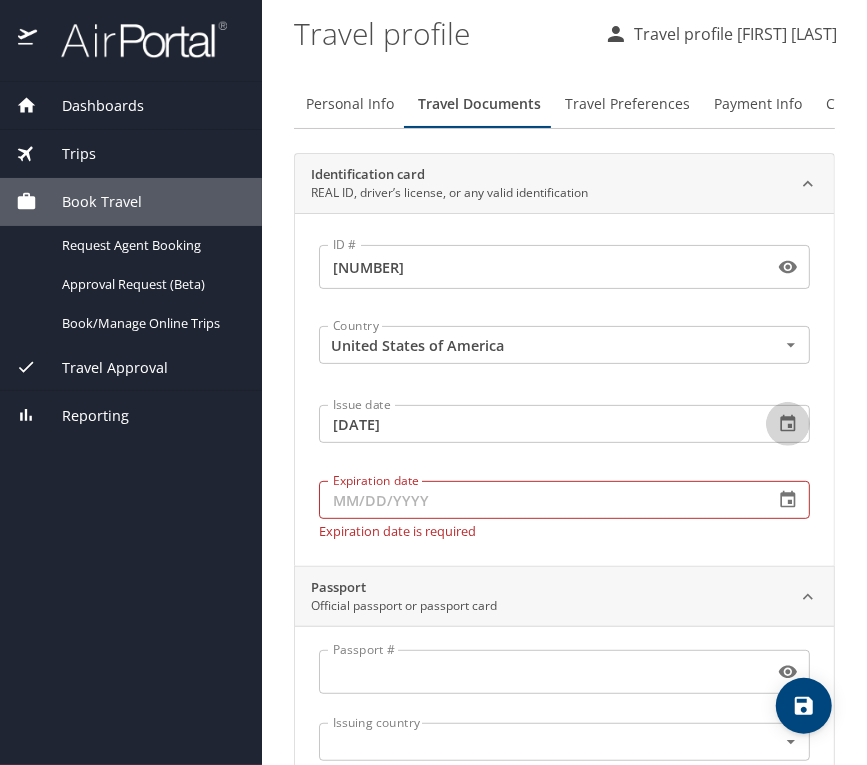 click on "Expiration date" at bounding box center [538, 500] 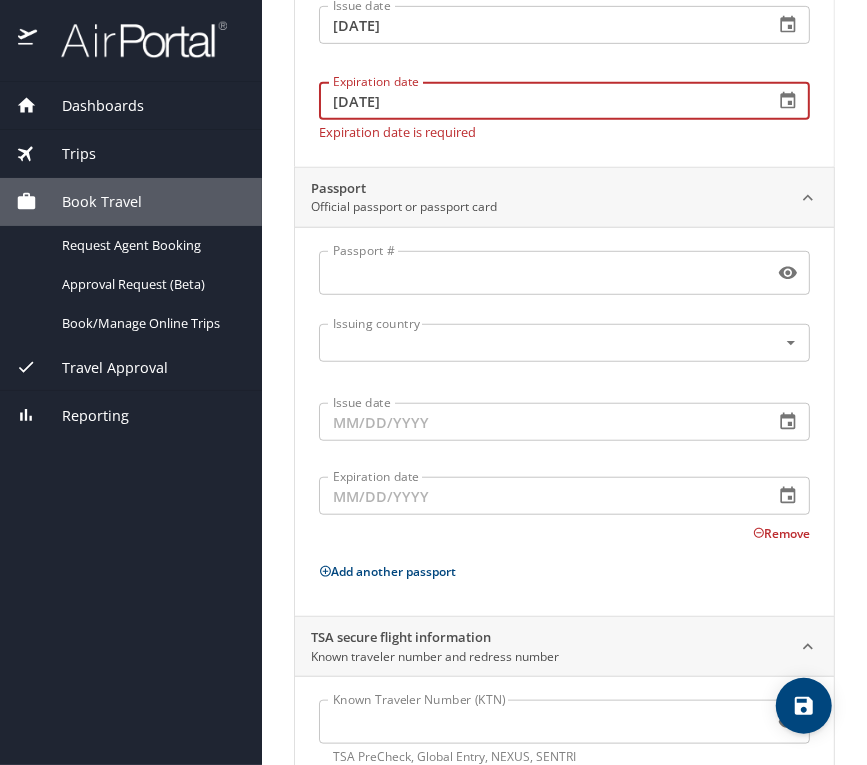 scroll, scrollTop: 532, scrollLeft: 0, axis: vertical 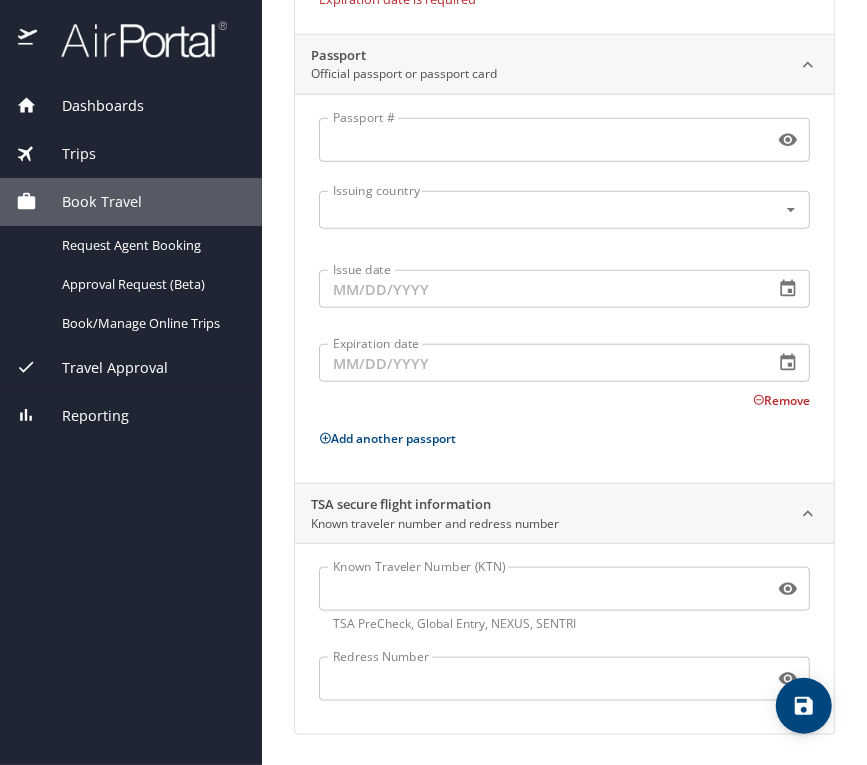 type on "05/29/2031" 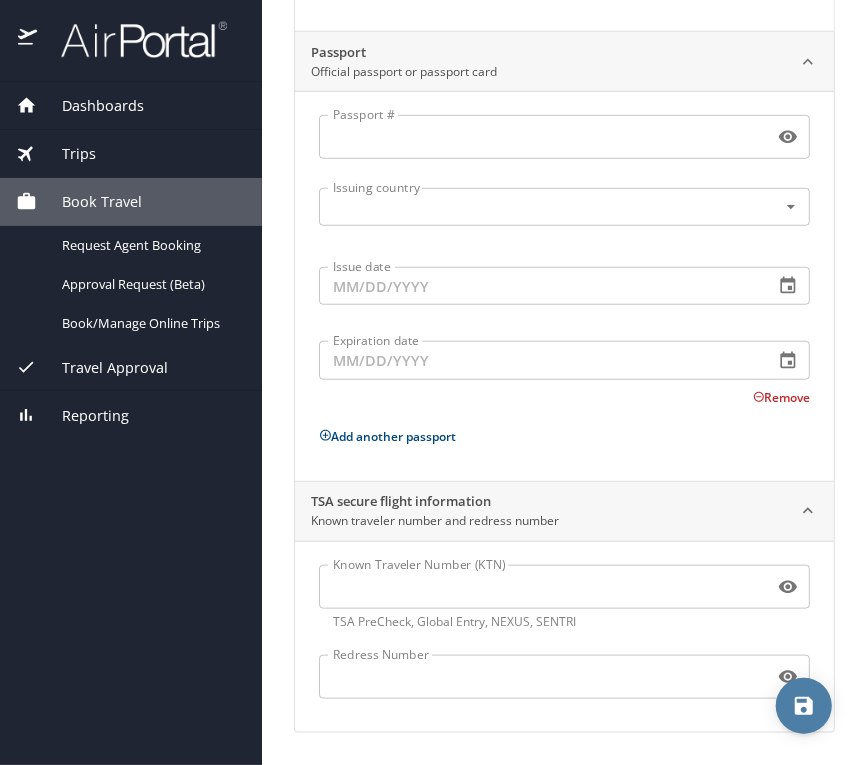 scroll, scrollTop: 519, scrollLeft: 0, axis: vertical 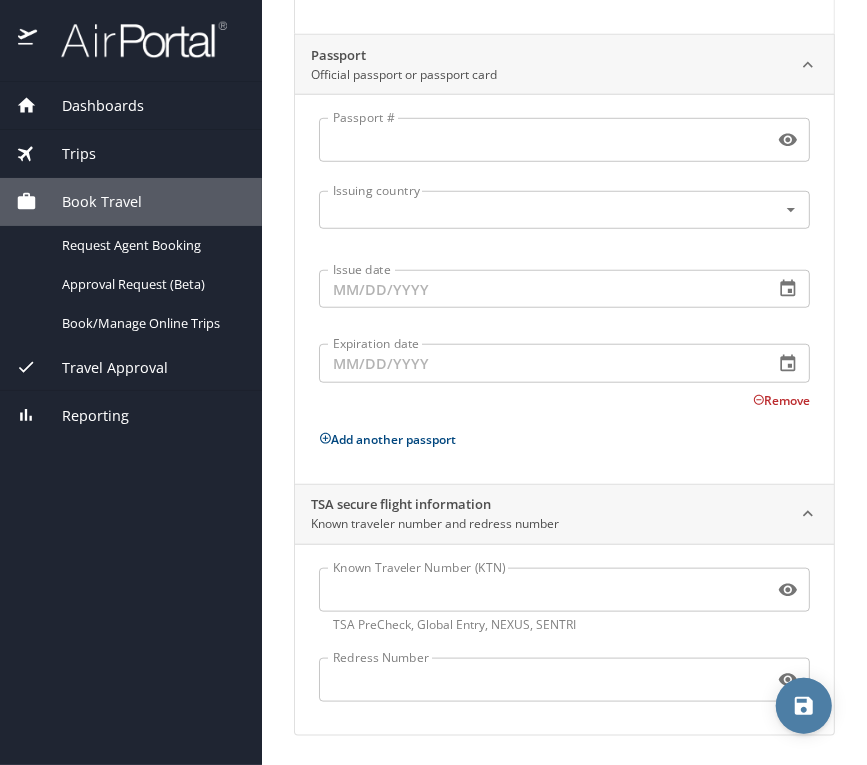 click 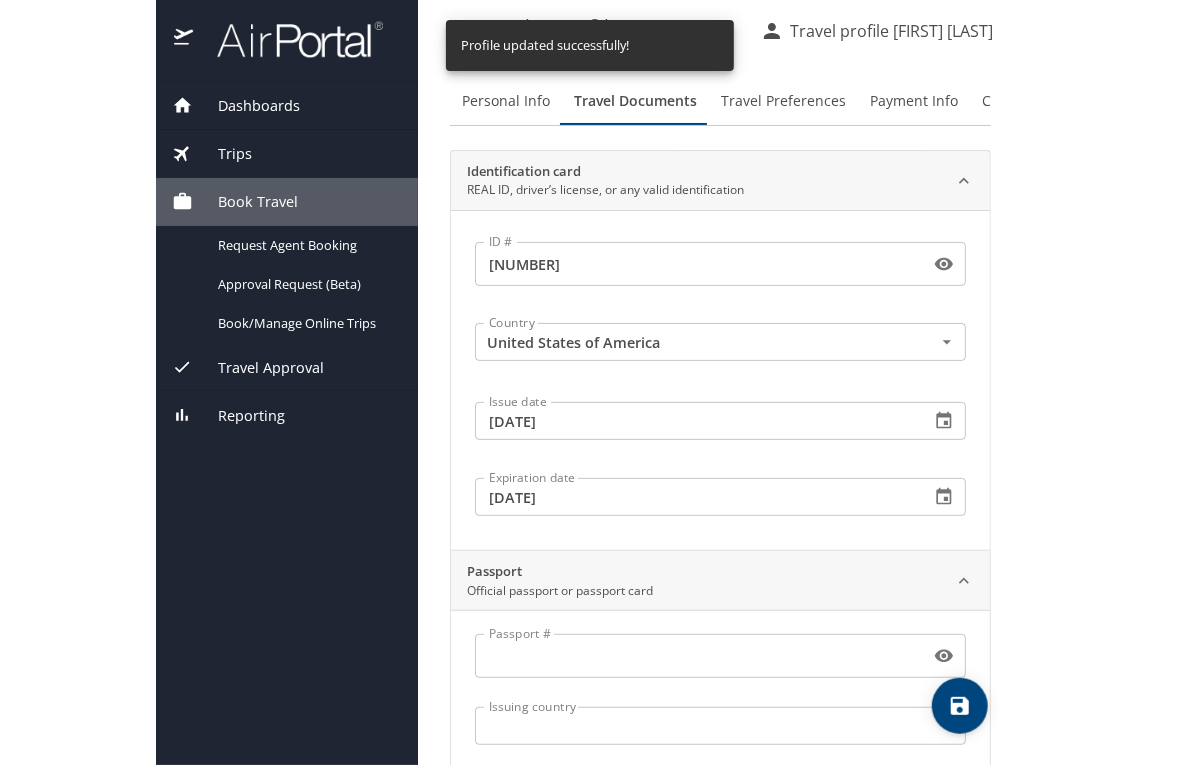 scroll, scrollTop: 0, scrollLeft: 0, axis: both 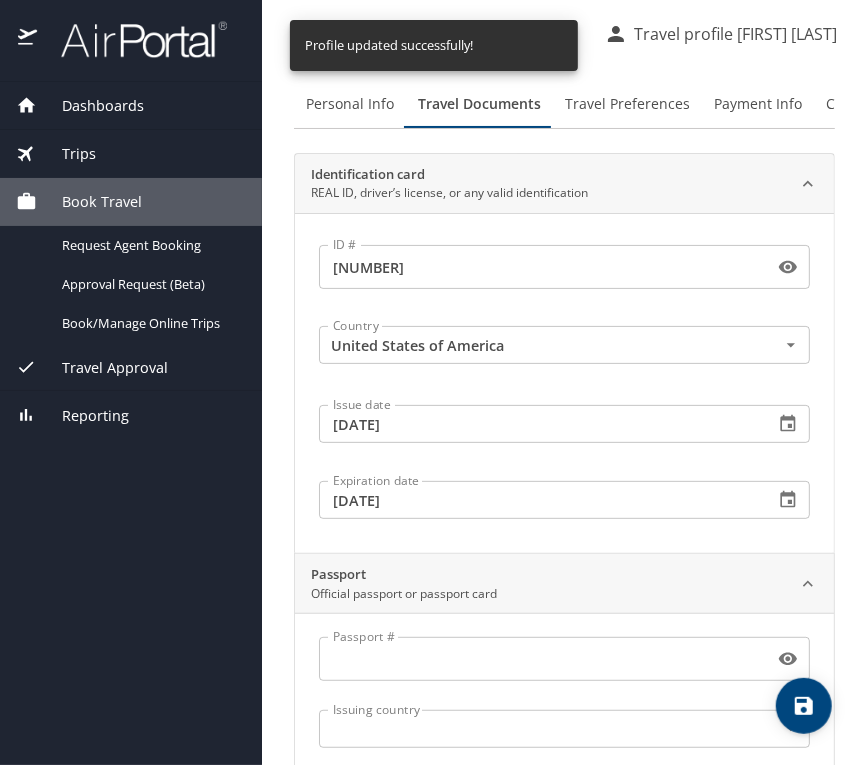 click on "Travel Preferences" at bounding box center (627, 104) 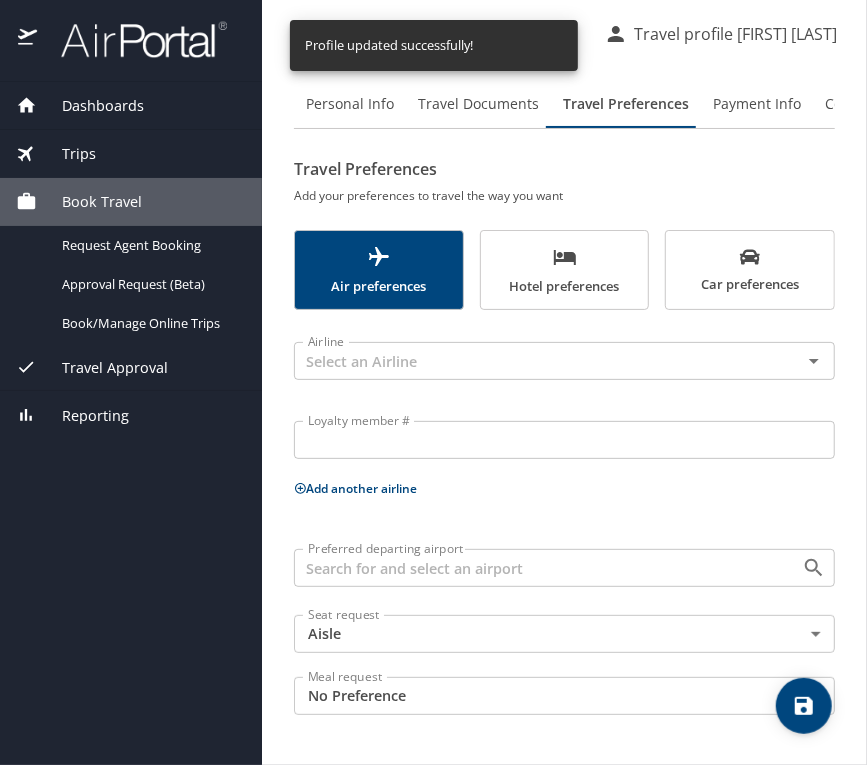 click on "Air preferences" at bounding box center (379, 271) 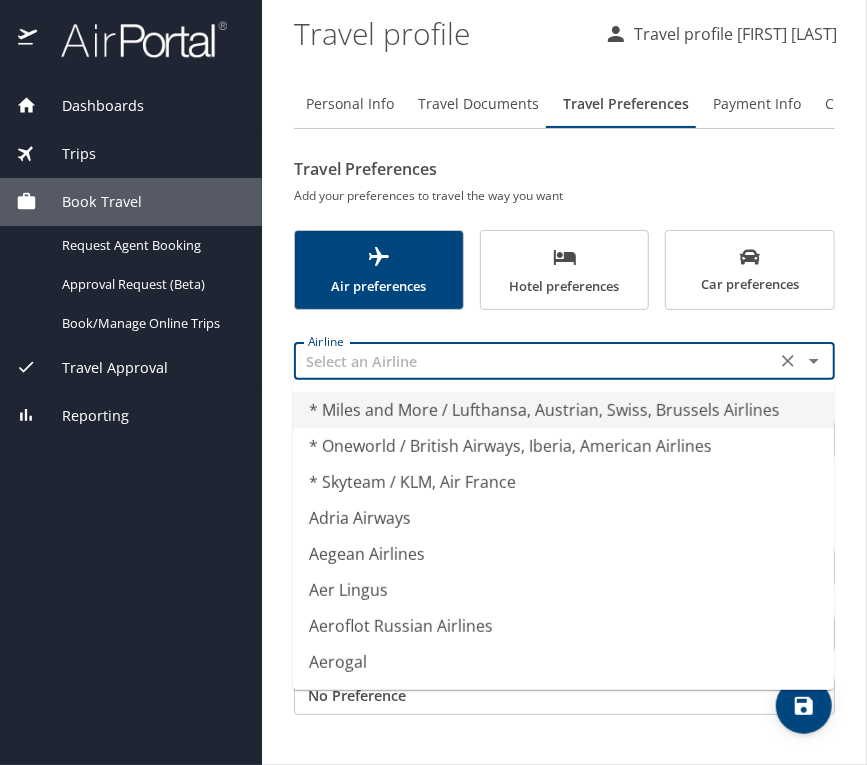 click at bounding box center [535, 361] 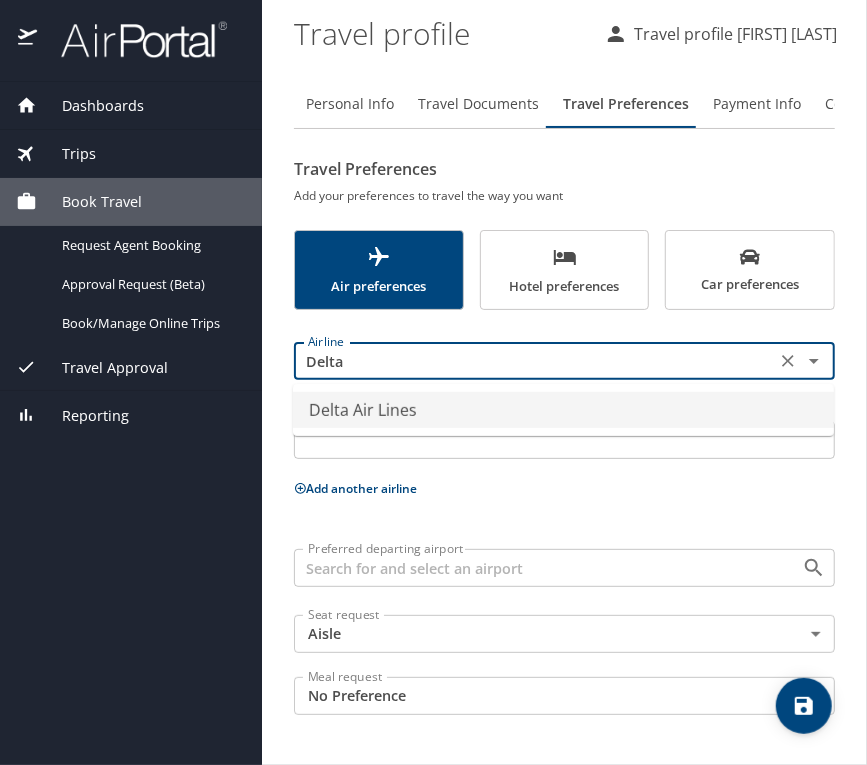 click on "Delta Air Lines" at bounding box center (563, 410) 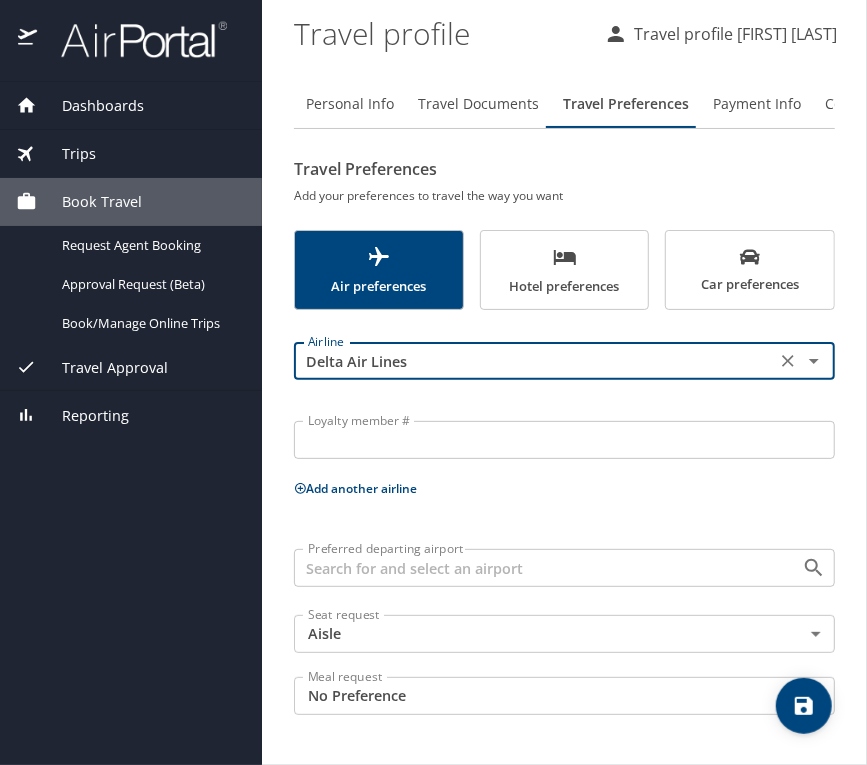 type on "Delta Air Lines" 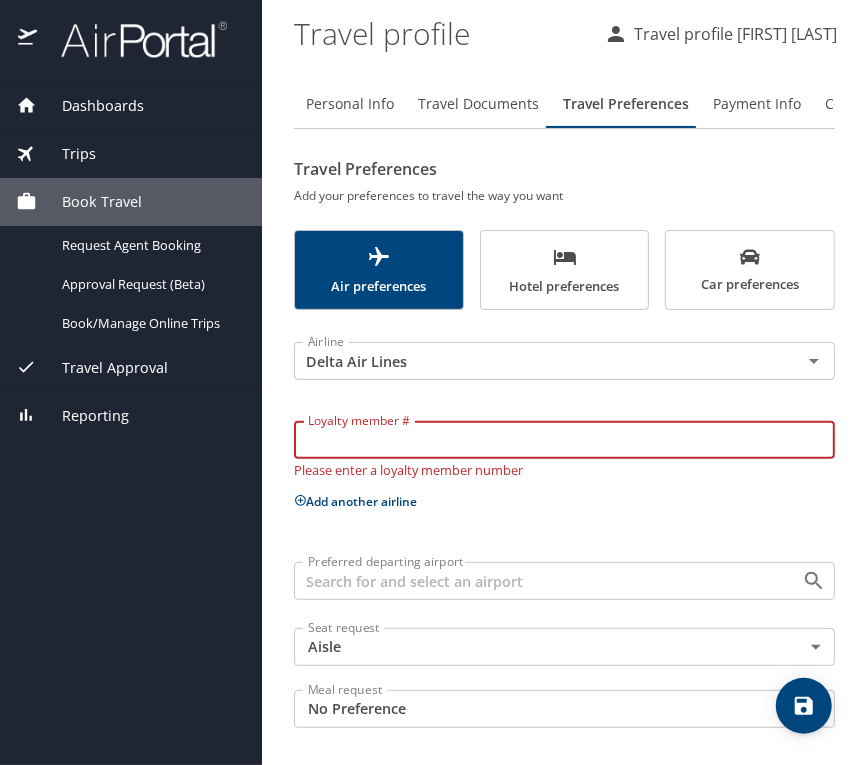 click on "Loyalty member #" at bounding box center [564, 440] 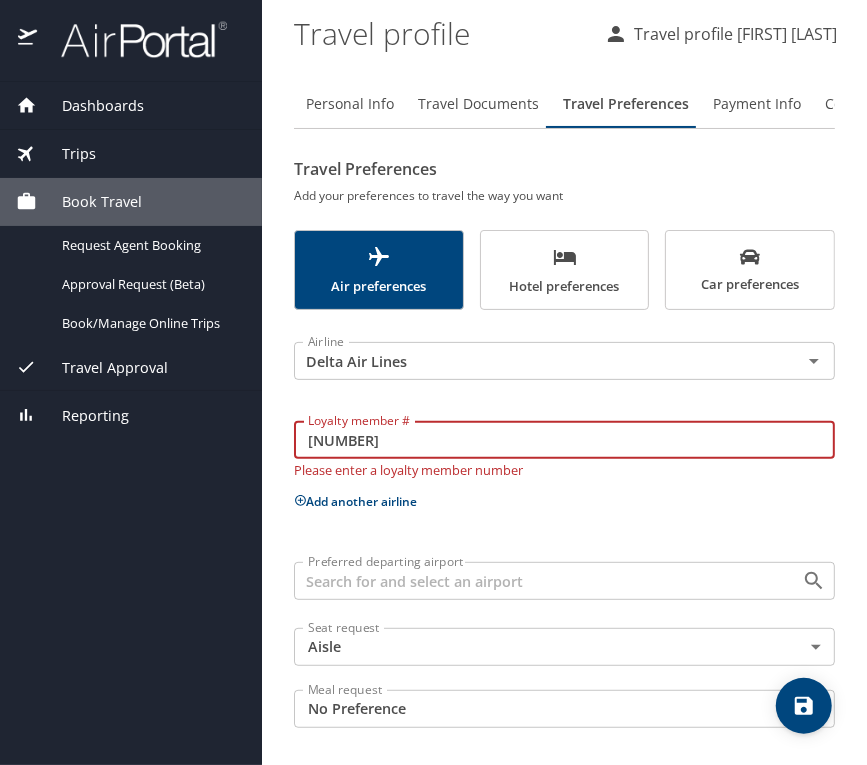 type on "2612185989" 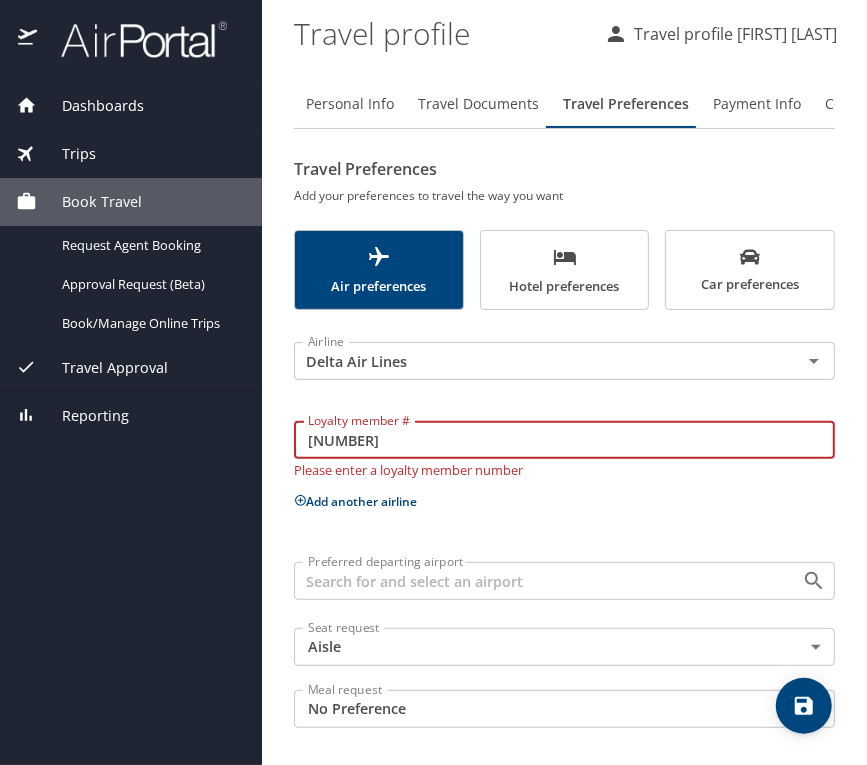 type 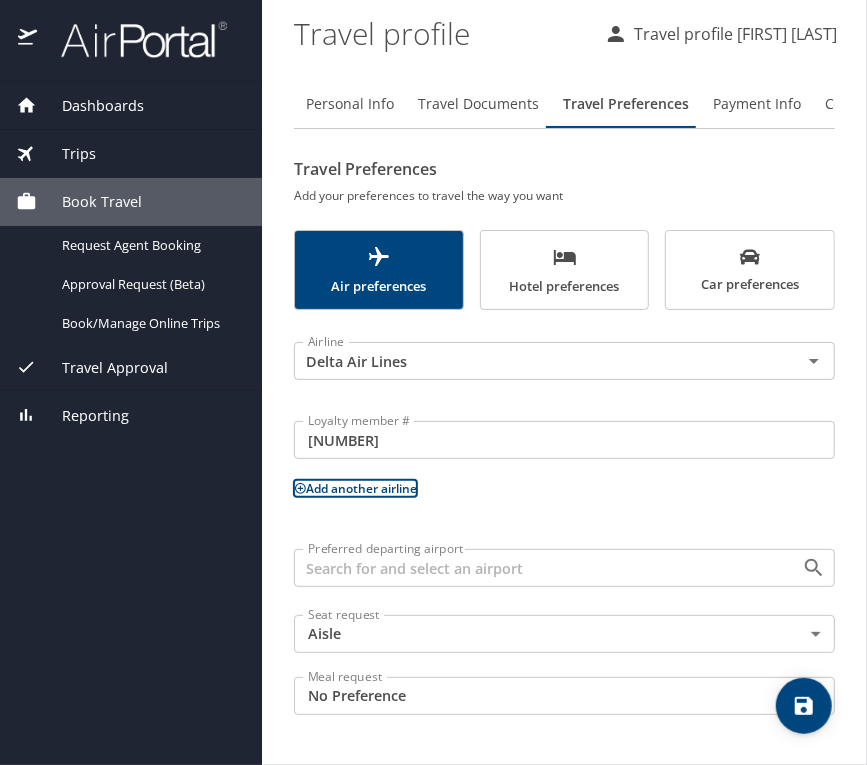 click on "Preferred departing airport" at bounding box center (535, 568) 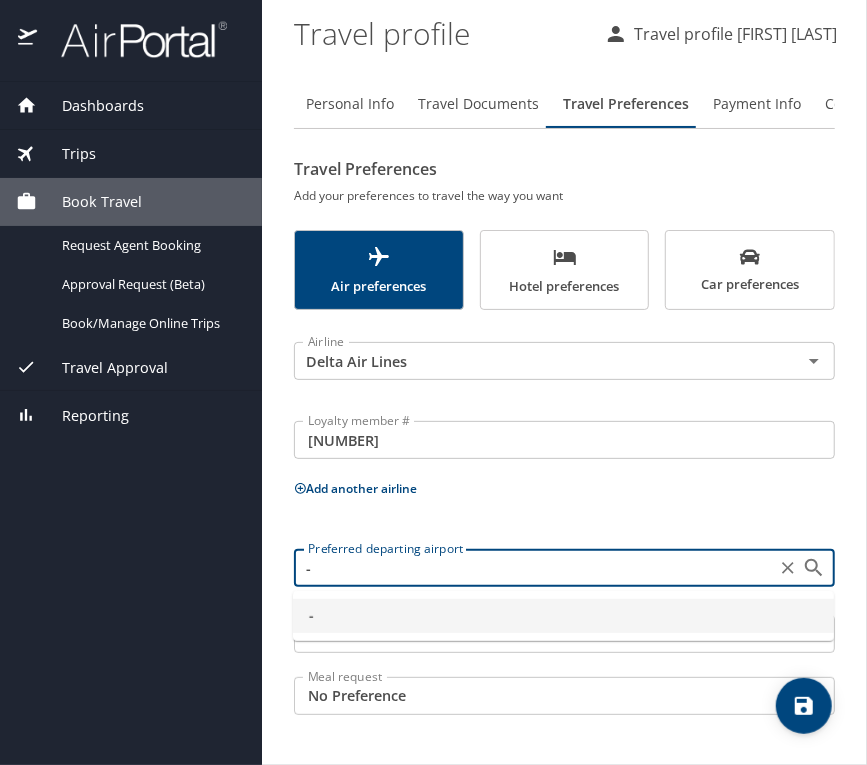 click on "-" at bounding box center (535, 568) 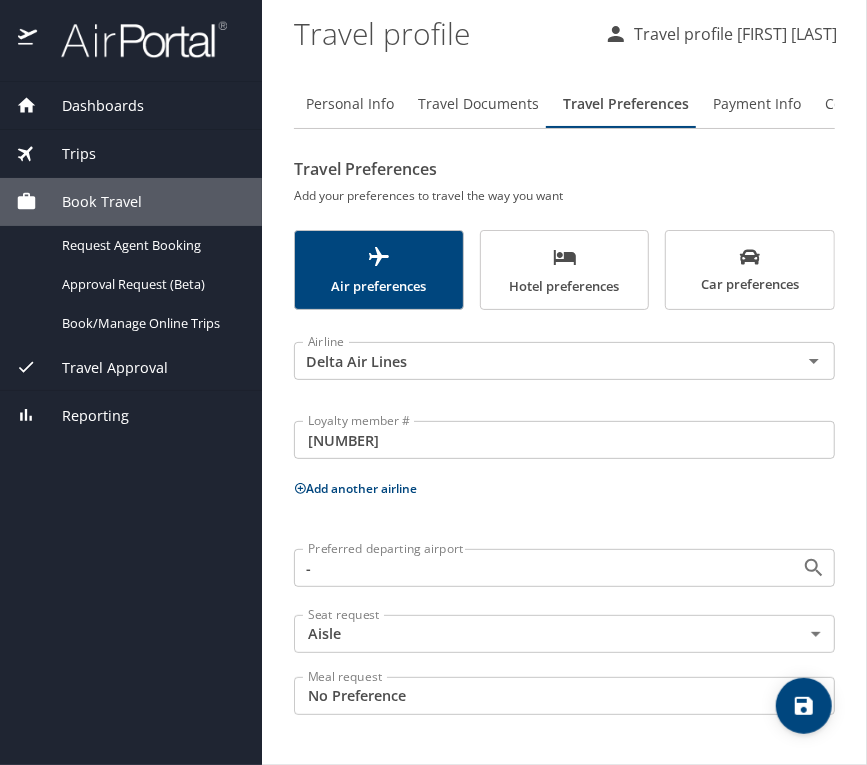 click on "Airline Delta Air Lines Airline   Loyalty member # 2612185989 Loyalty member #  Add another airline Preferred departing airport - Preferred departing airport   Seat request Aisle Aisle Seat request   Meal request No Preference NotApplicable Meal request" at bounding box center (564, 524) 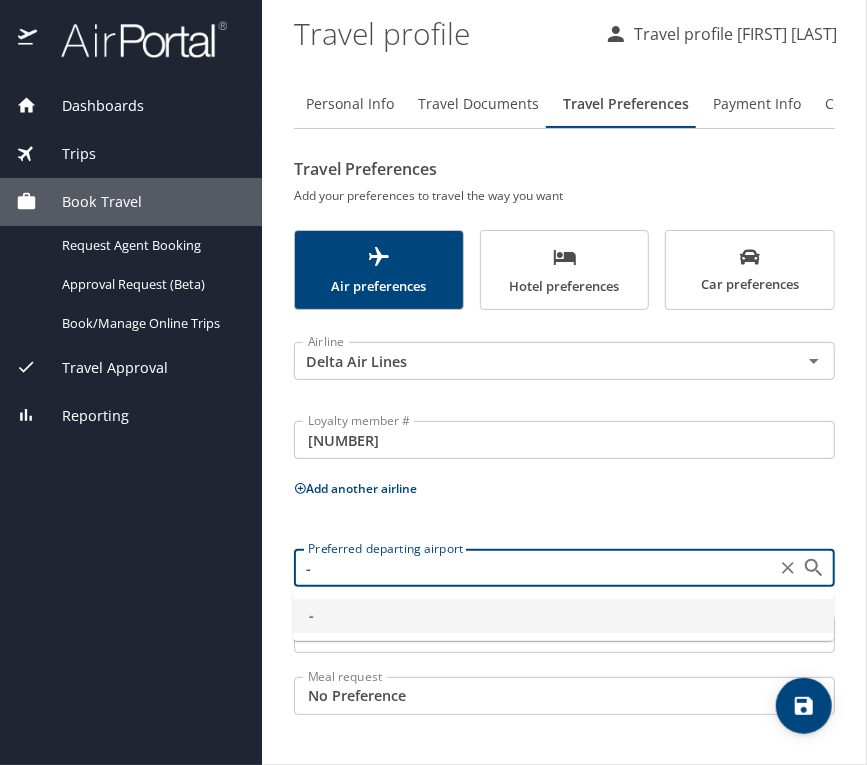 click on "-" at bounding box center [535, 568] 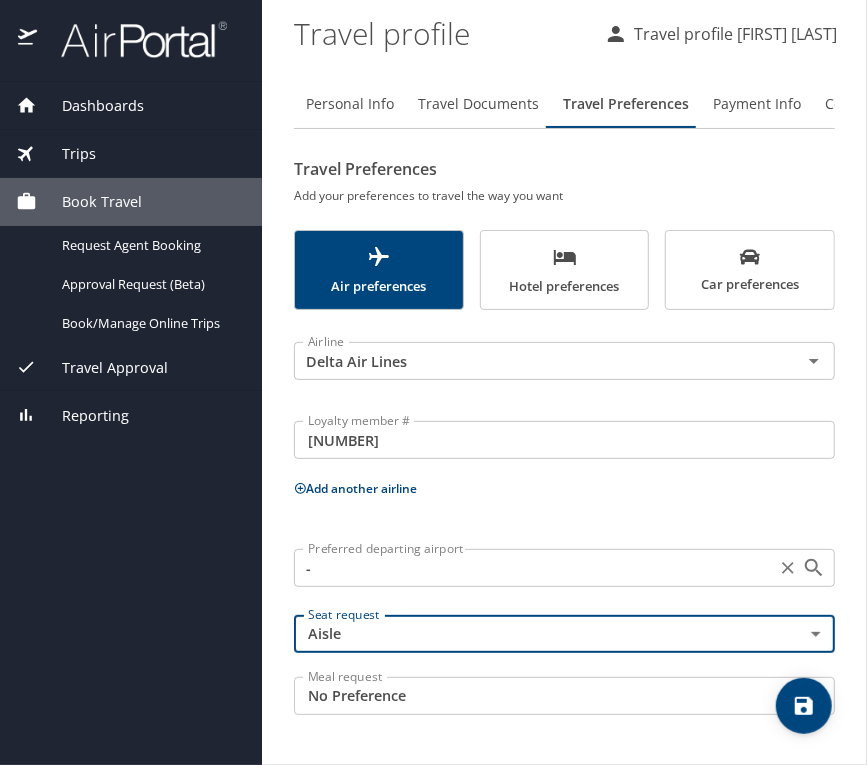 click 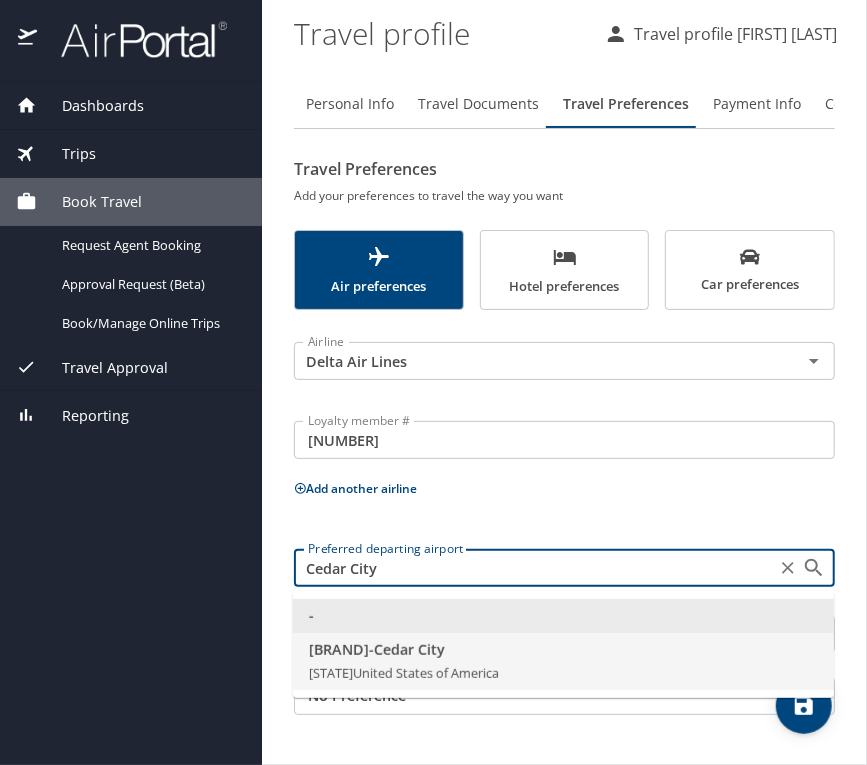 click on "CDC  -  Cedar City" at bounding box center (563, 650) 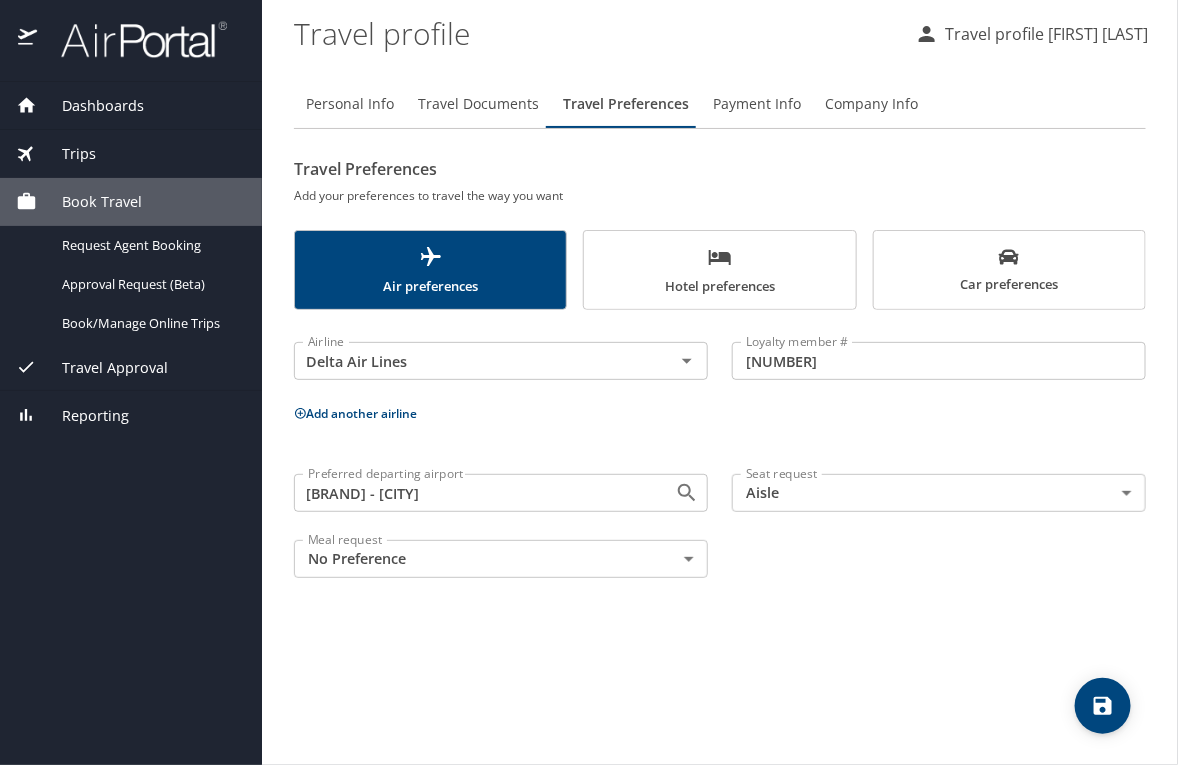 click on "Personal Info Travel Documents Travel Preferences Payment Info Company Info Travel Preferences Add your preferences to travel the way you want Air preferences Hotel preferences Car preferences Airline Delta Air Lines Airline   Loyalty member # 2612185989 Loyalty member #  Add another airline Preferred departing airport CDC - Cedar City Preferred departing airport   Seat request Aisle Aisle Seat request   Meal request No Preference NotApplicable Meal request" at bounding box center [720, 414] 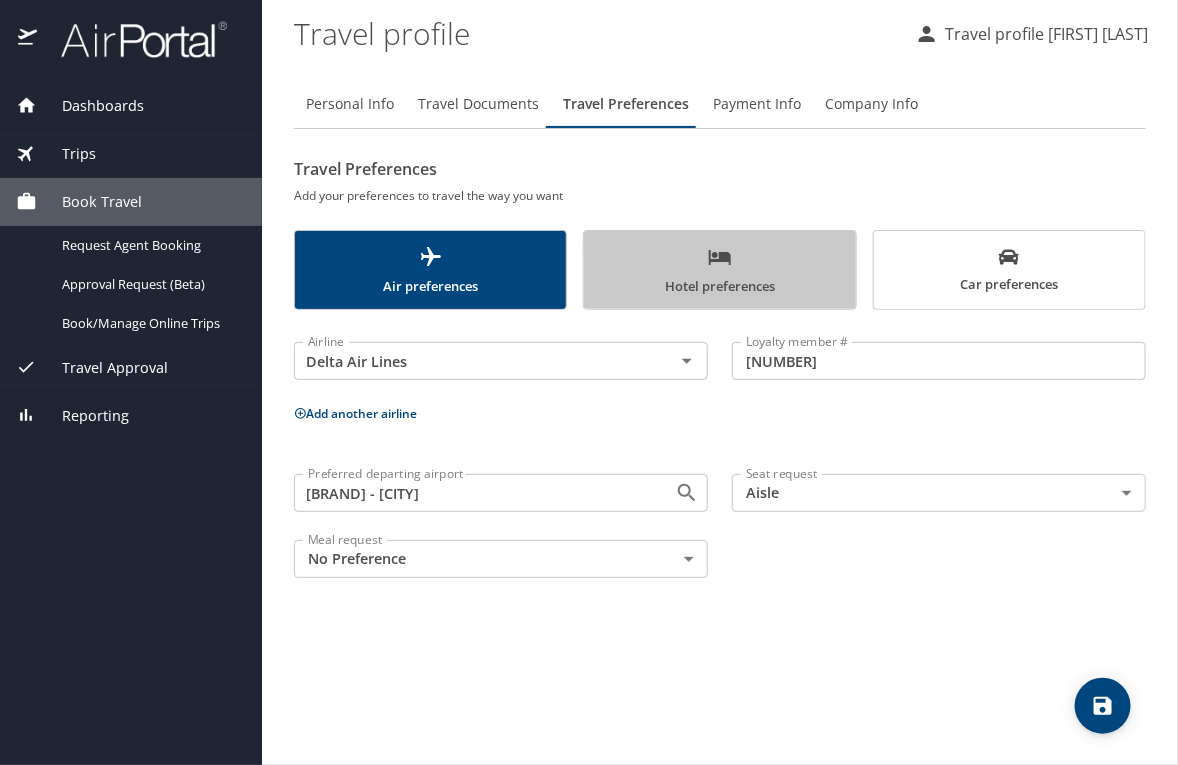 click on "Hotel preferences" at bounding box center [719, 271] 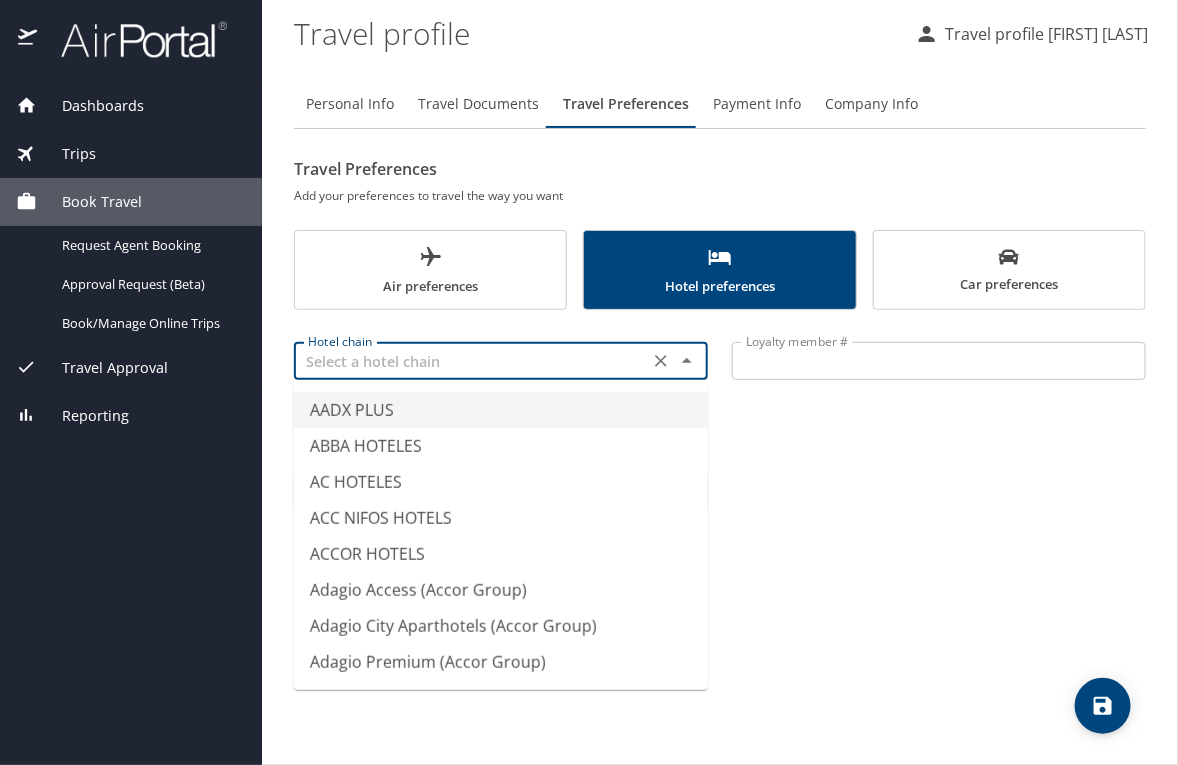 click at bounding box center (471, 361) 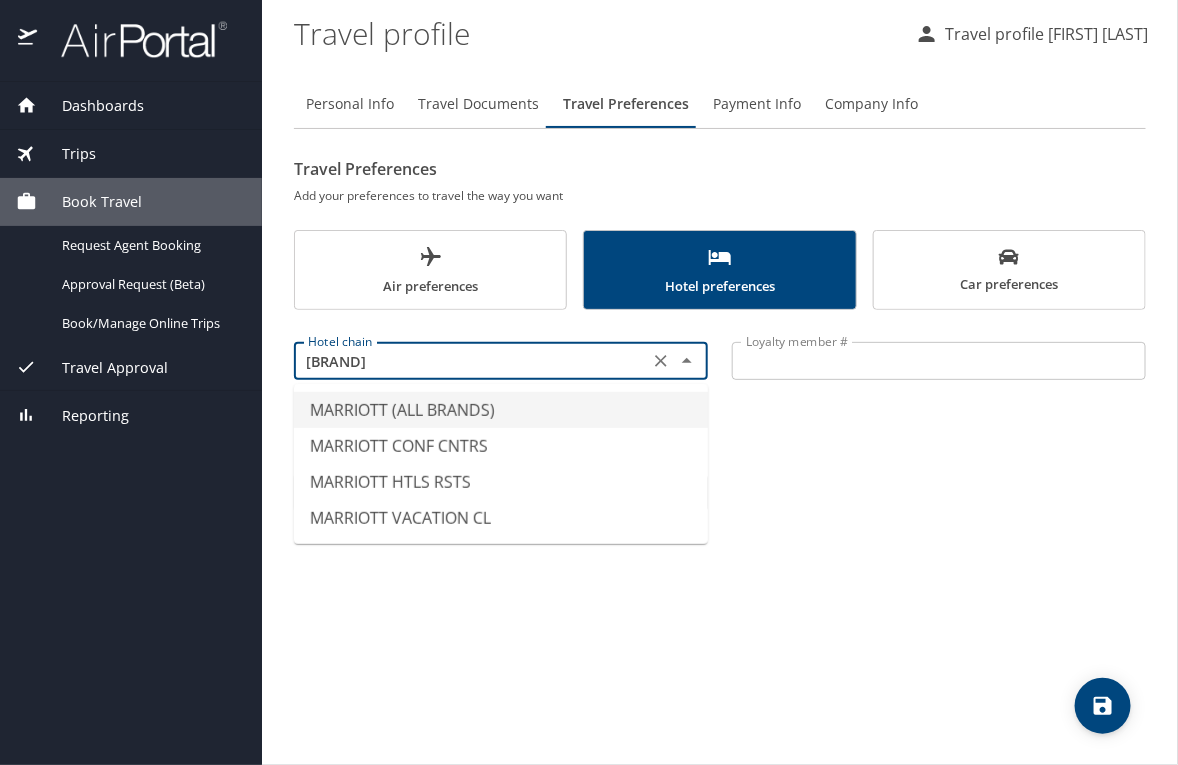 click on "MARRIOTT (ALL BRANDS)" at bounding box center [501, 410] 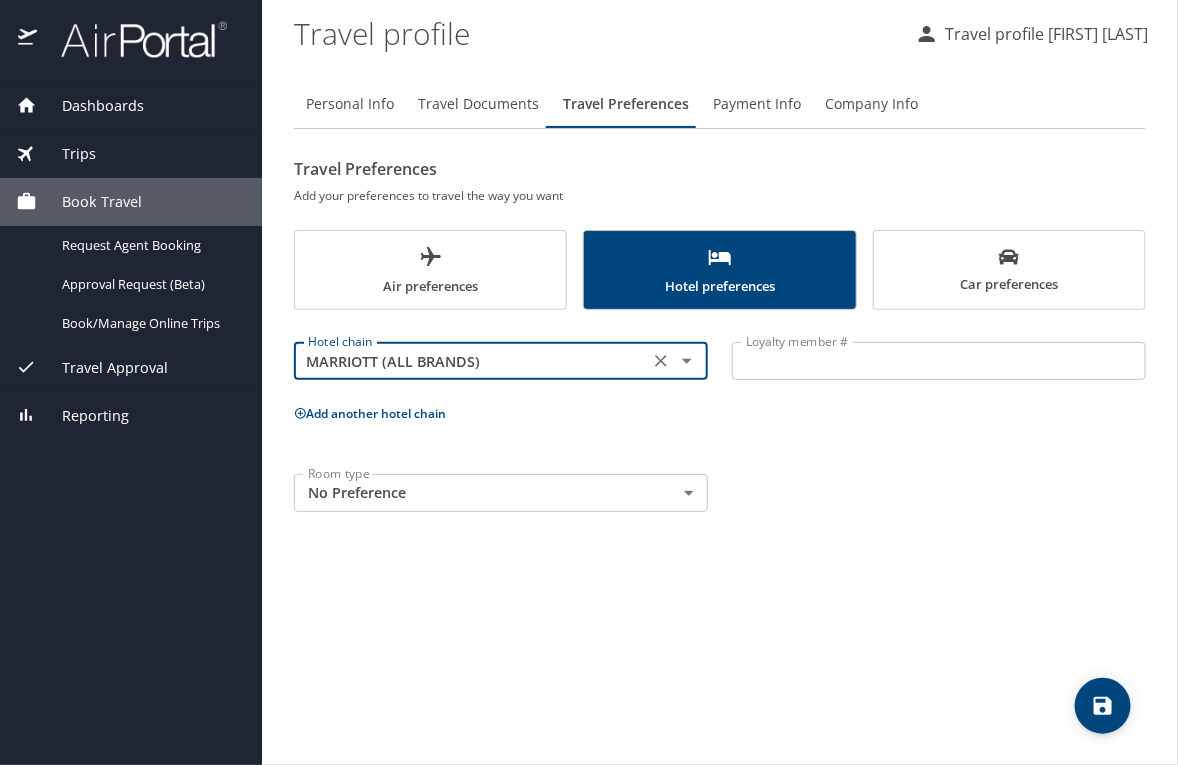 type on "MARRIOTT (ALL BRANDS)" 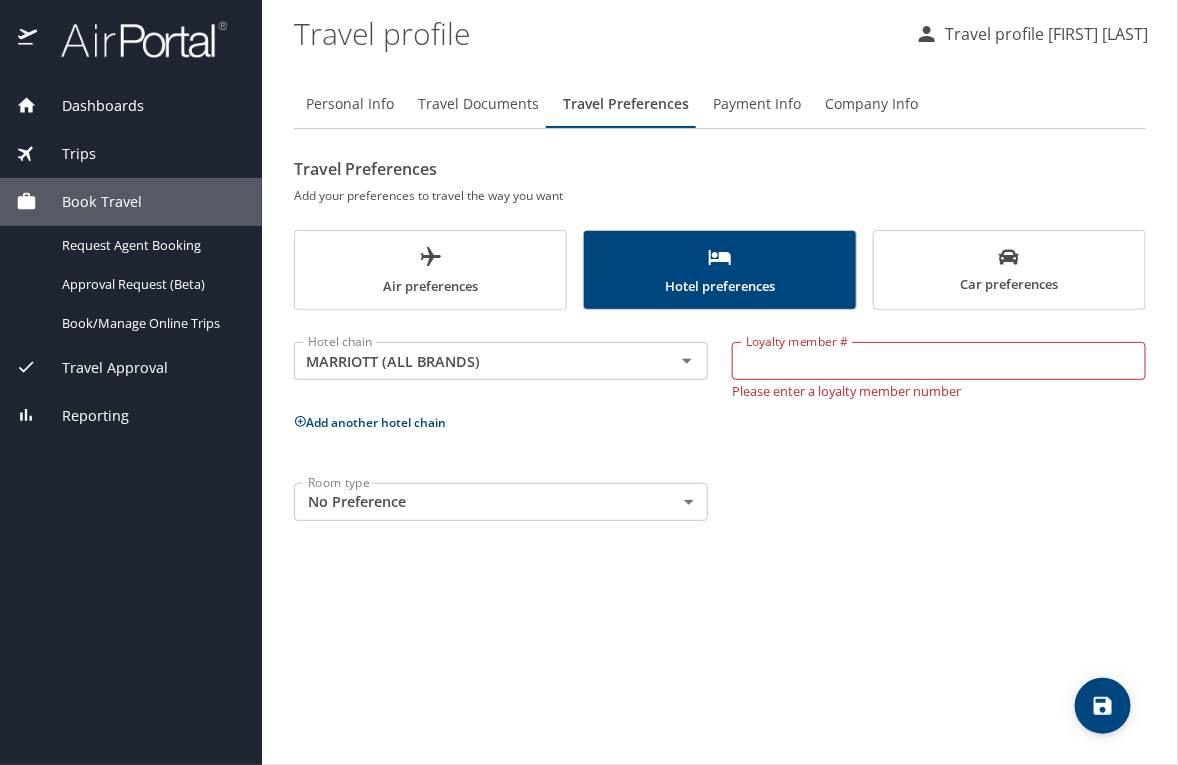click on "Room type No Preference NotApplicable Room type" at bounding box center [720, 502] 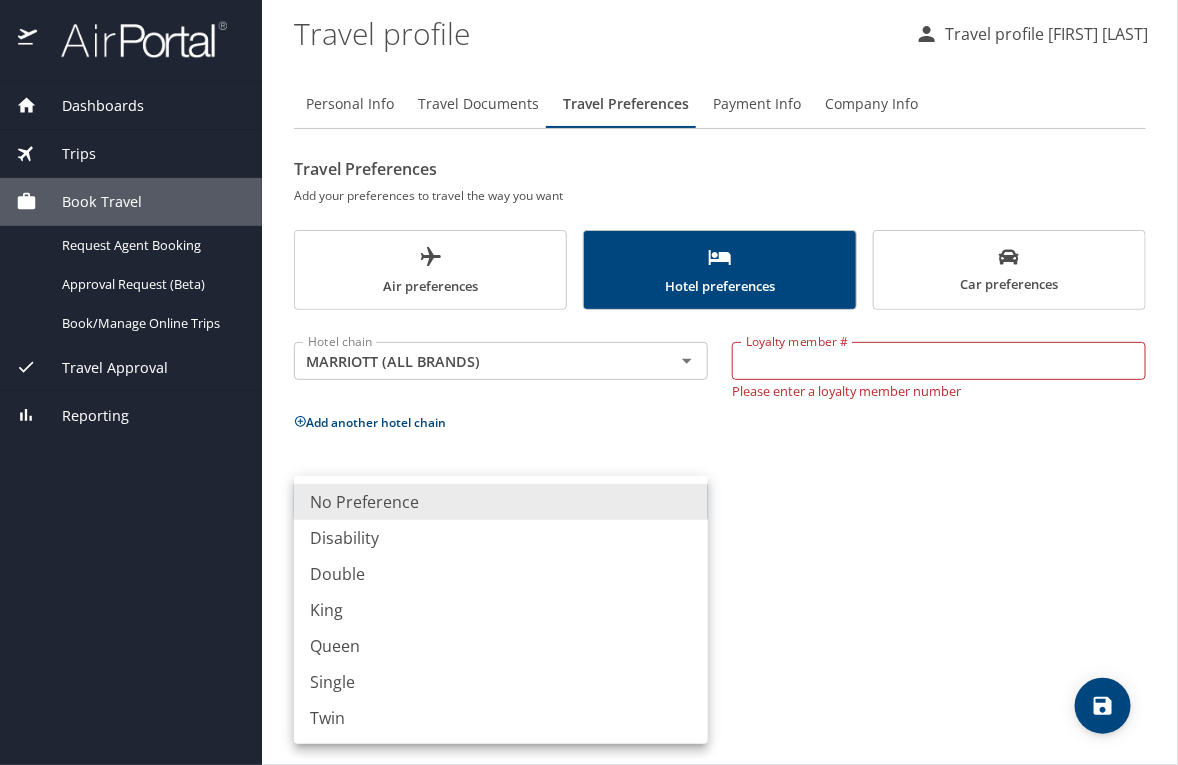 click on "Dashboards My Travel Dashboard Trips Current / Future Trips Past Trips Trips Missing Hotel Book Travel Request Agent Booking Approval Request (Beta) Book/Manage Online Trips Travel Approval Pending Trip Approvals Approved Trips Canceled Trips Approvals (Beta) Reporting Travel profile Estella Shimkus Personal Info Travel Documents Travel Preferences Payment Info Company Info Travel Preferences Add your preferences to travel the way you want Air preferences Hotel preferences Car preferences Hotel chain MARRIOTT (ALL BRANDS) Hotel chain   Loyalty member # Loyalty member # Please enter a loyalty member number  Add another hotel chain   Room type No Preference NotApplicable Room type My settings Travel agency contacts View travel profile Give feedback Sign out No Preference Disability Double King Queen Single Twin" at bounding box center [589, 382] 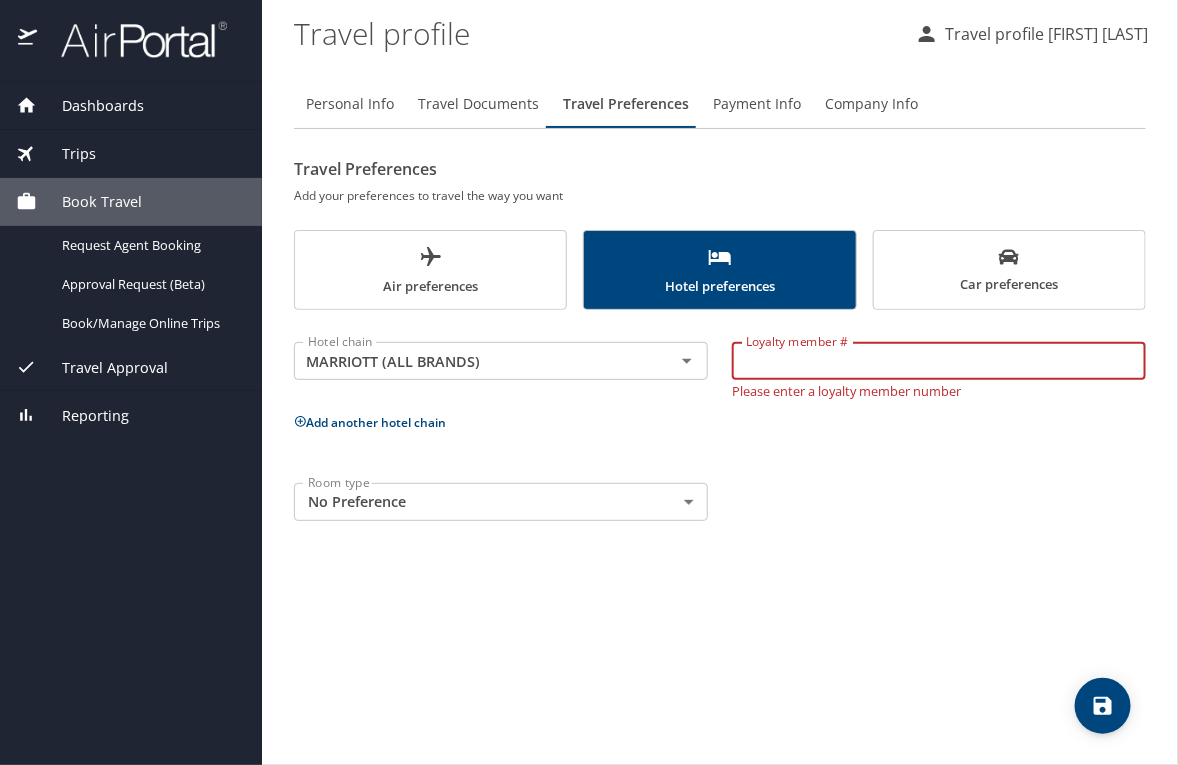 click on "Loyalty member #" at bounding box center [939, 361] 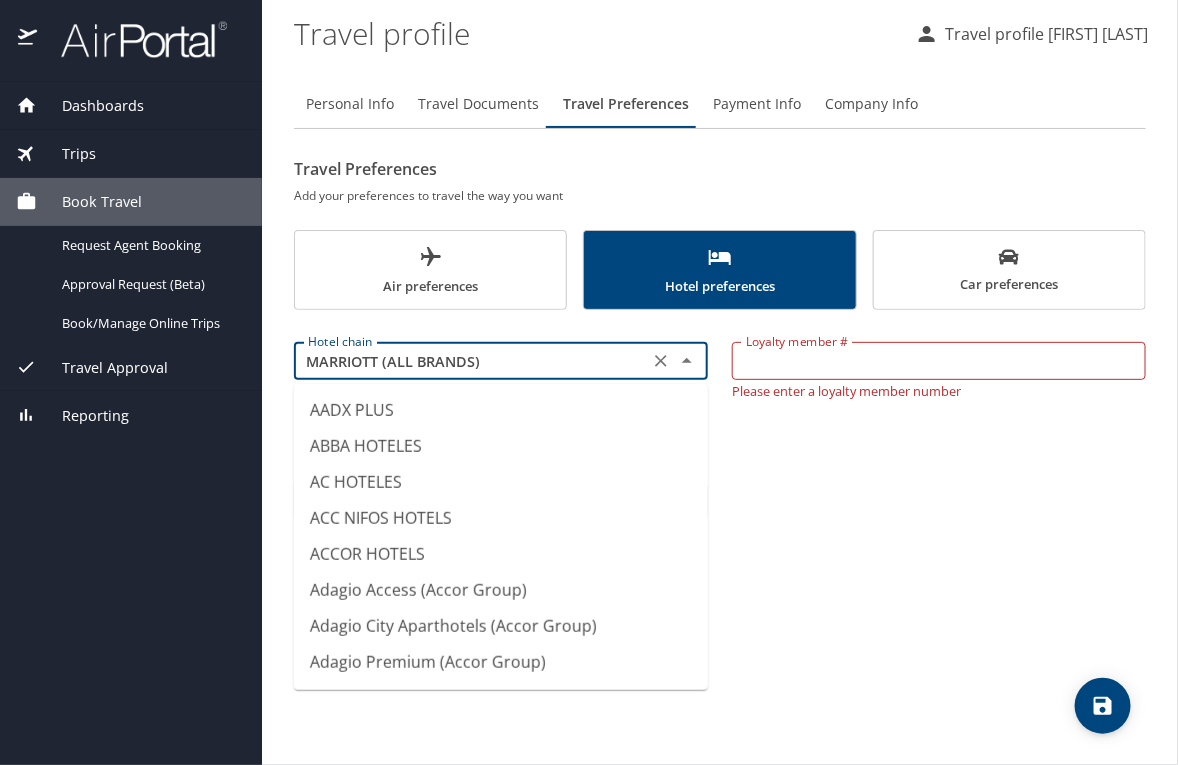 scroll, scrollTop: 6650, scrollLeft: 0, axis: vertical 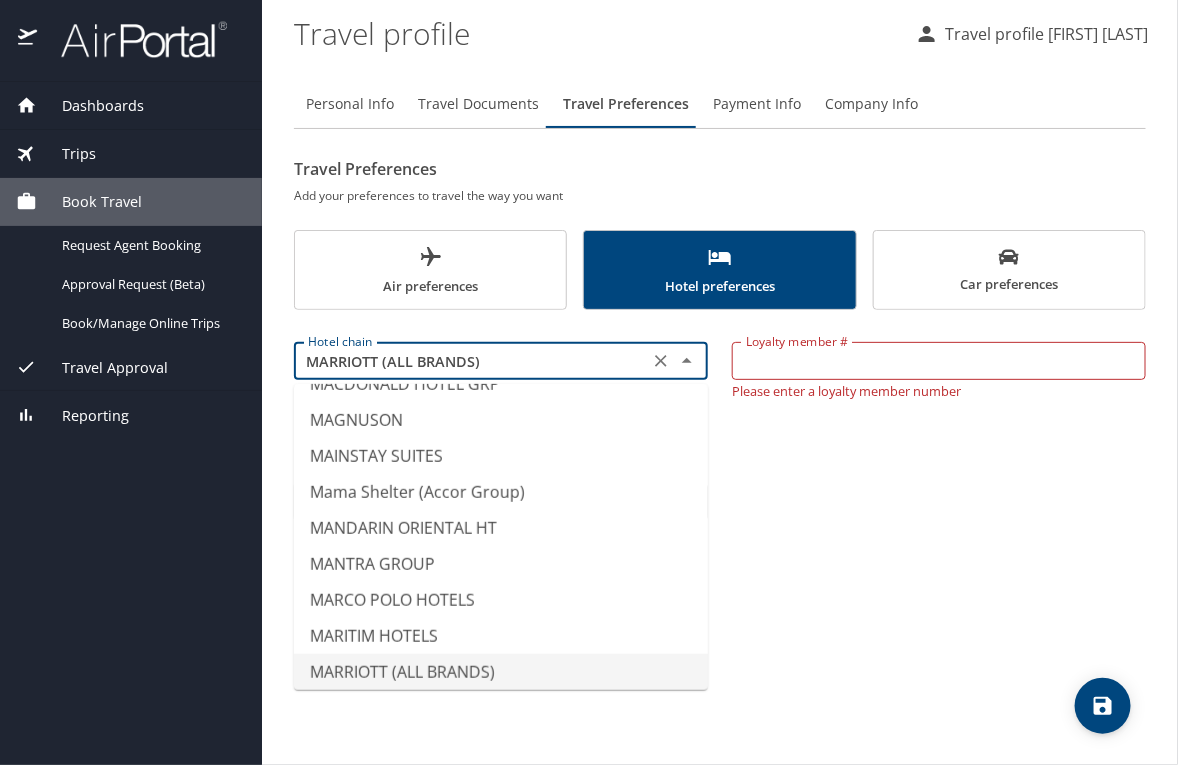 drag, startPoint x: 549, startPoint y: 350, endPoint x: 281, endPoint y: 364, distance: 268.36542 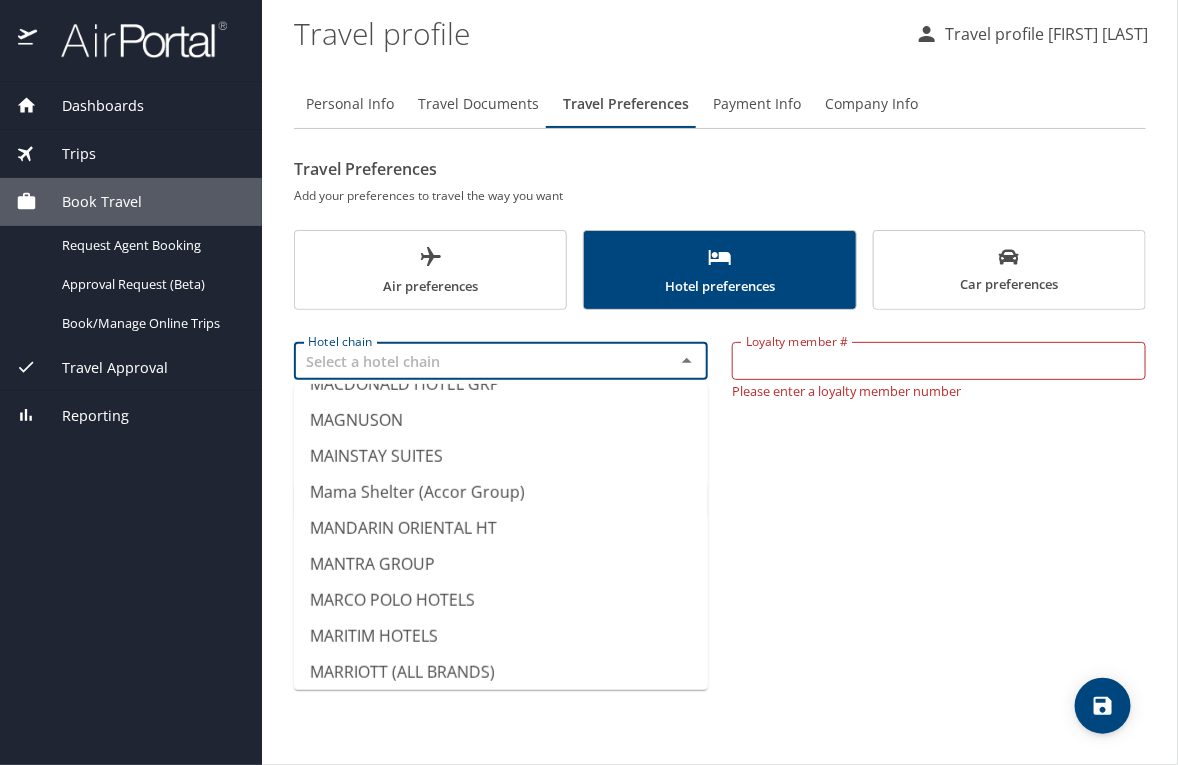 scroll, scrollTop: 12, scrollLeft: 0, axis: vertical 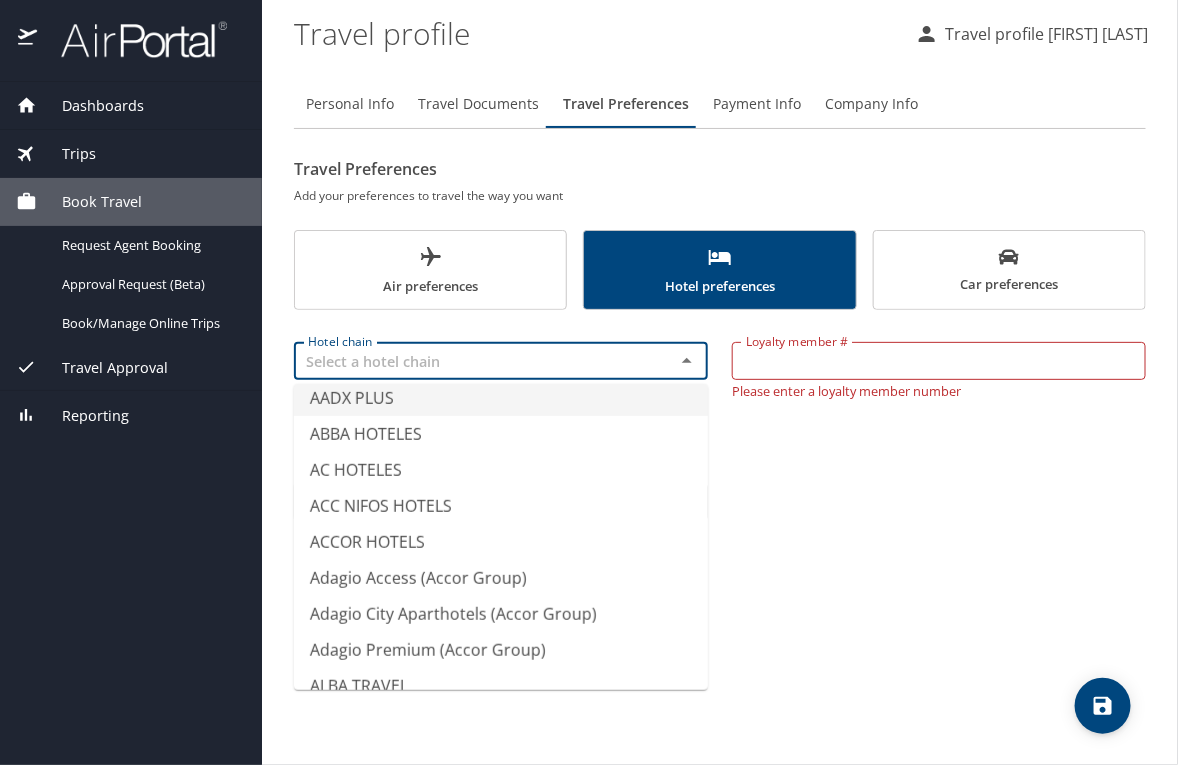 type on "AADX PLUS" 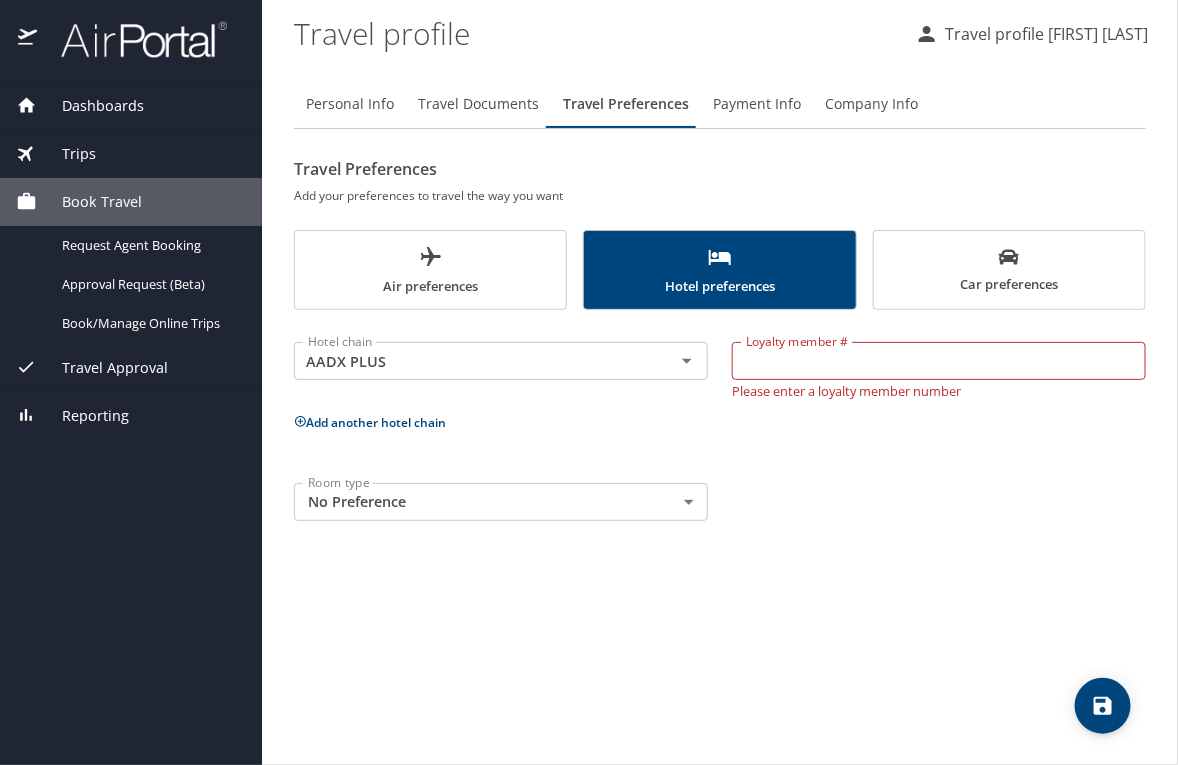 click on "Room type No Preference NotApplicable Room type" at bounding box center (720, 502) 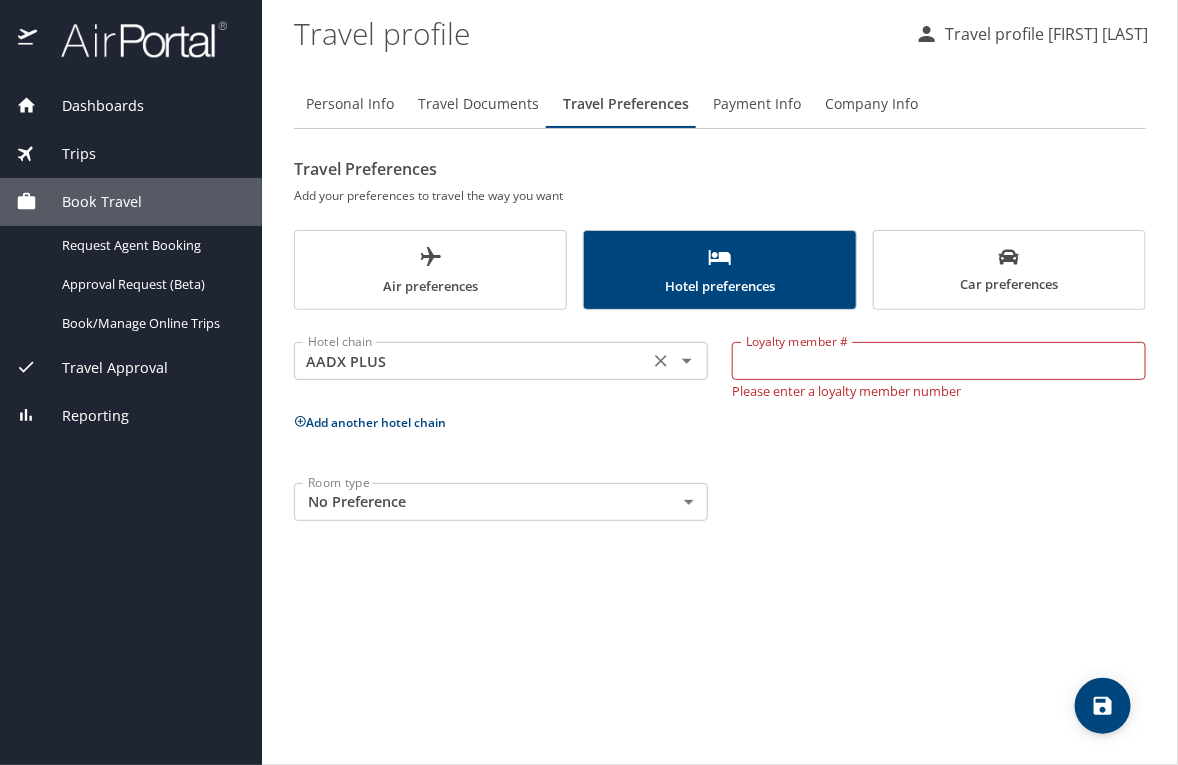 click 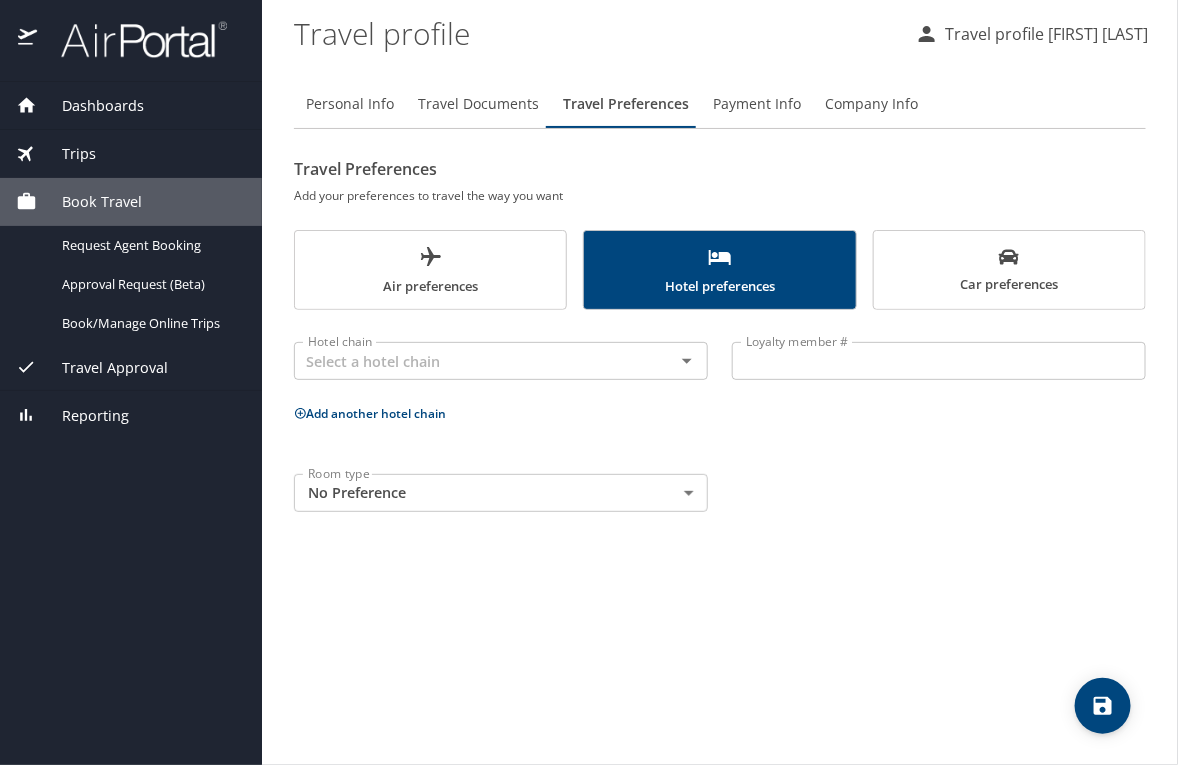 drag, startPoint x: 945, startPoint y: 498, endPoint x: 957, endPoint y: 494, distance: 12.649111 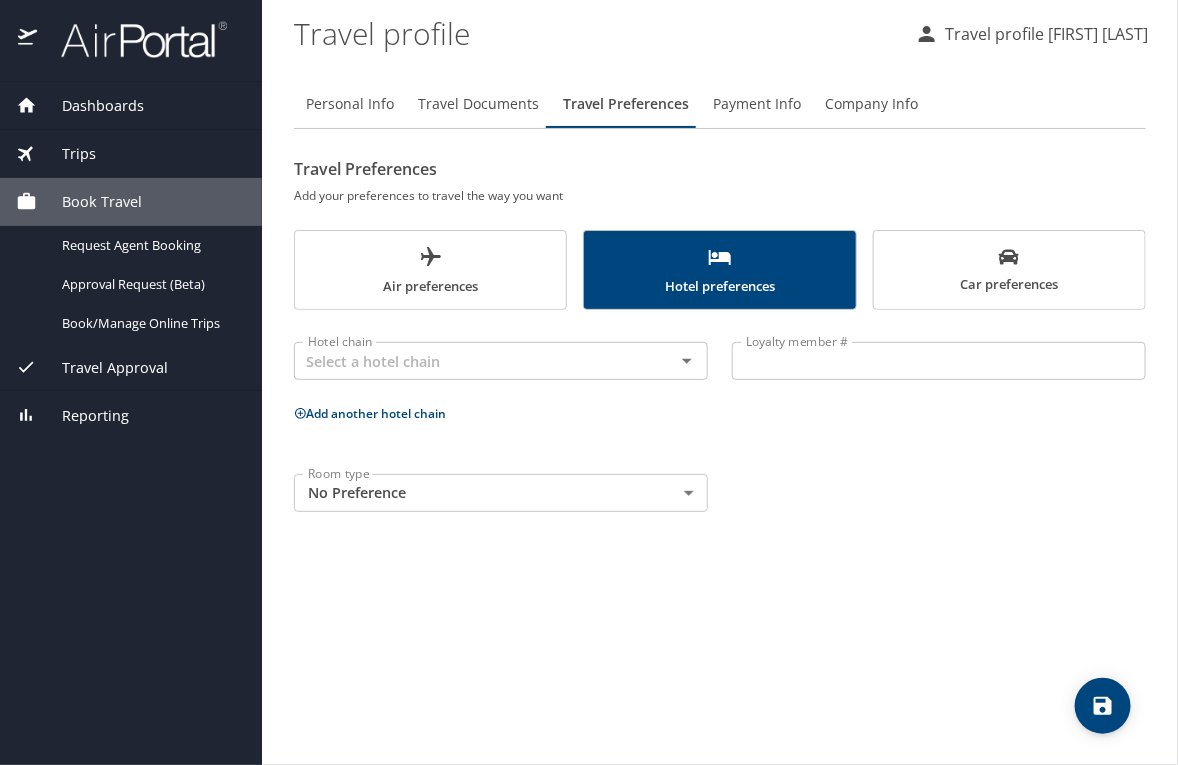 click on "Room type No Preference NotApplicable Room type" at bounding box center (720, 493) 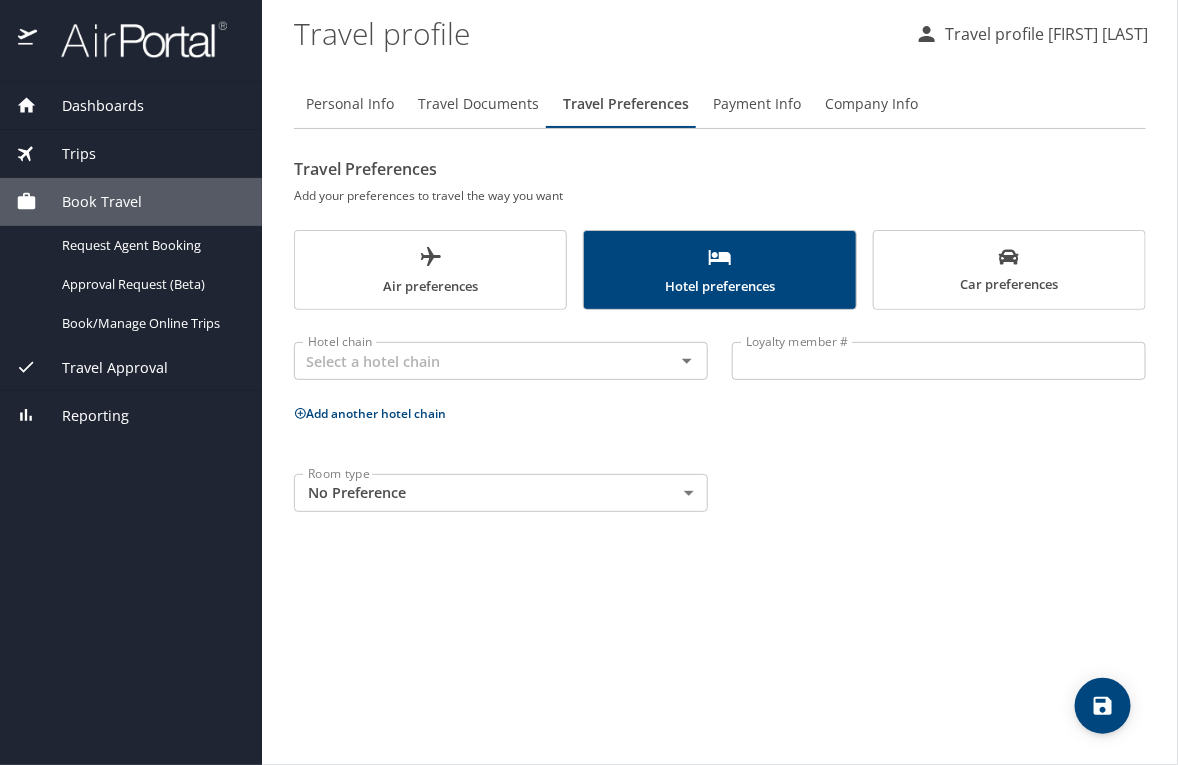 click on "Room type No Preference NotApplicable Room type" at bounding box center (720, 493) 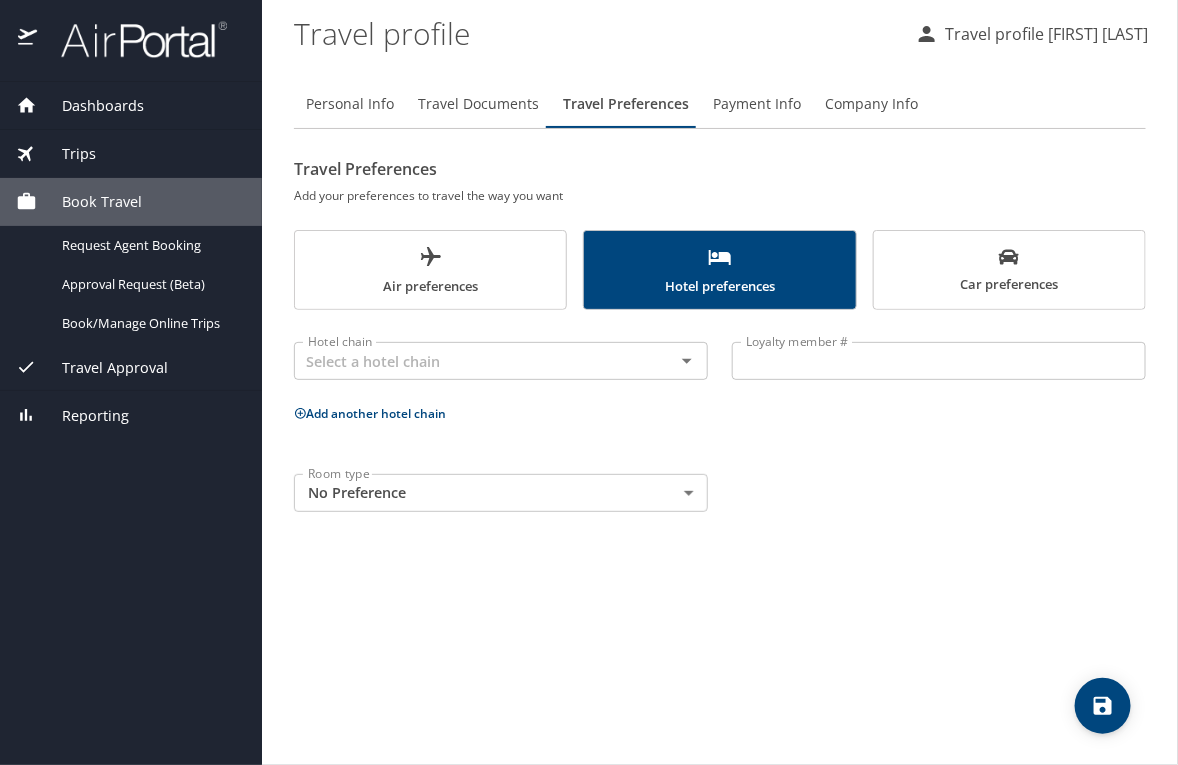 click on "Car preferences" at bounding box center (1009, 271) 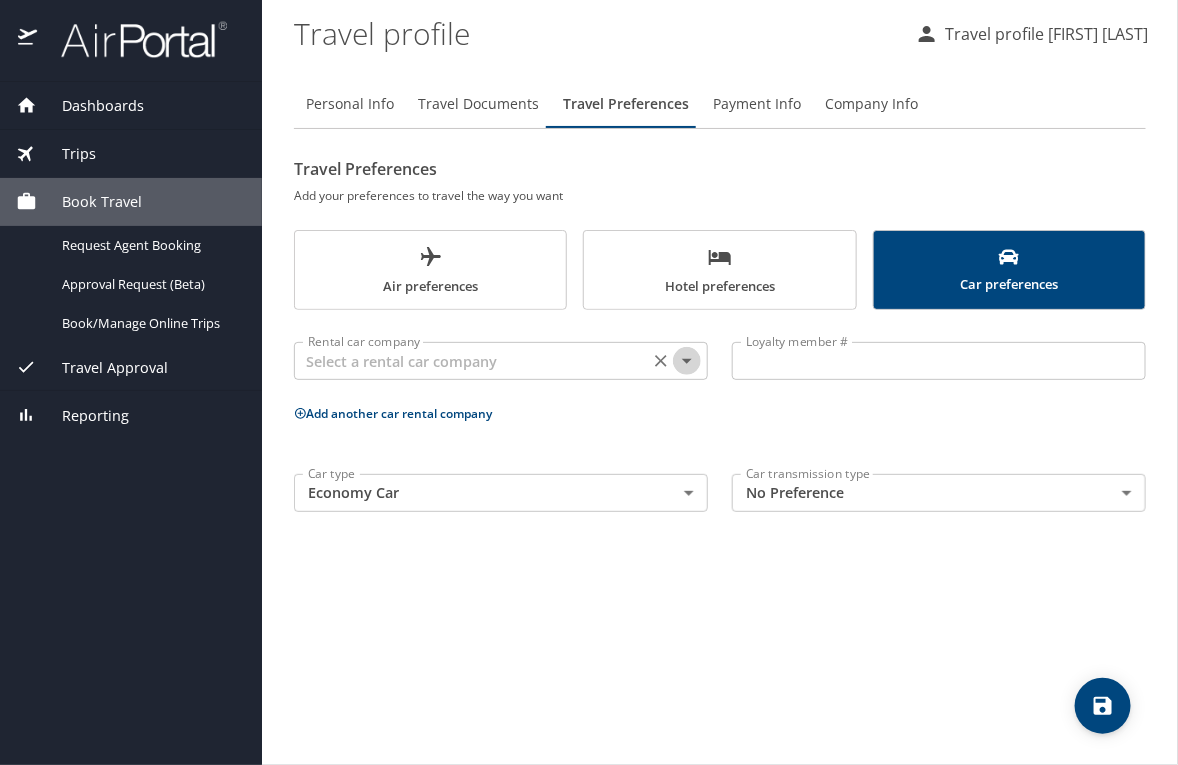 click 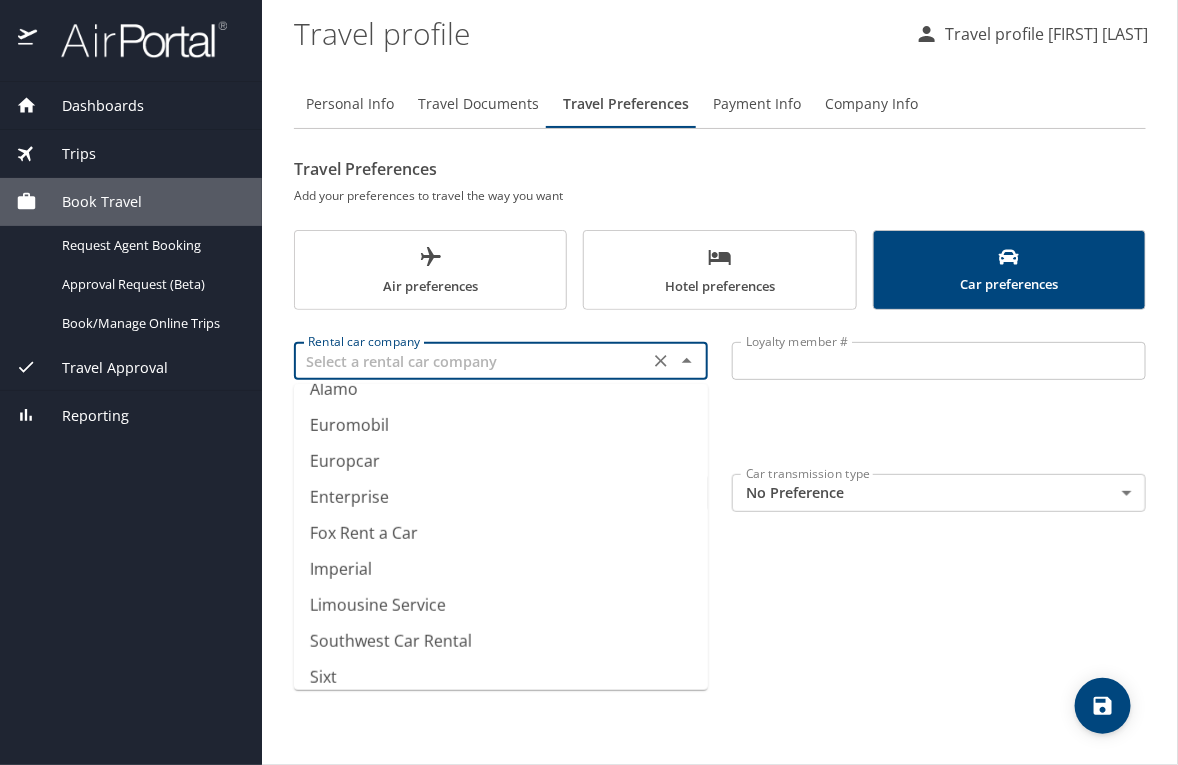 scroll, scrollTop: 0, scrollLeft: 0, axis: both 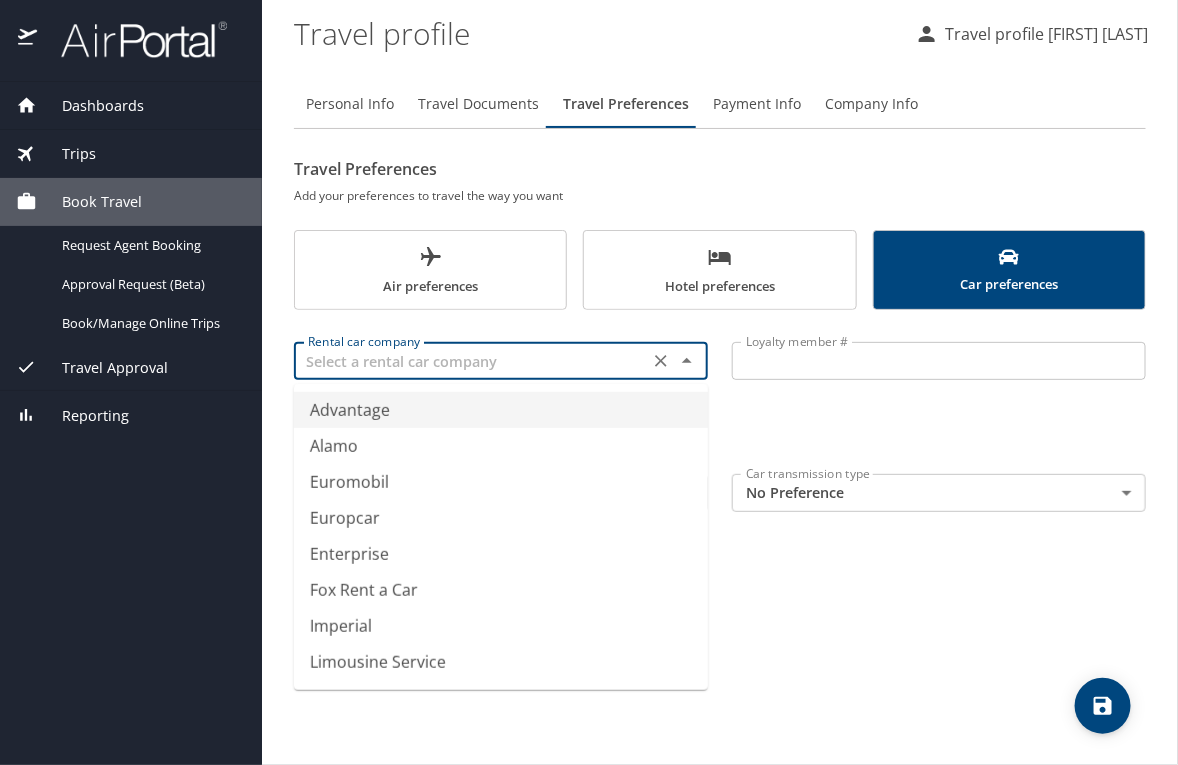 type on "Advantage" 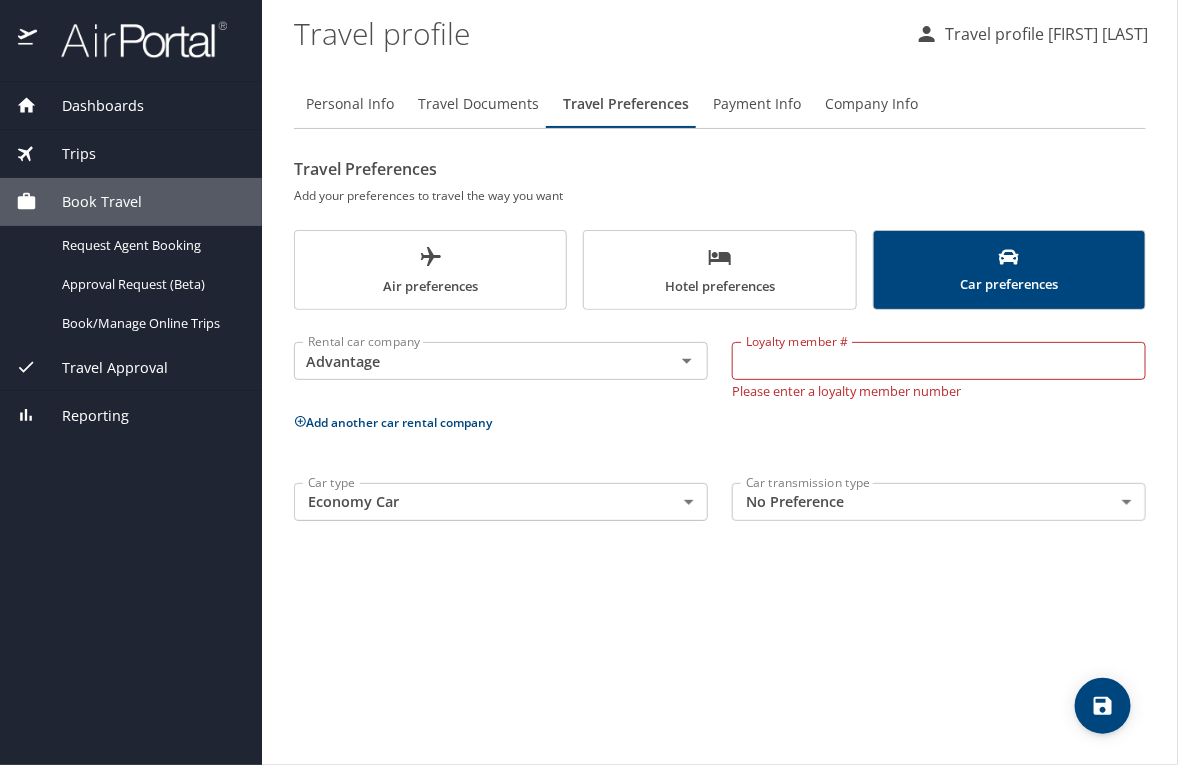 click on "Add another car rental company" at bounding box center (720, 422) 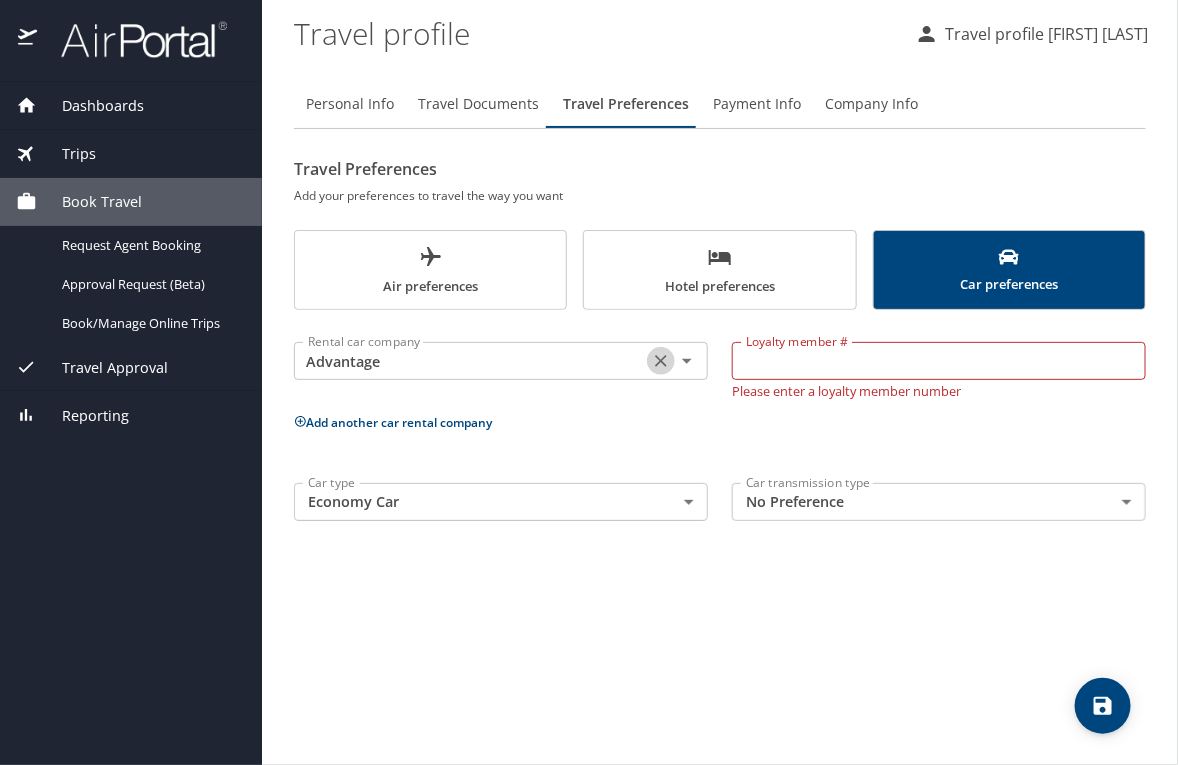 click 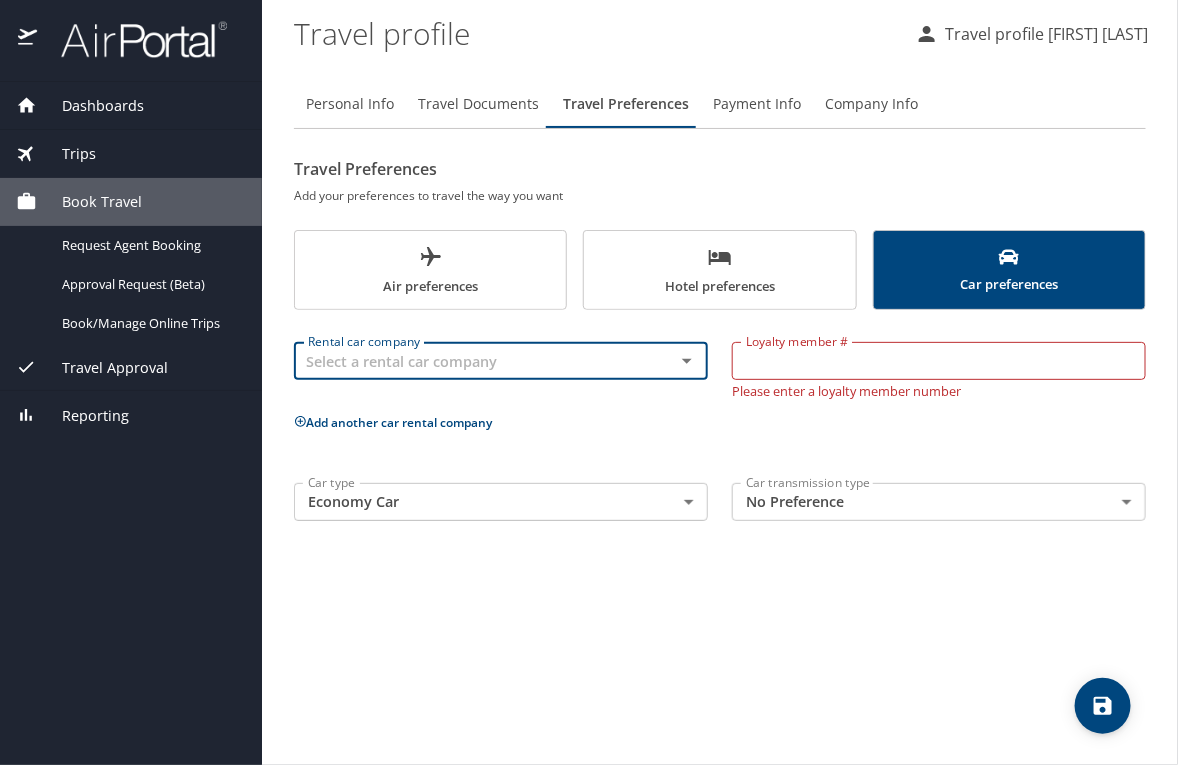click on "Add another car rental company" at bounding box center [720, 422] 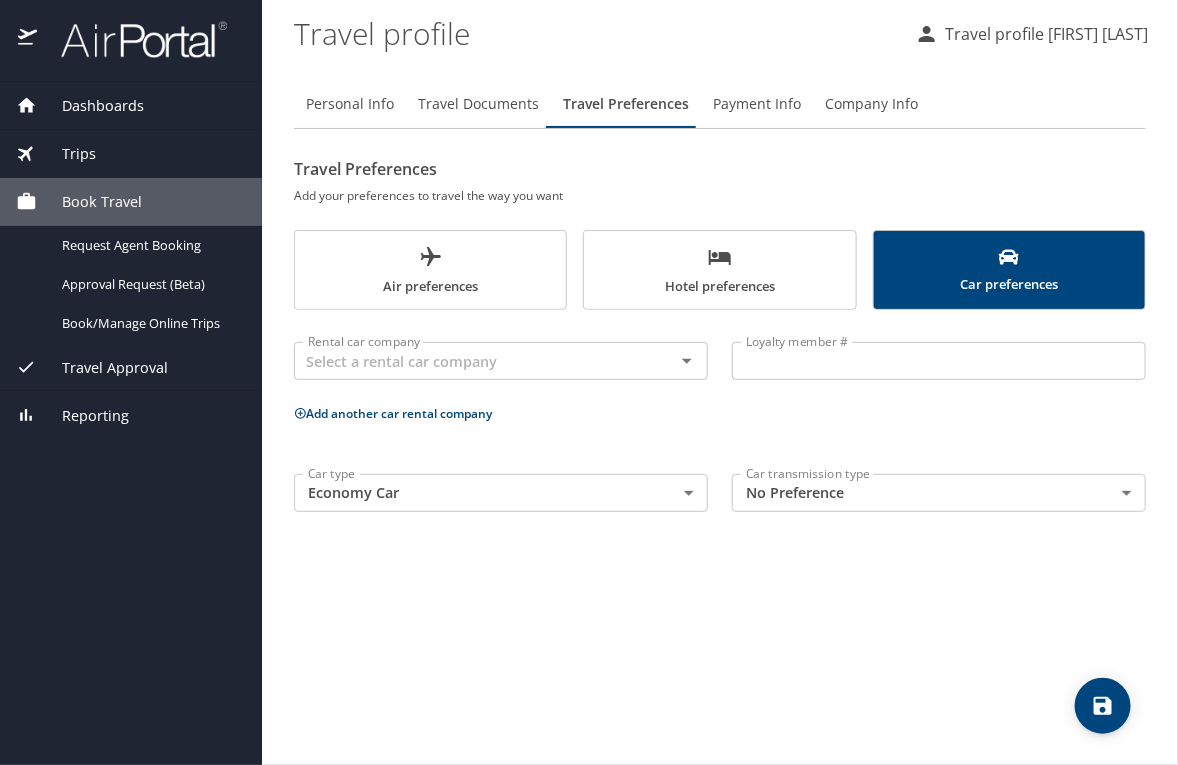 click on "Personal Info Travel Documents Travel Preferences Payment Info Company Info Travel Preferences Add your preferences to travel the way you want Air preferences Hotel preferences Car preferences Rental car company Rental car company   Loyalty member # Loyalty member #  Add another car rental company   Car type Economy Car EconomyCar Car type   Car transmission type No Preference NotApplicable Car transmission type" at bounding box center [720, 414] 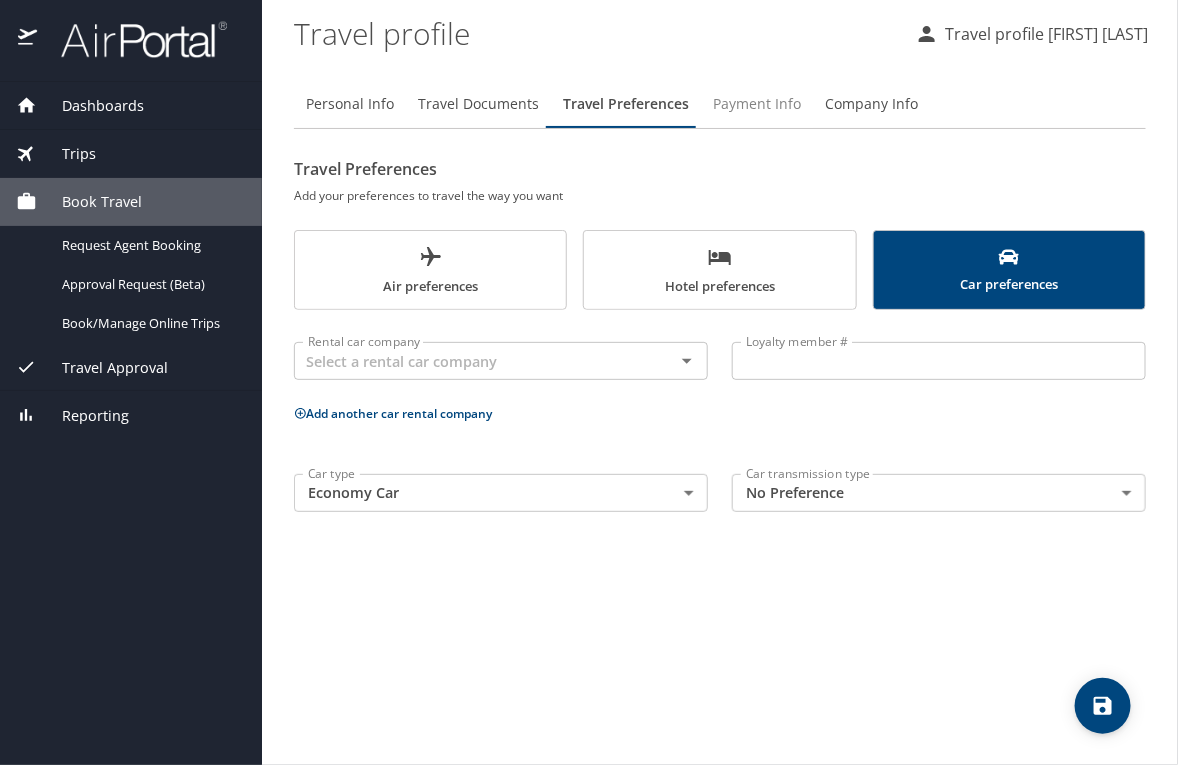 click on "Payment Info" at bounding box center [757, 104] 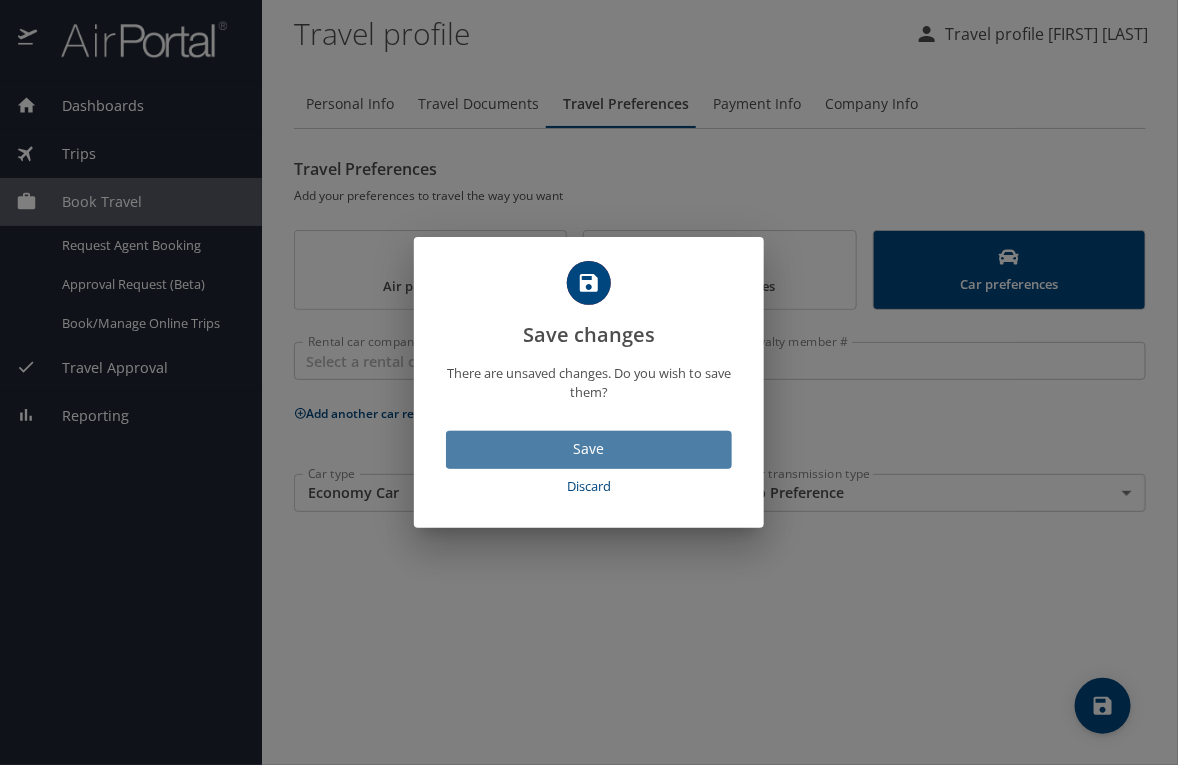 click on "Save" at bounding box center [589, 449] 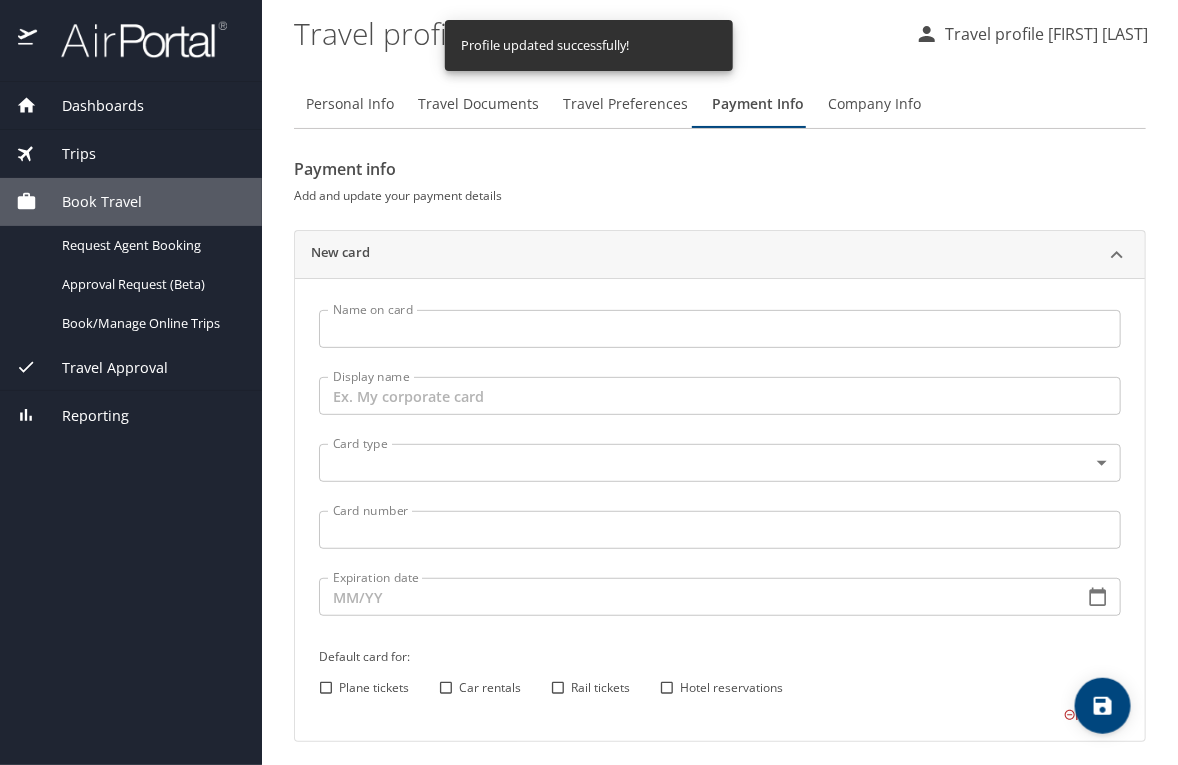 scroll, scrollTop: 65, scrollLeft: 0, axis: vertical 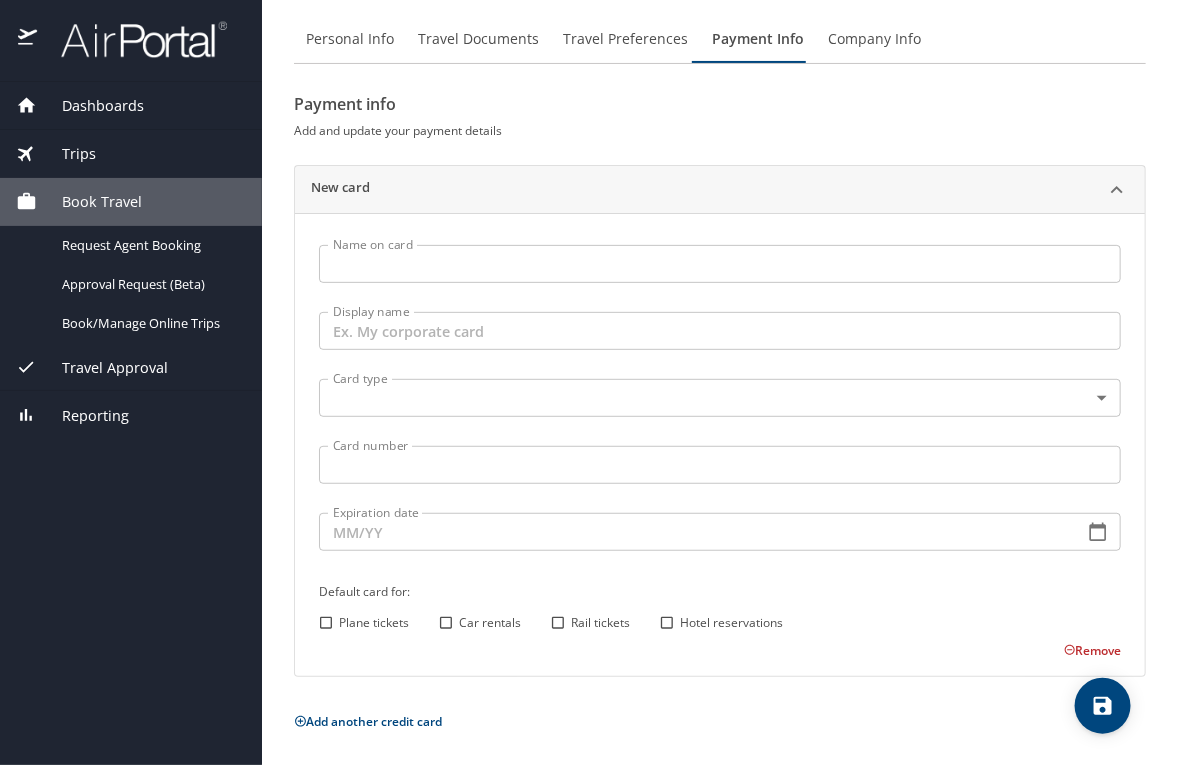 type 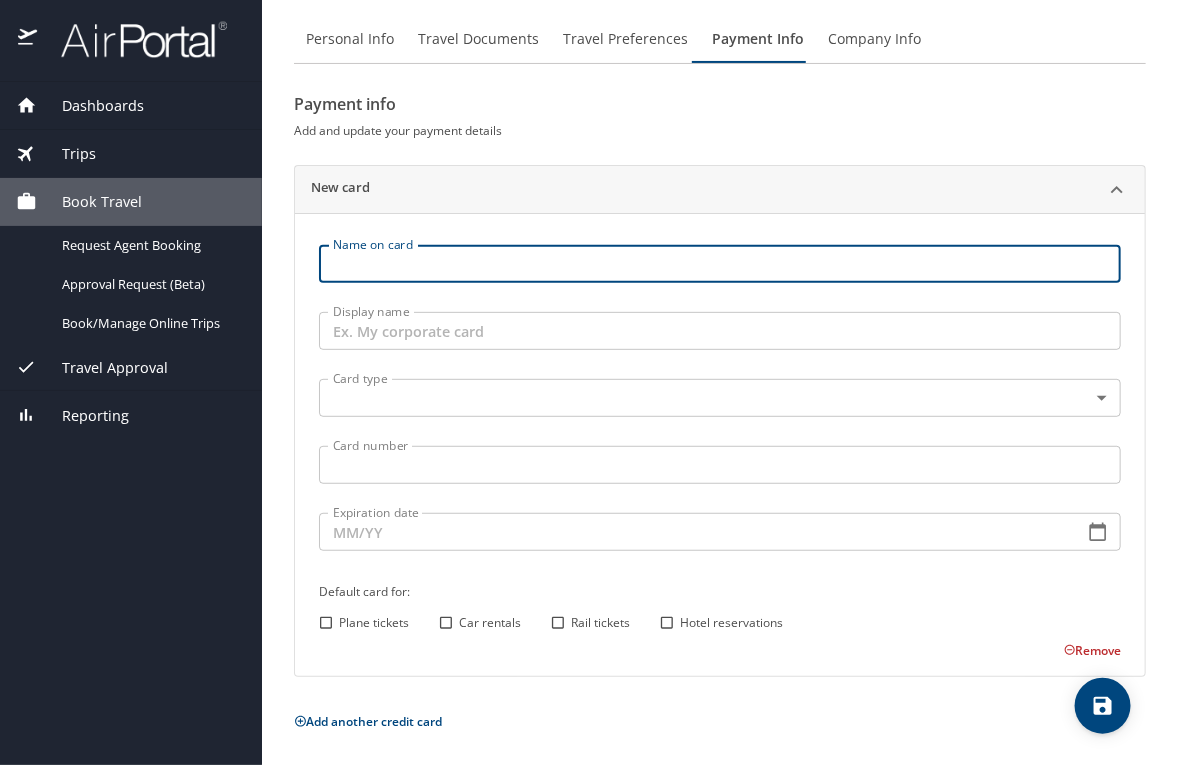 click on "Name on card" at bounding box center (720, 264) 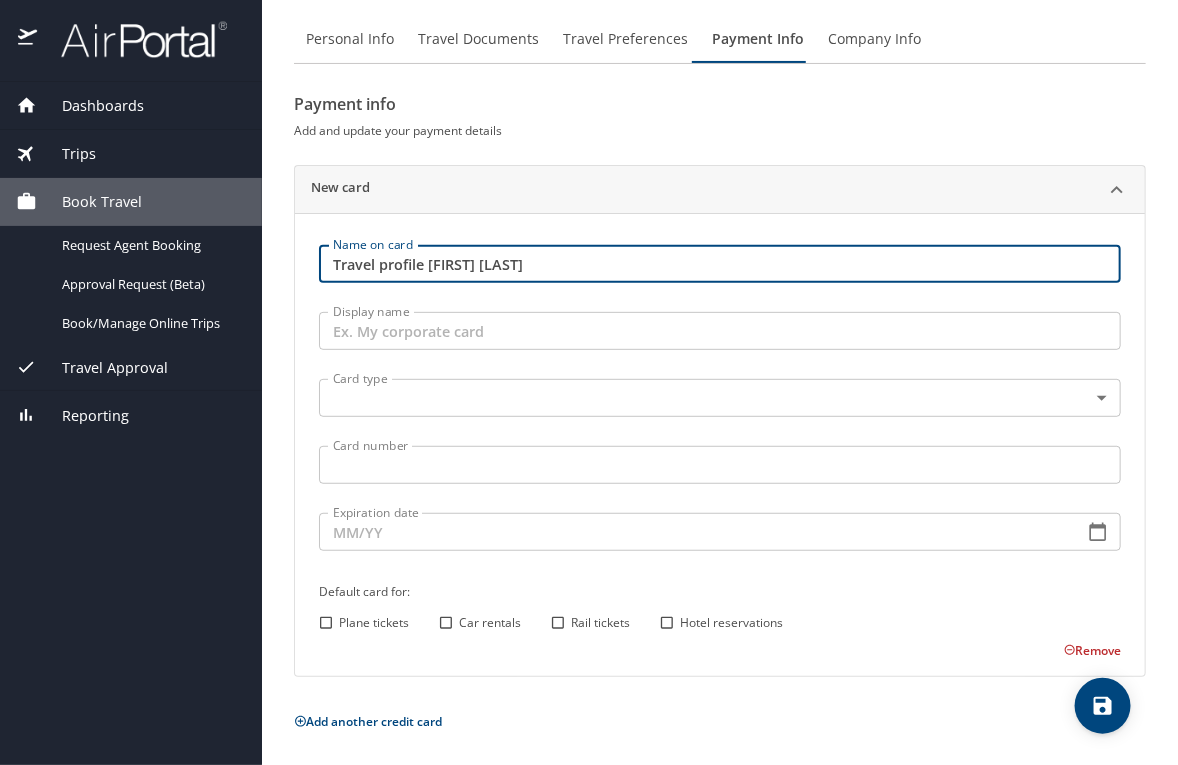 type on "[FIRST] [LAST]" 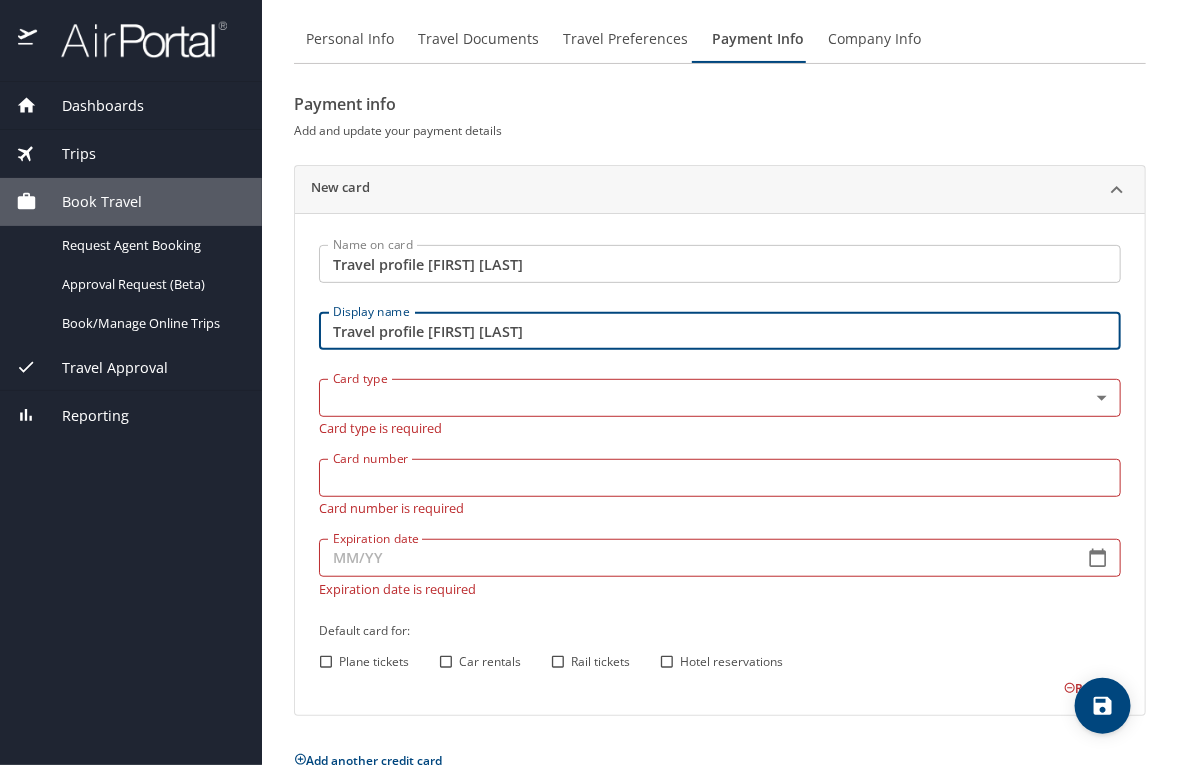 type on "[FIRST] [LAST]" 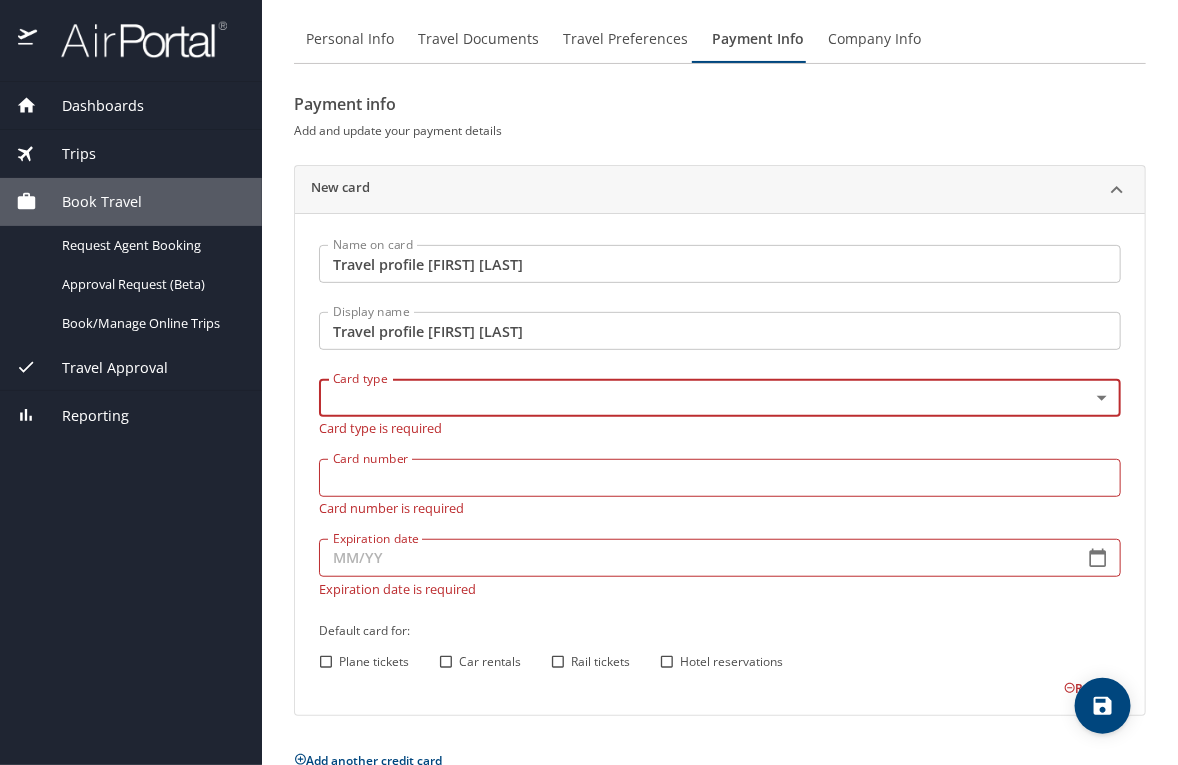 click on "Dashboards My Travel Dashboard Trips Current / Future Trips Past Trips Trips Missing Hotel Book Travel Request Agent Booking Approval Request (Beta) Book/Manage Online Trips Travel Approval Pending Trip Approvals Approved Trips Canceled Trips Approvals (Beta) Reporting Travel profile Estella Shimkus Personal Info Travel Documents Travel Preferences Payment Info Company Info Payment info Add and update your payment details New card   Name on card Estella Shimkus Name on card   Display name Estella Shimkus Display name   Card type ​ Card type Card type is required   Card number Card number Card number is required Expiration date Expiration date Expiration date is required Default card for: Plane tickets Car rentals Rail tickets Hotel reservations  Remove  Add another credit card My settings Travel agency contacts View travel profile Give feedback Sign out" at bounding box center (589, 382) 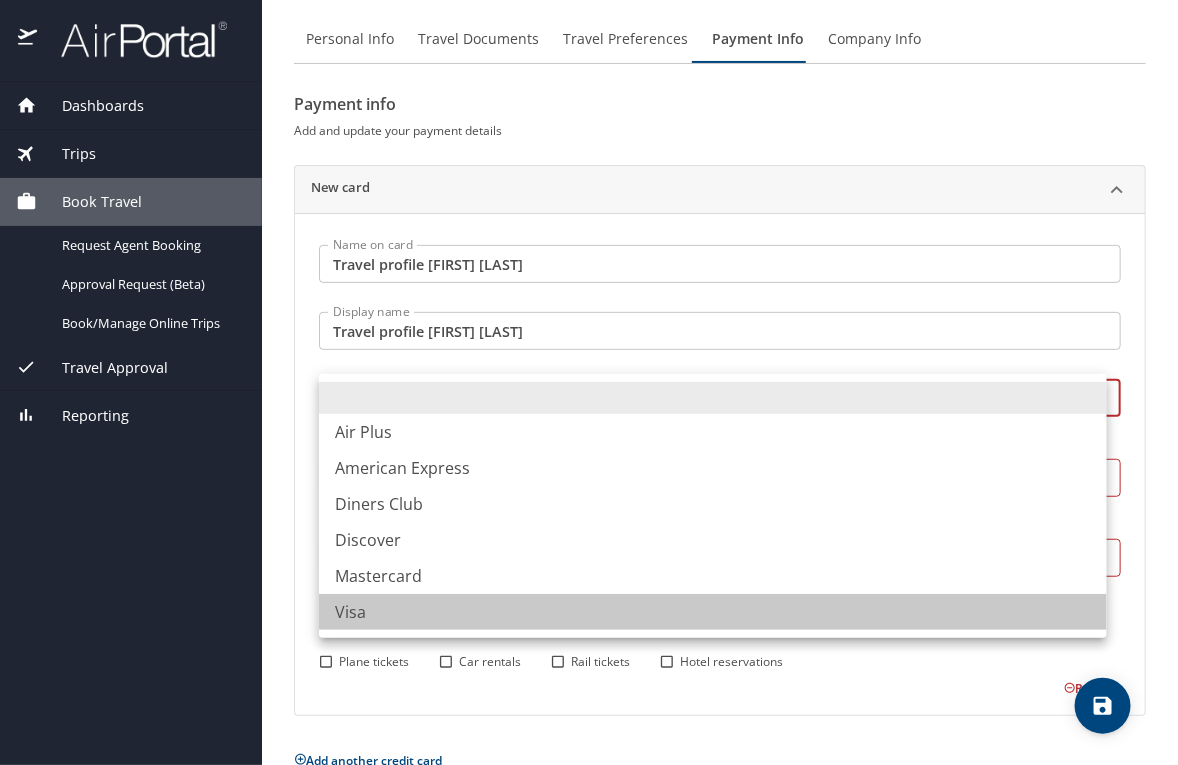 click on "Visa" at bounding box center (713, 612) 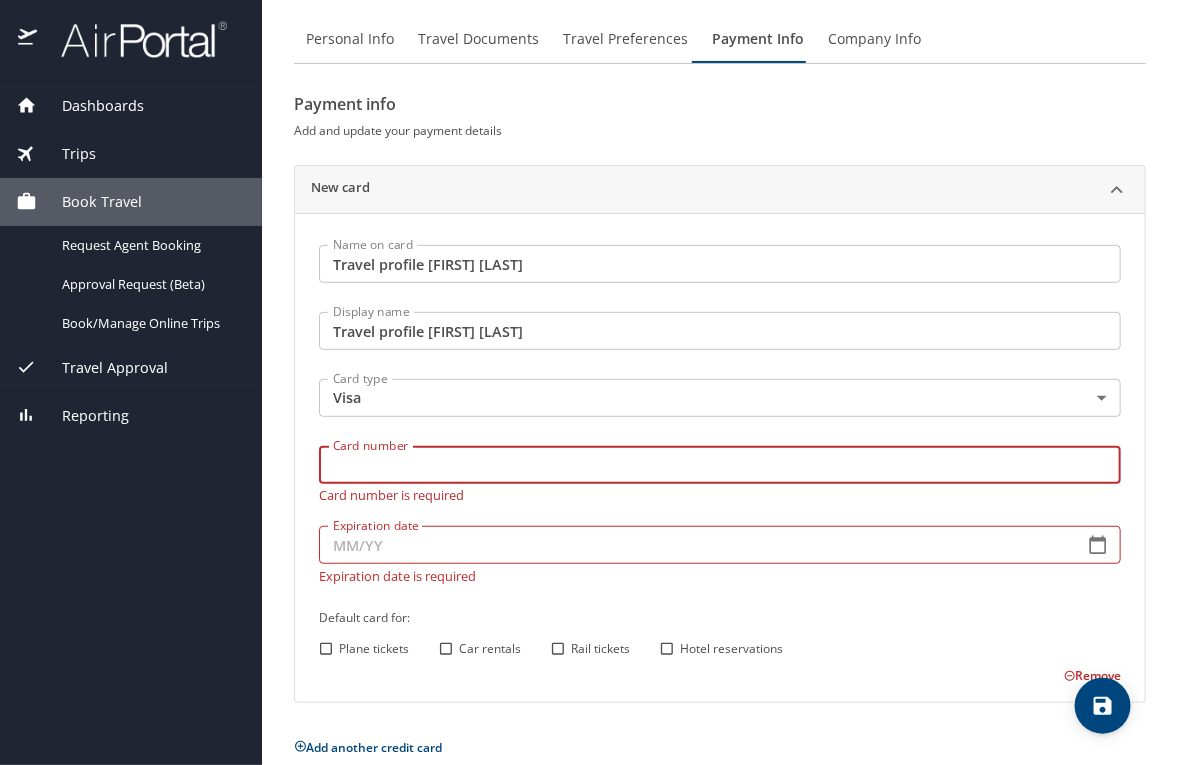 click on "Card number" at bounding box center (720, 465) 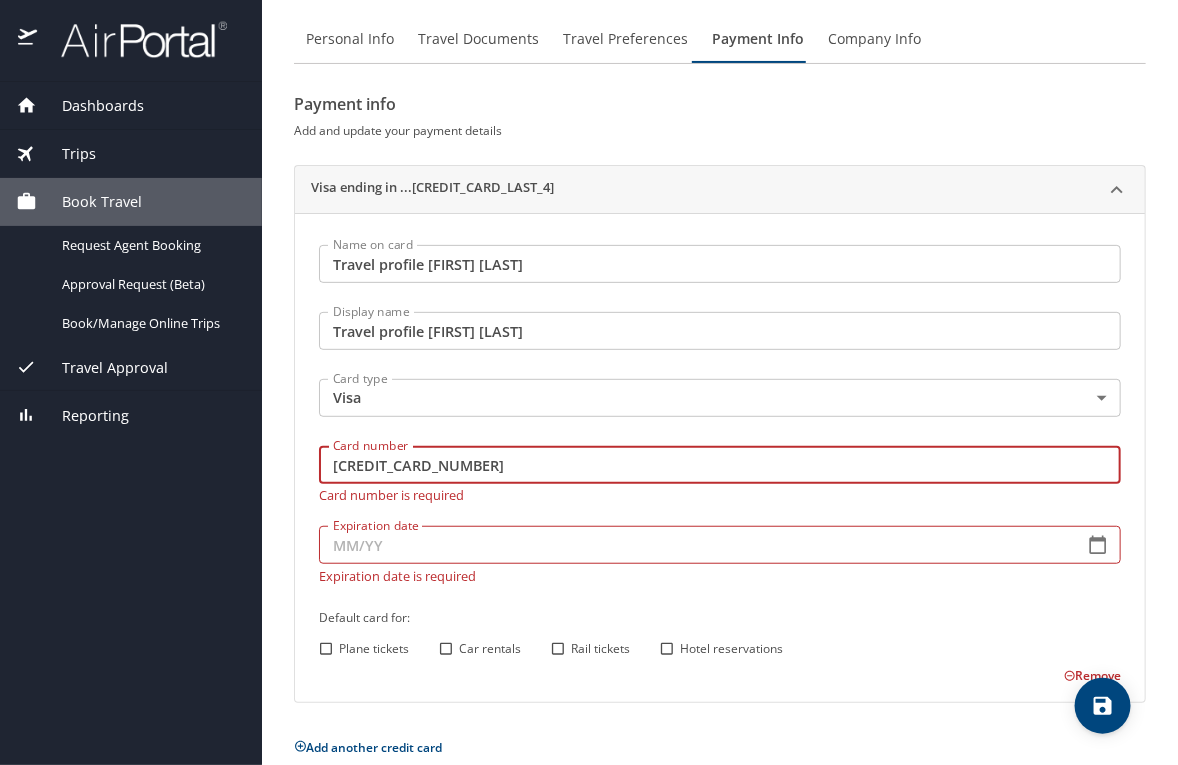 type on "4485597272547283" 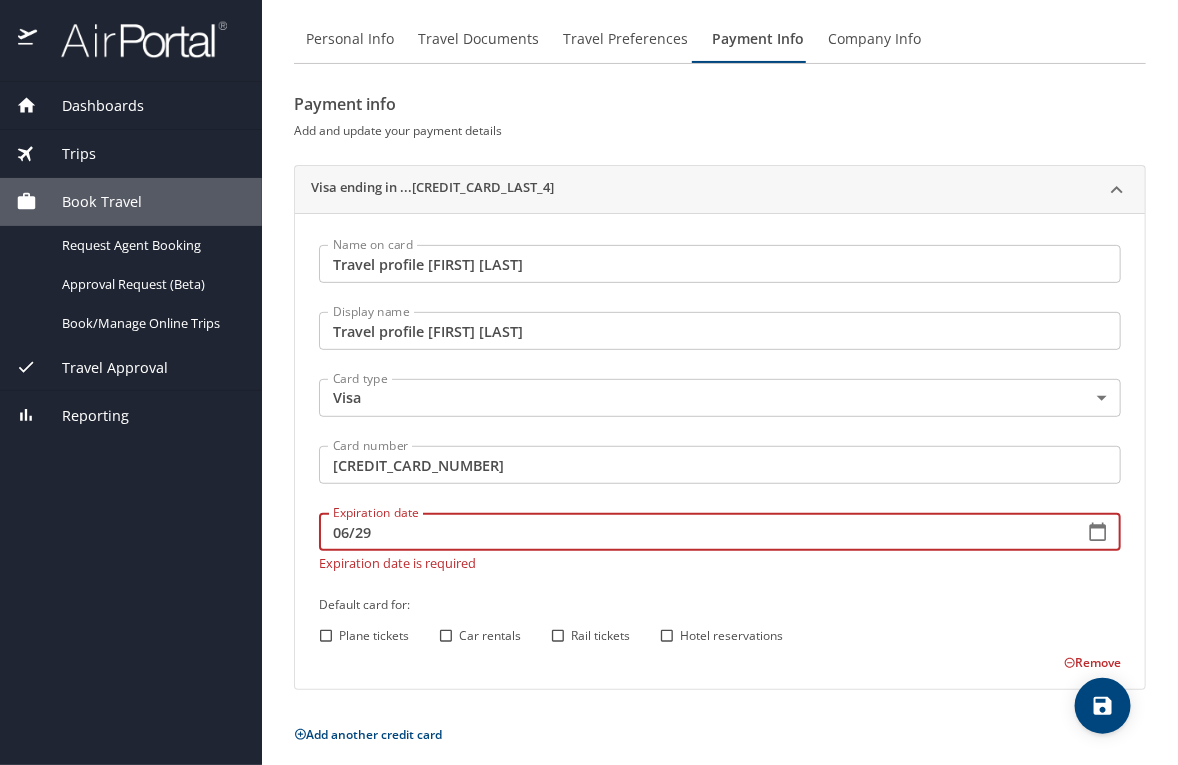 type on "06/29" 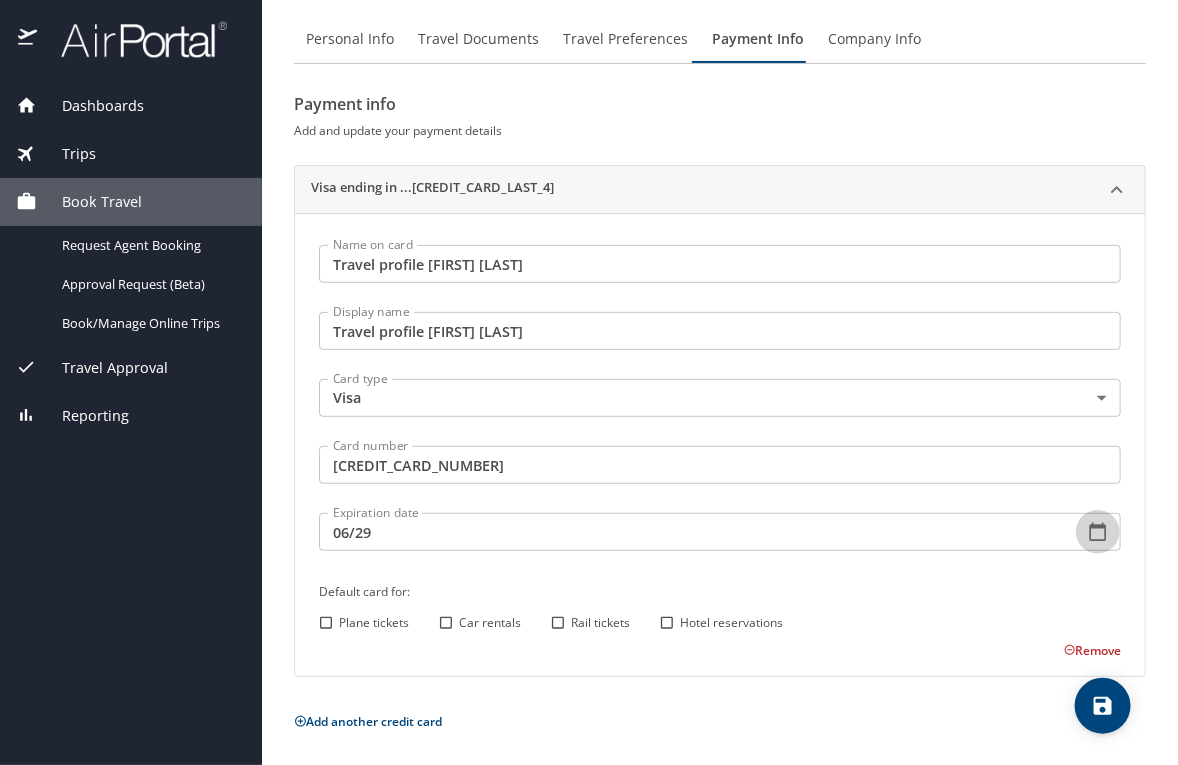 type 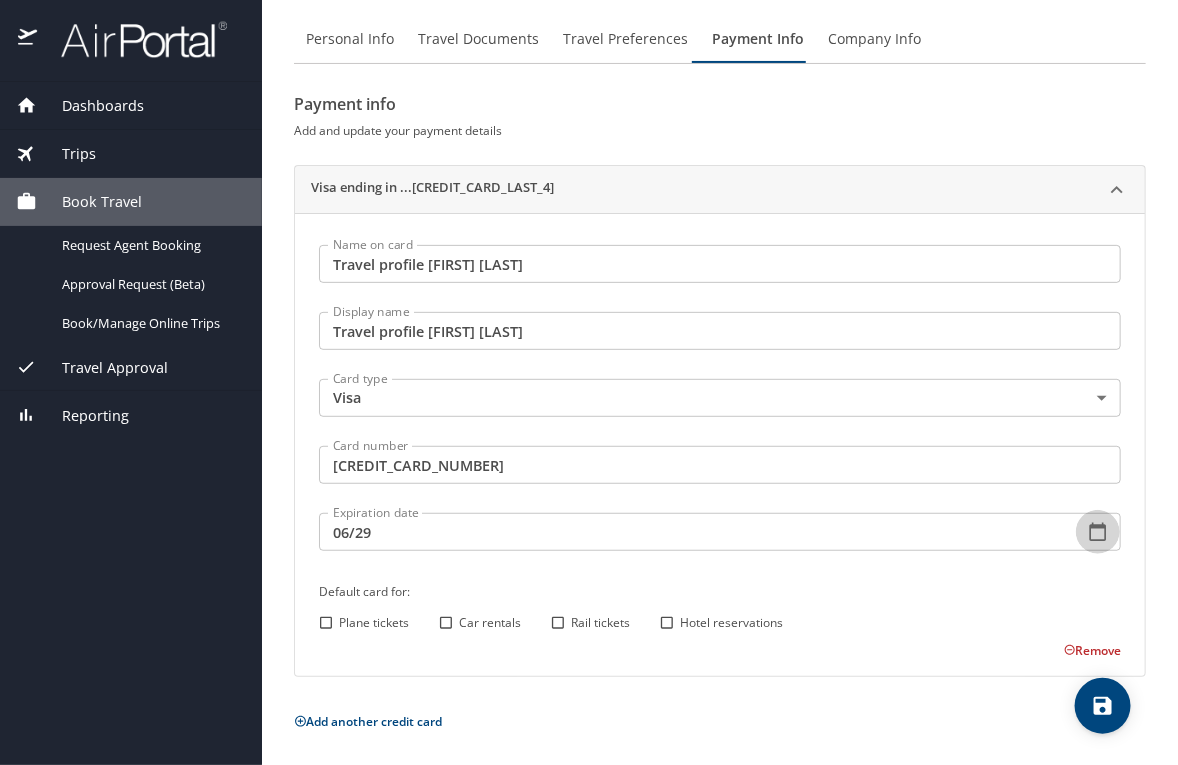 click on "Plane tickets Car rentals Rail tickets Hotel reservations" at bounding box center (717, 623) 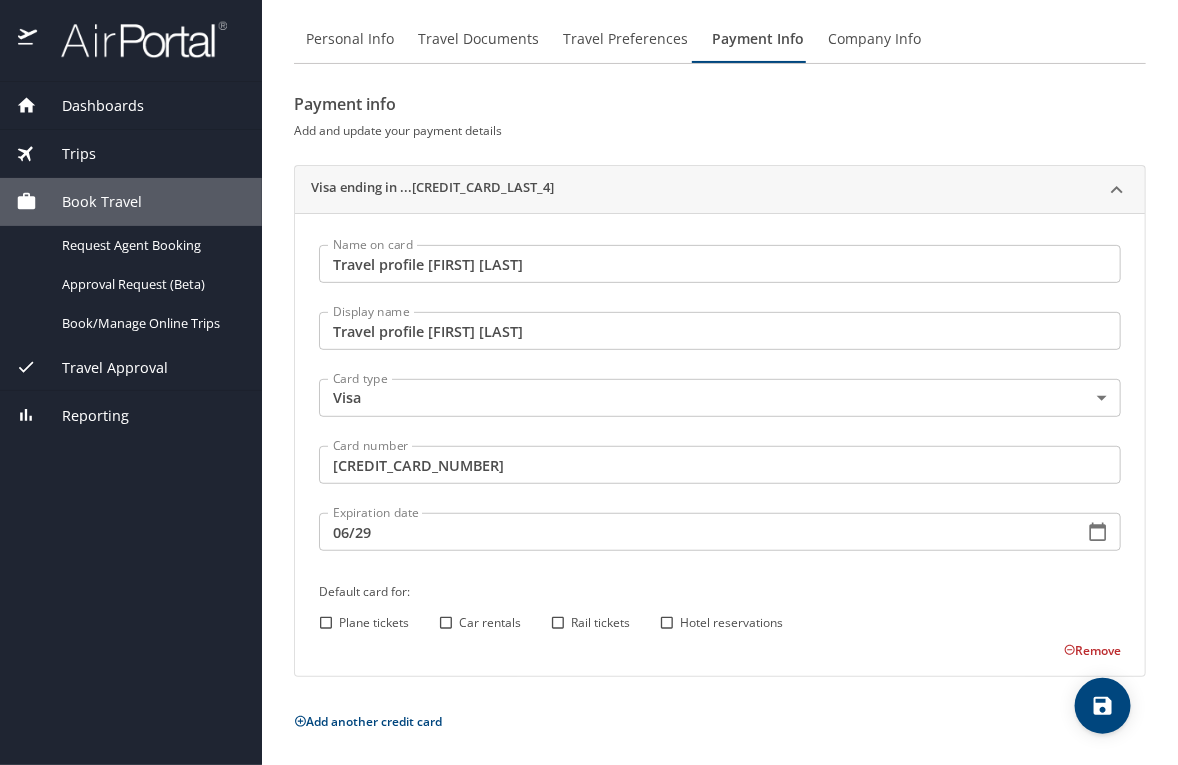 click on "Car rentals" at bounding box center (446, 623) 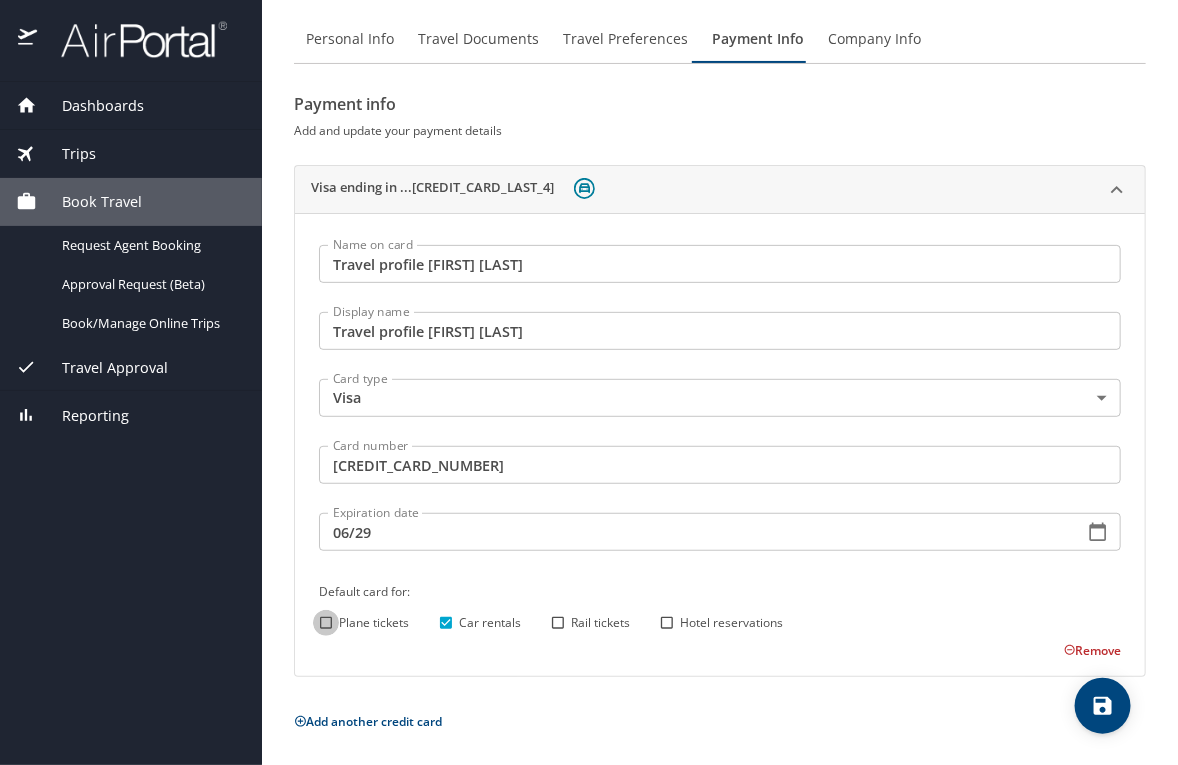 drag, startPoint x: 329, startPoint y: 618, endPoint x: 758, endPoint y: 661, distance: 431.14963 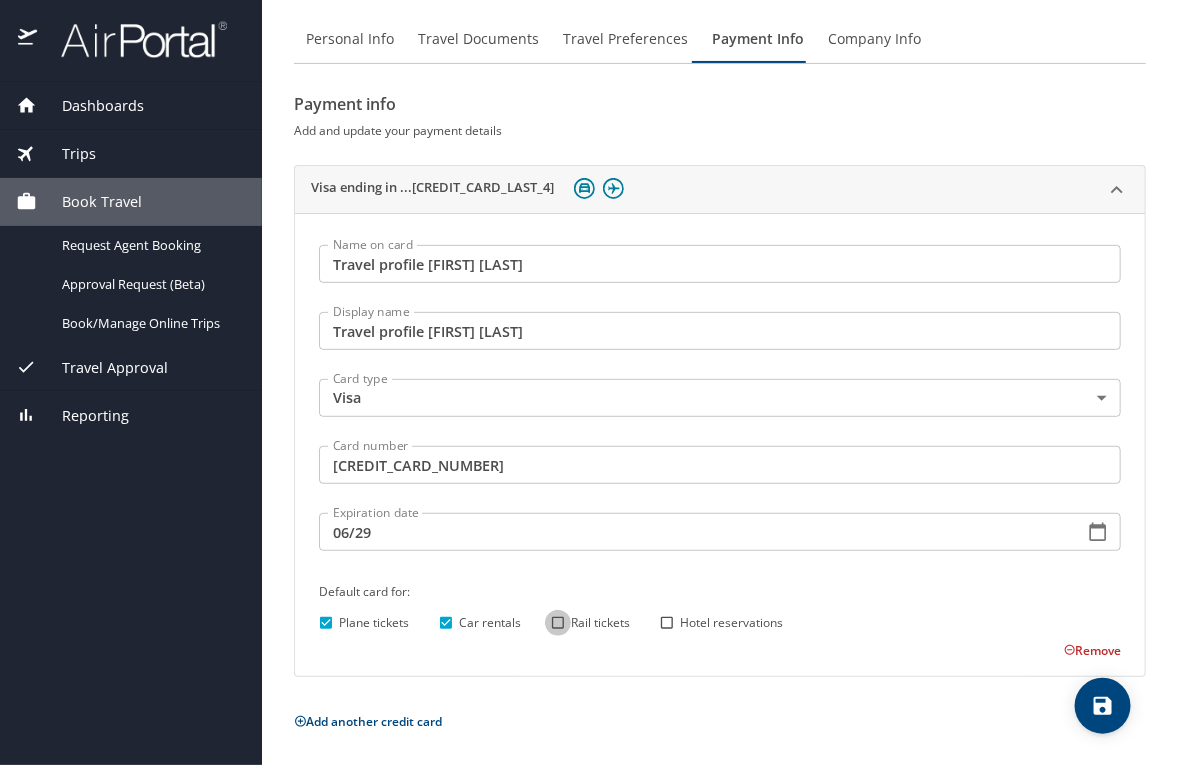 drag, startPoint x: 556, startPoint y: 621, endPoint x: 688, endPoint y: 630, distance: 132.30646 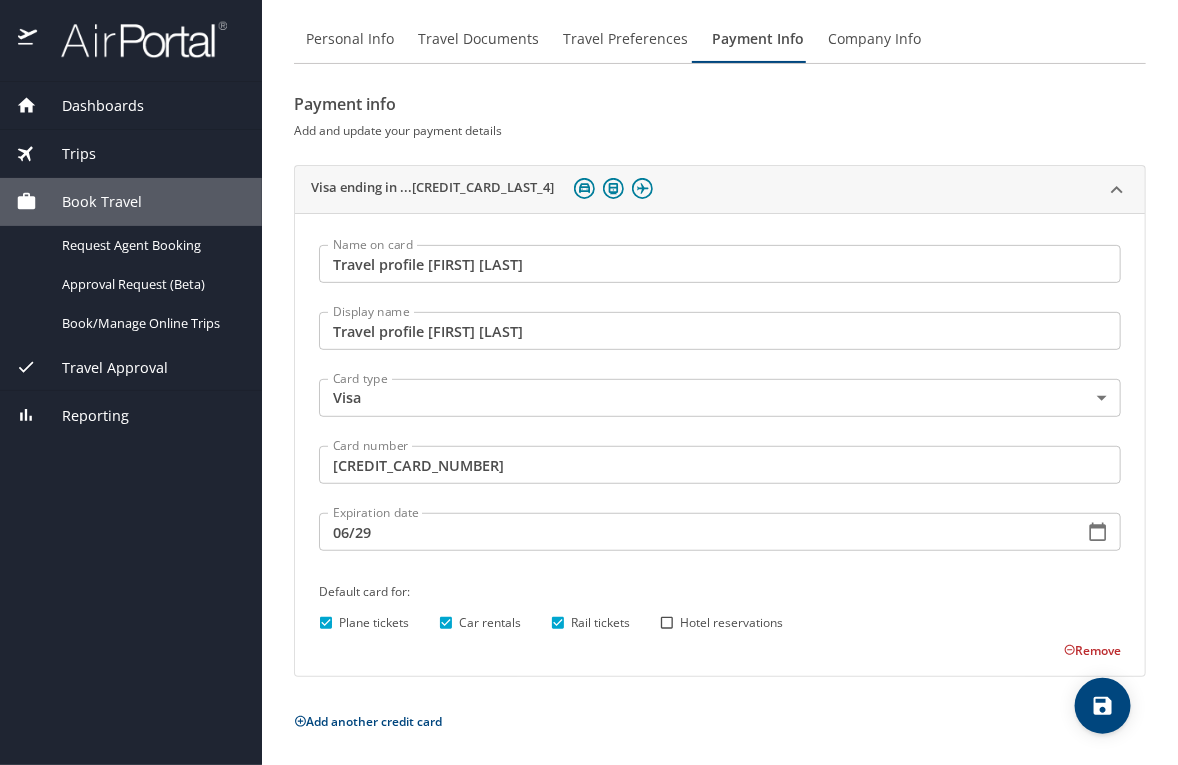 click on "Hotel reservations" at bounding box center [667, 623] 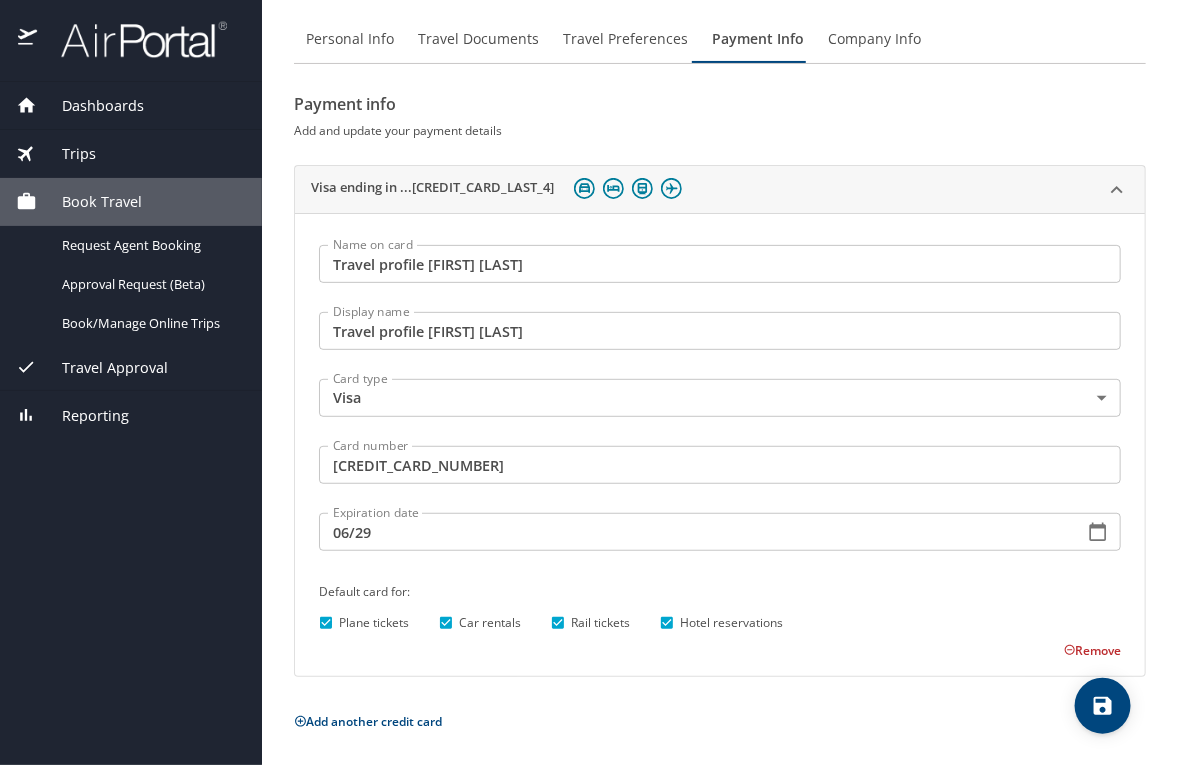 click on "Plane tickets Car rentals Rail tickets Hotel reservations" at bounding box center (717, 623) 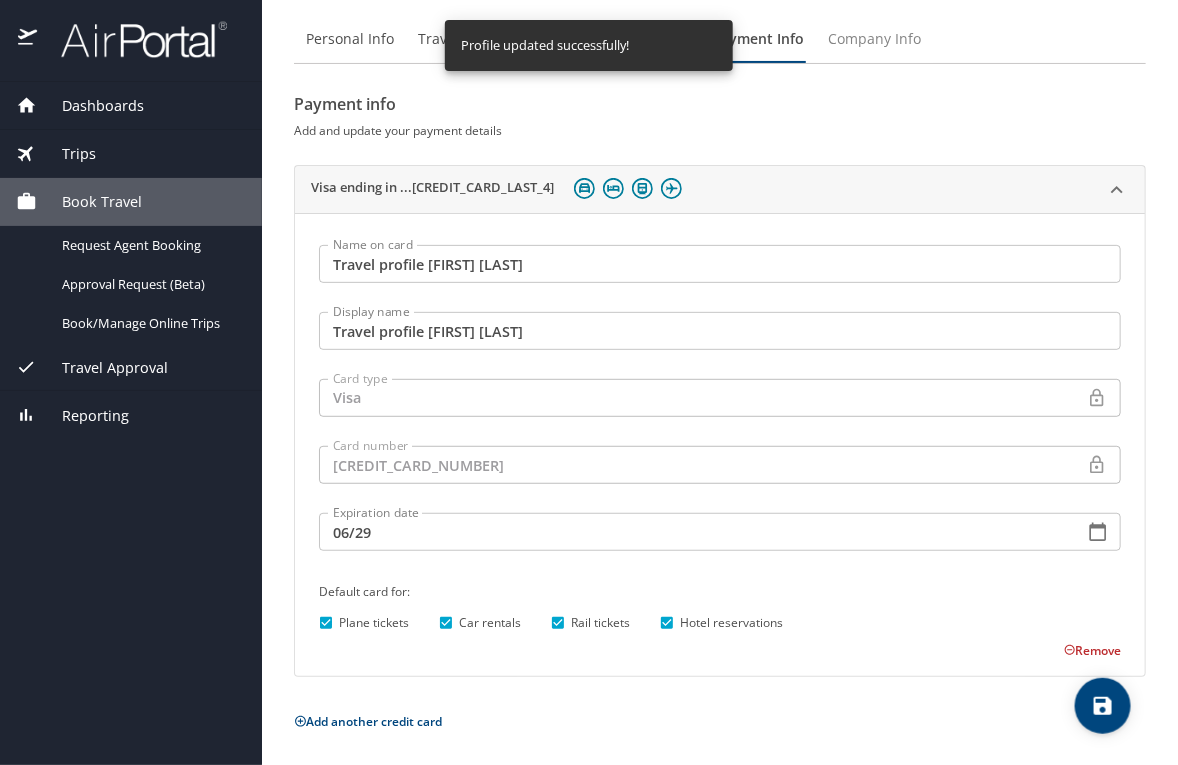 click on "Company Info" at bounding box center (874, 39) 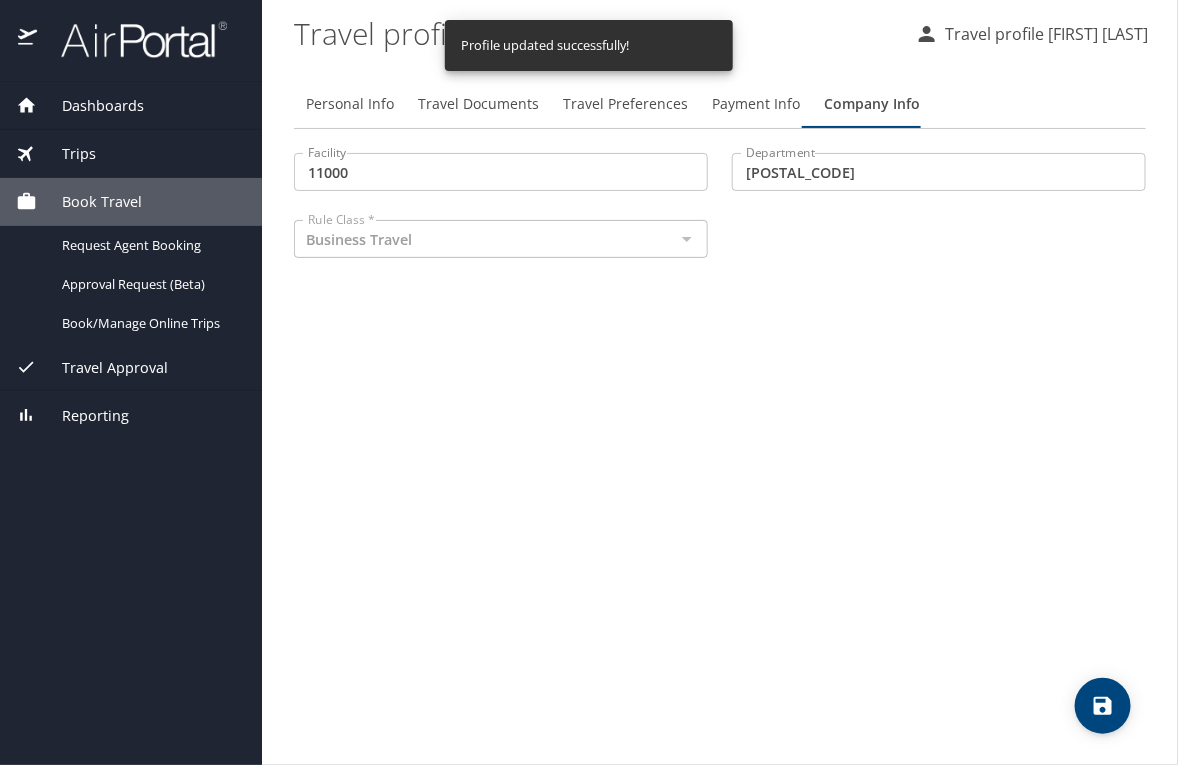 click on "Personal Info Travel Documents Travel Preferences Payment Info Company Info   Facility   11000 Facility     Department   42416 Department   Rule Class   * Business Travel Rule Class   *" at bounding box center [720, 414] 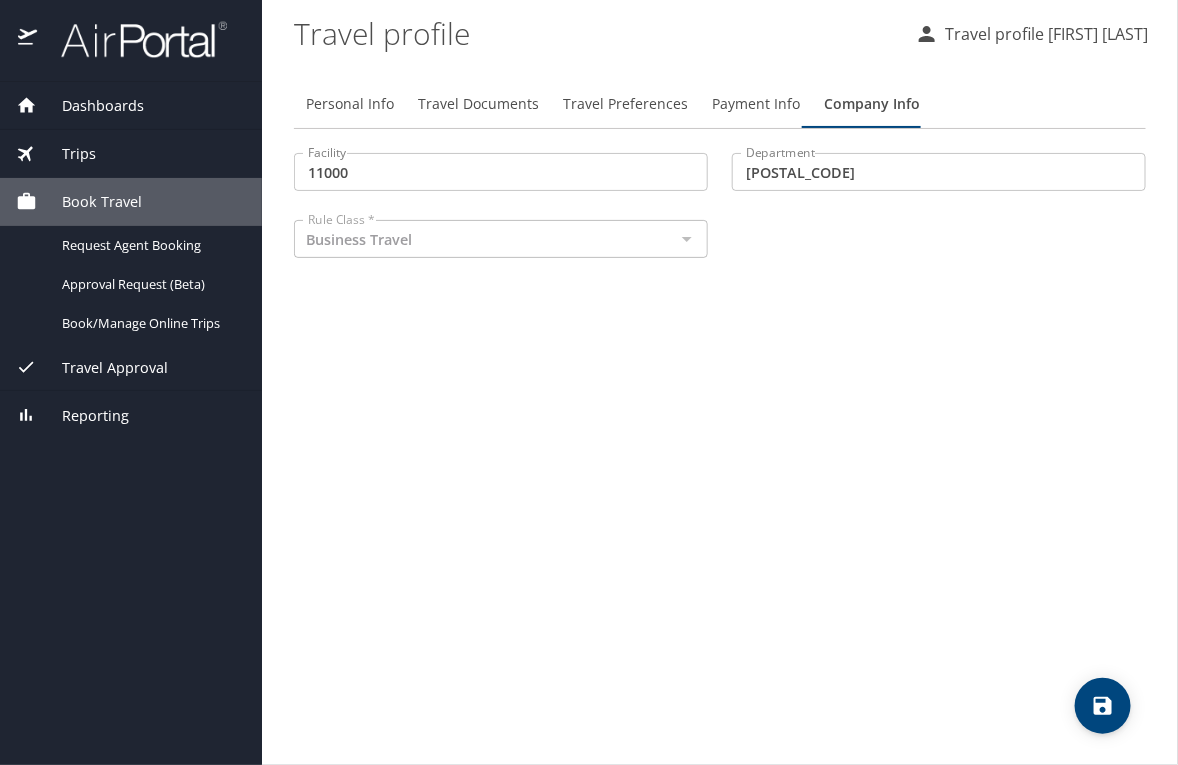 click at bounding box center (686, 239) 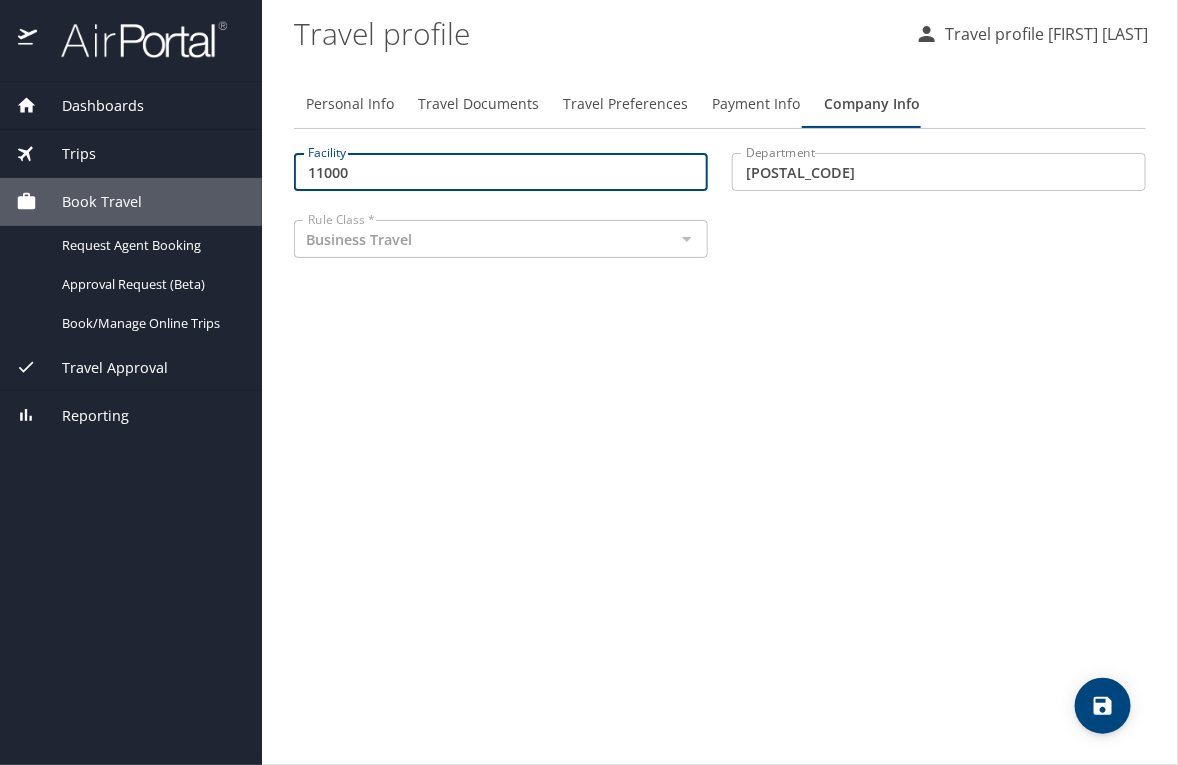 drag, startPoint x: 391, startPoint y: 185, endPoint x: 402, endPoint y: 179, distance: 12.529964 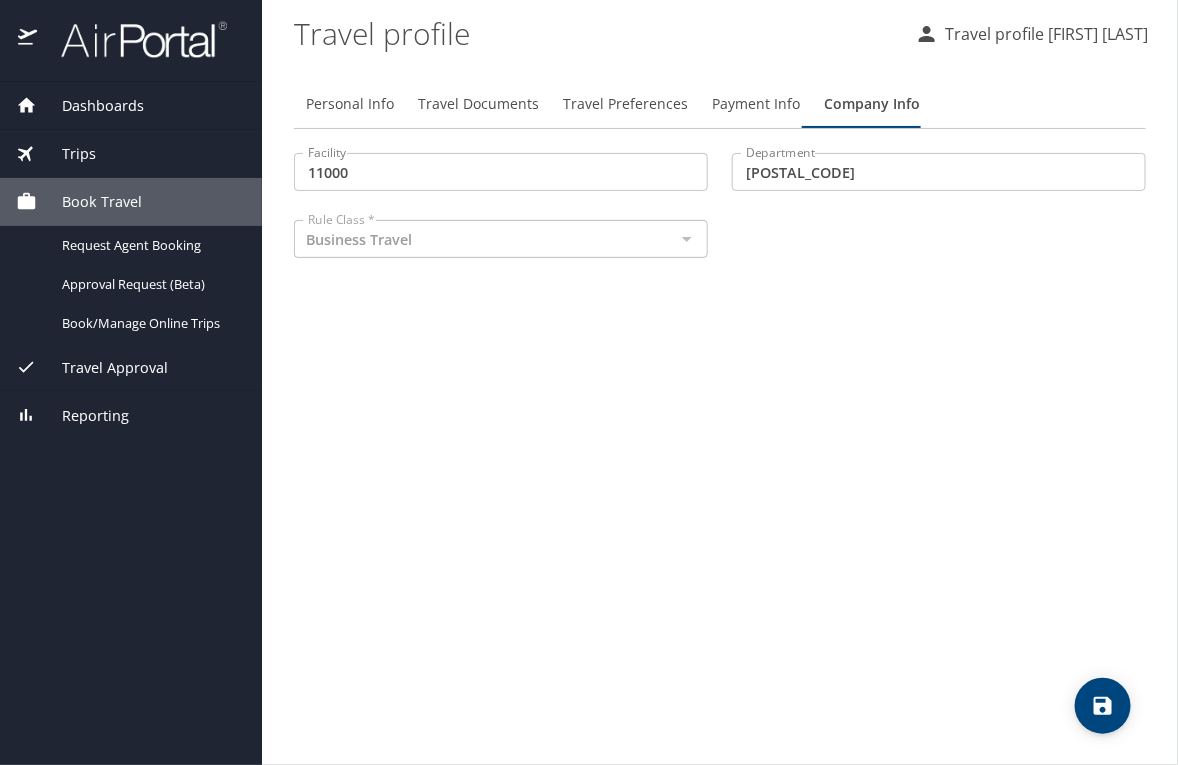 click on "Facility   11000 Facility     Department   42416 Department   Rule Class   * Business Travel Rule Class   *" at bounding box center [720, 208] 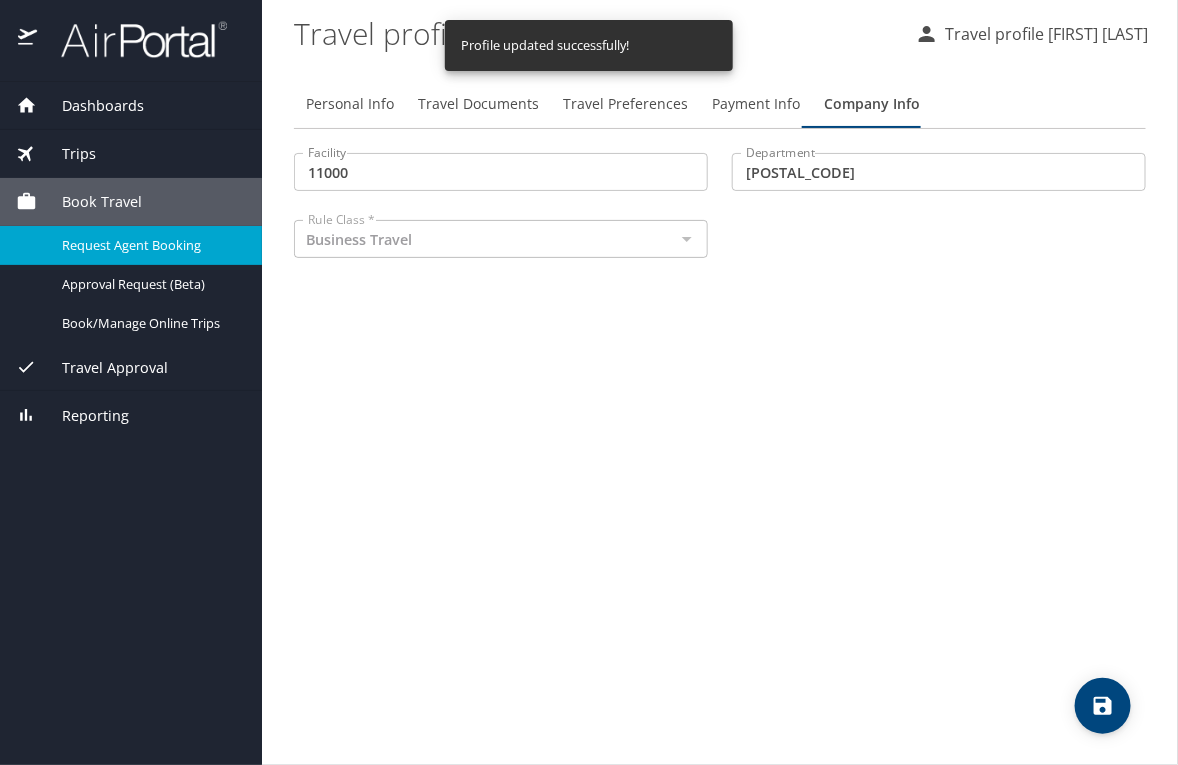 click on "Request Agent Booking" at bounding box center (150, 245) 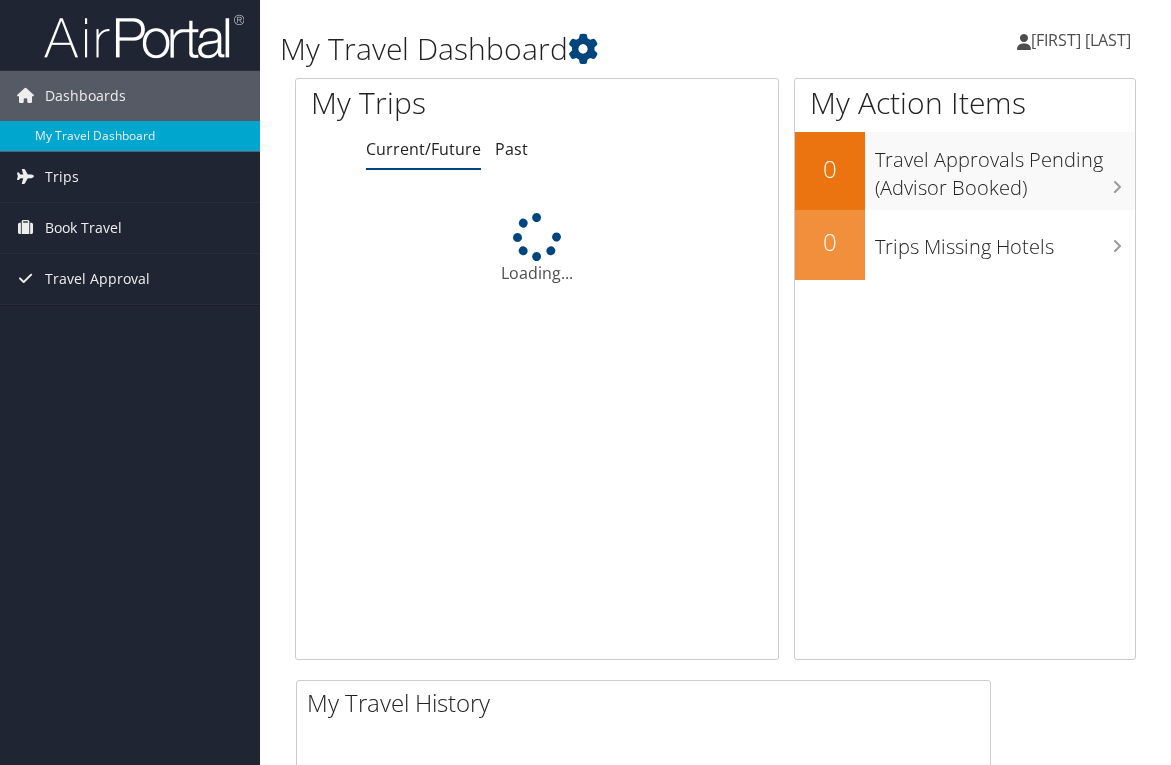 scroll, scrollTop: 0, scrollLeft: 0, axis: both 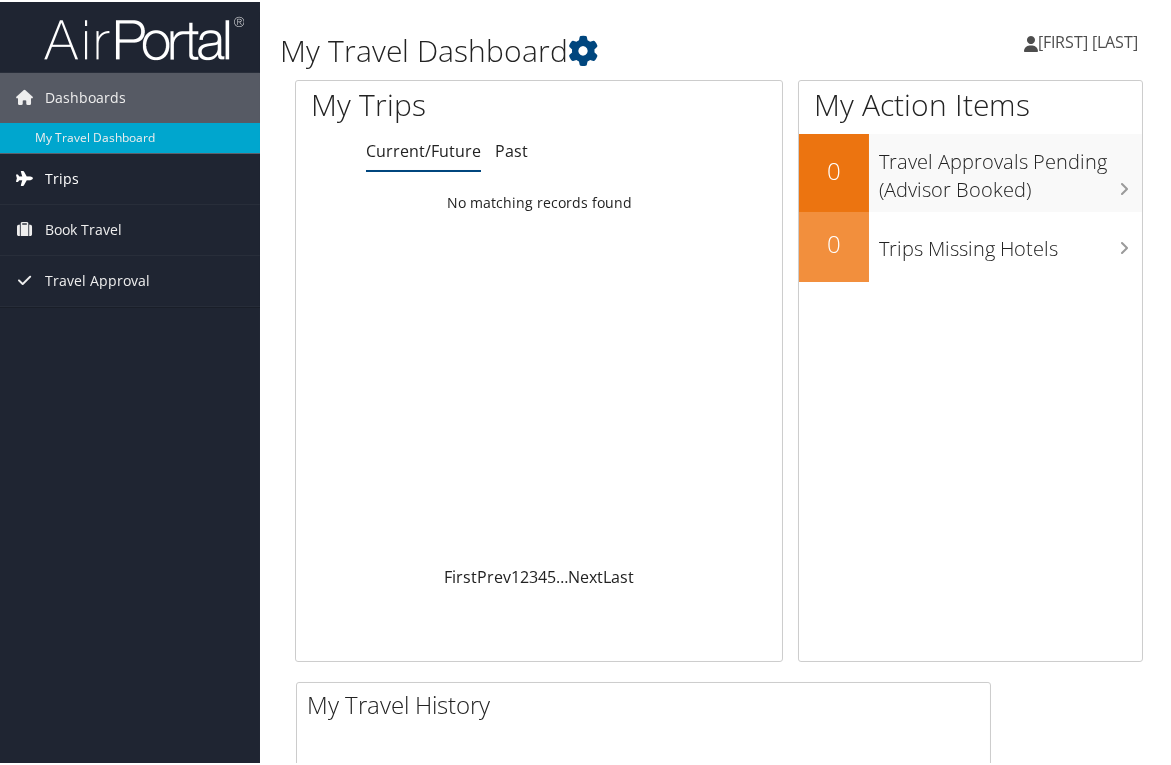 click on "Trips" at bounding box center (62, 177) 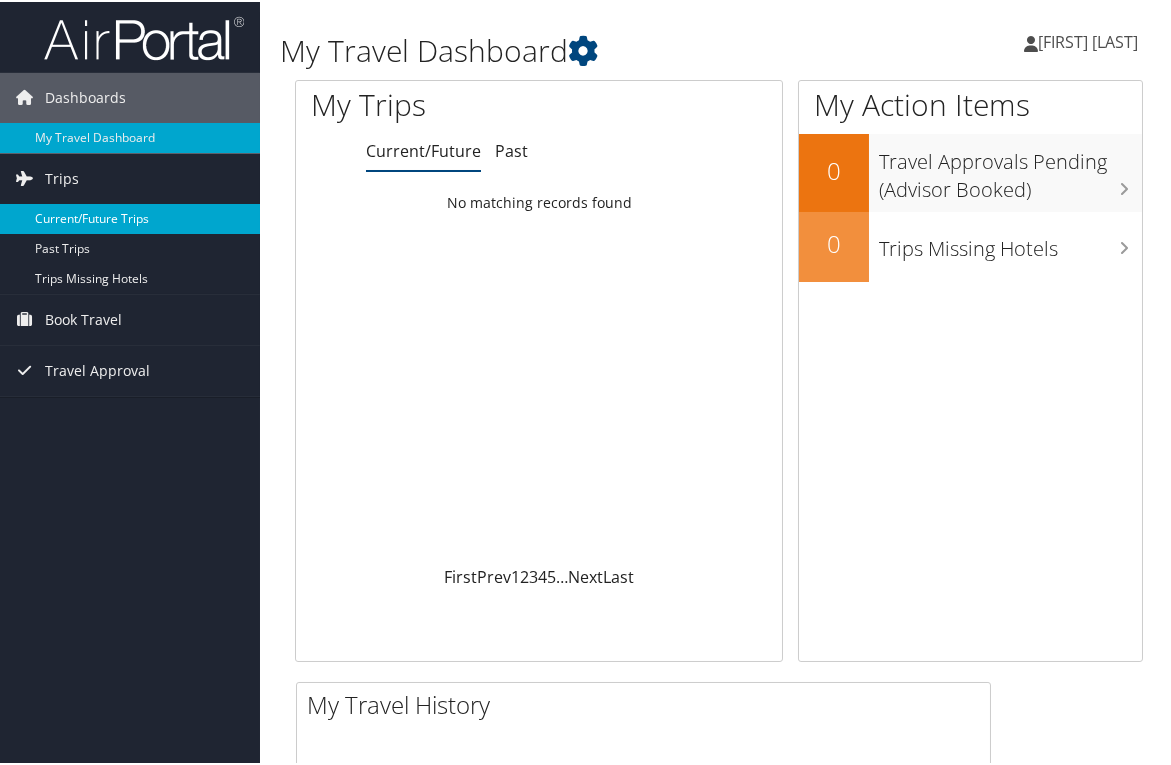 click on "Current/Future Trips" at bounding box center (130, 217) 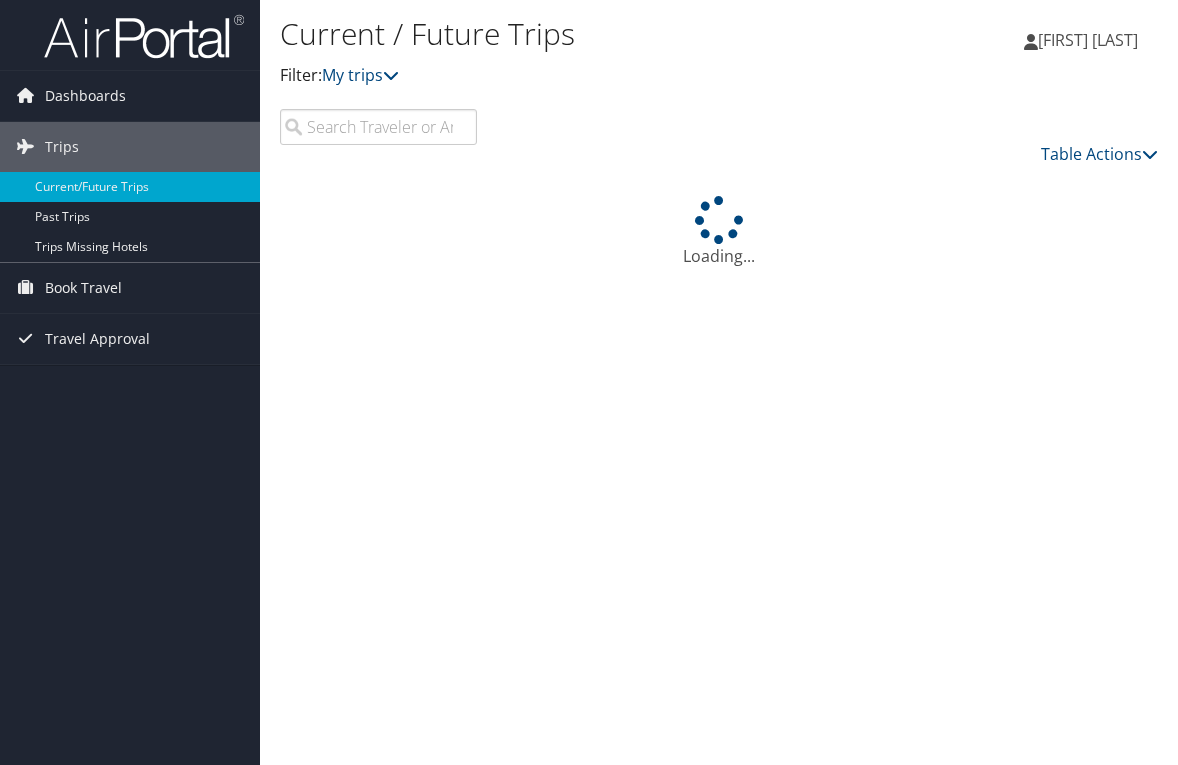 scroll, scrollTop: 0, scrollLeft: 0, axis: both 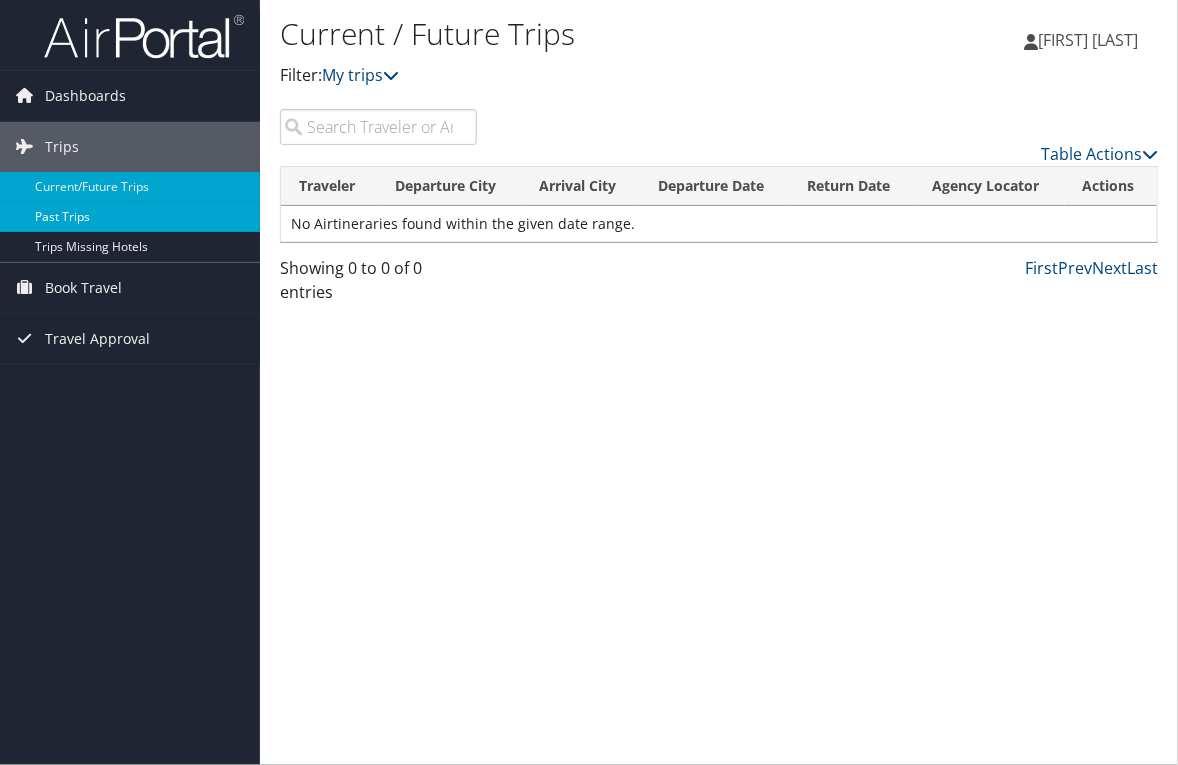 click on "Past Trips" at bounding box center (130, 217) 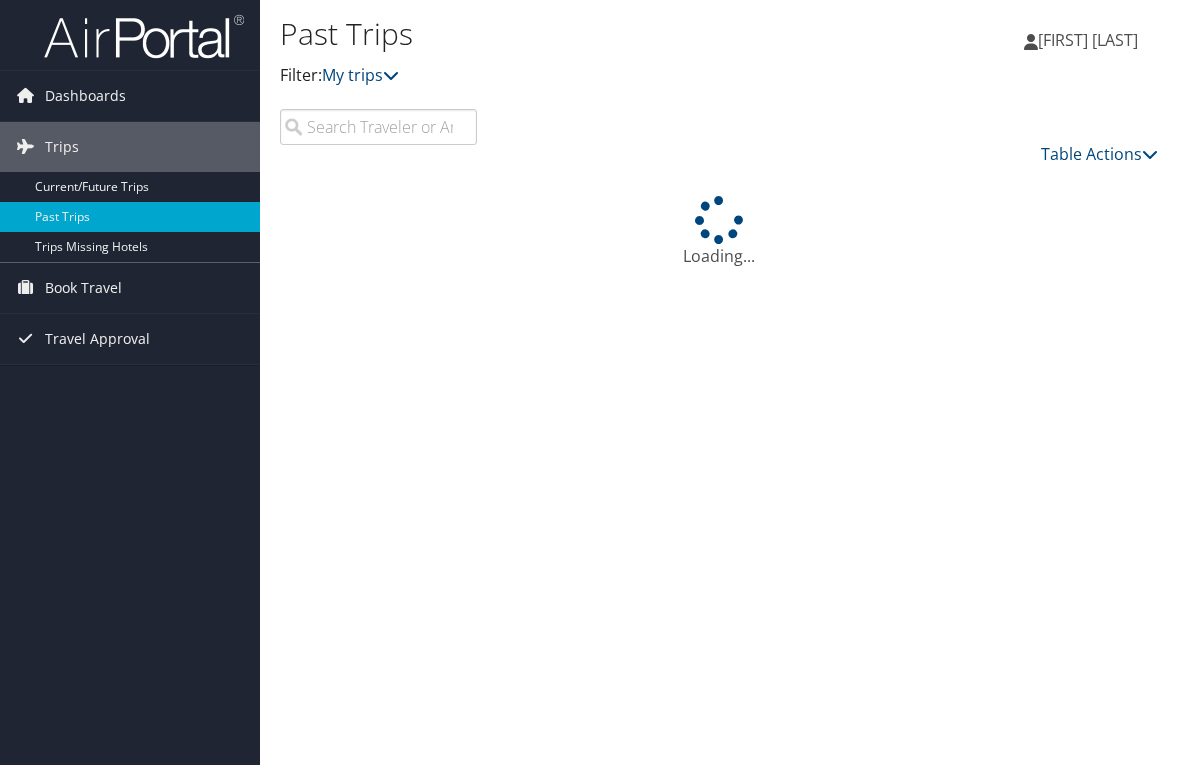 scroll, scrollTop: 0, scrollLeft: 0, axis: both 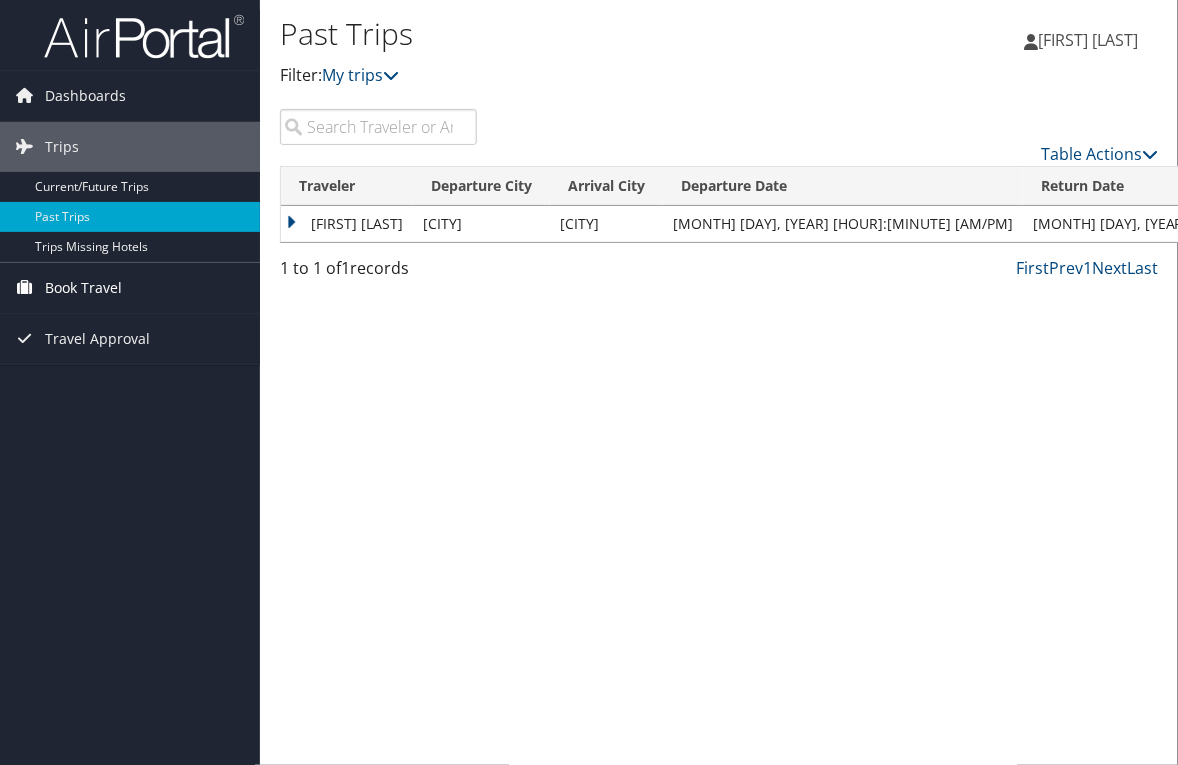 click on "Book Travel" at bounding box center (83, 288) 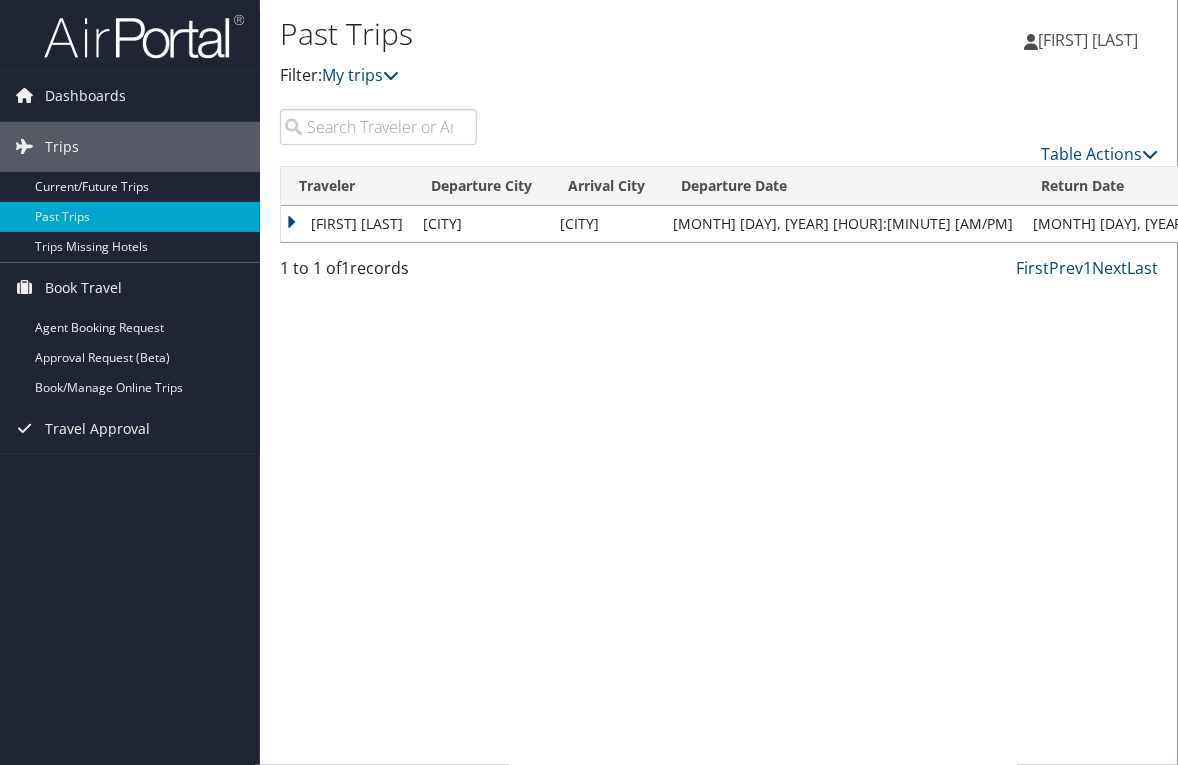 click on "Past Trips
Filter:
My trips
[FIRST] [LAST]
[FIRST] [LAST]
My Settings
Travel Agency Contacts View Travel Profile Give Feedback Sign Out" at bounding box center [719, 382] 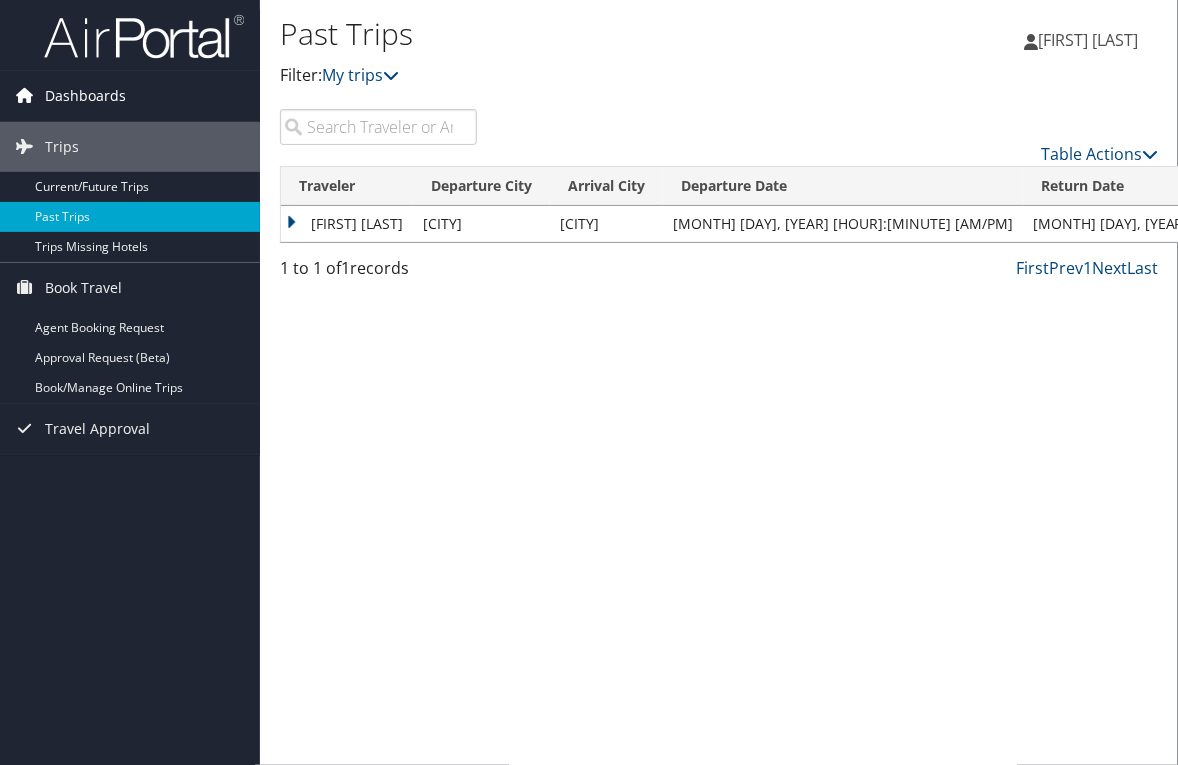 click on "Dashboards" at bounding box center [85, 96] 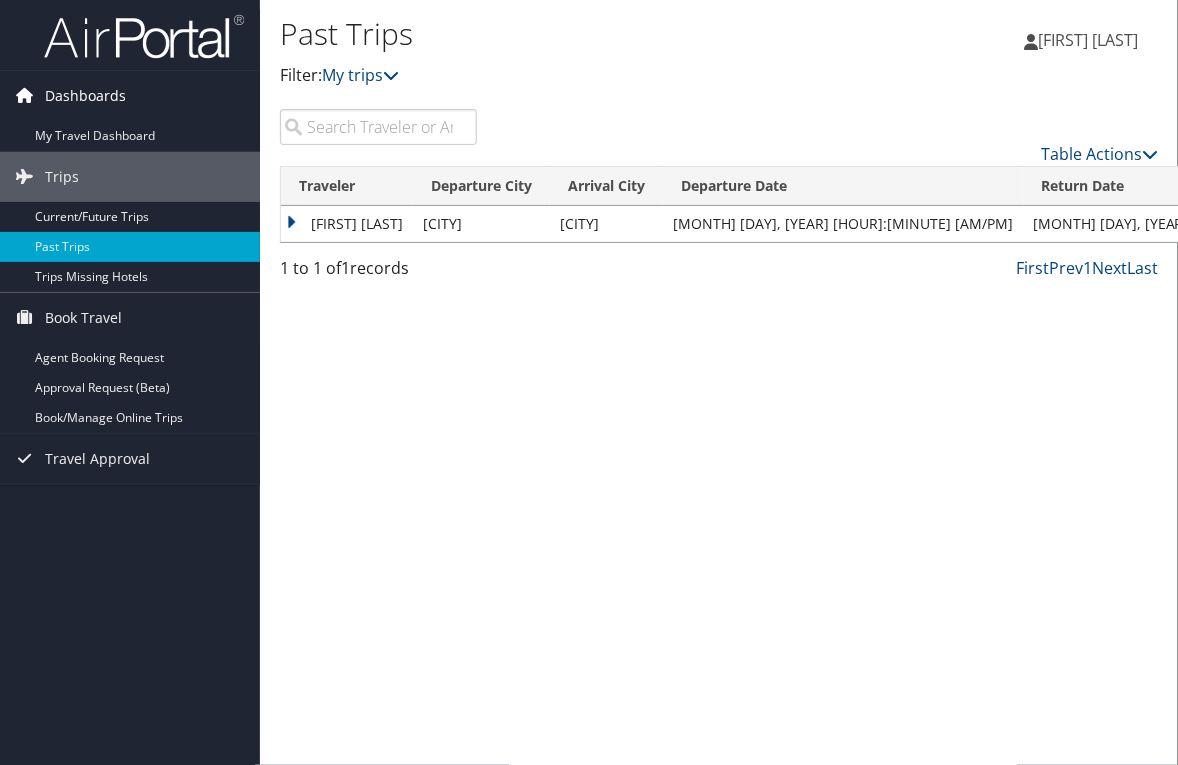 click on "Dashboards" at bounding box center [130, 96] 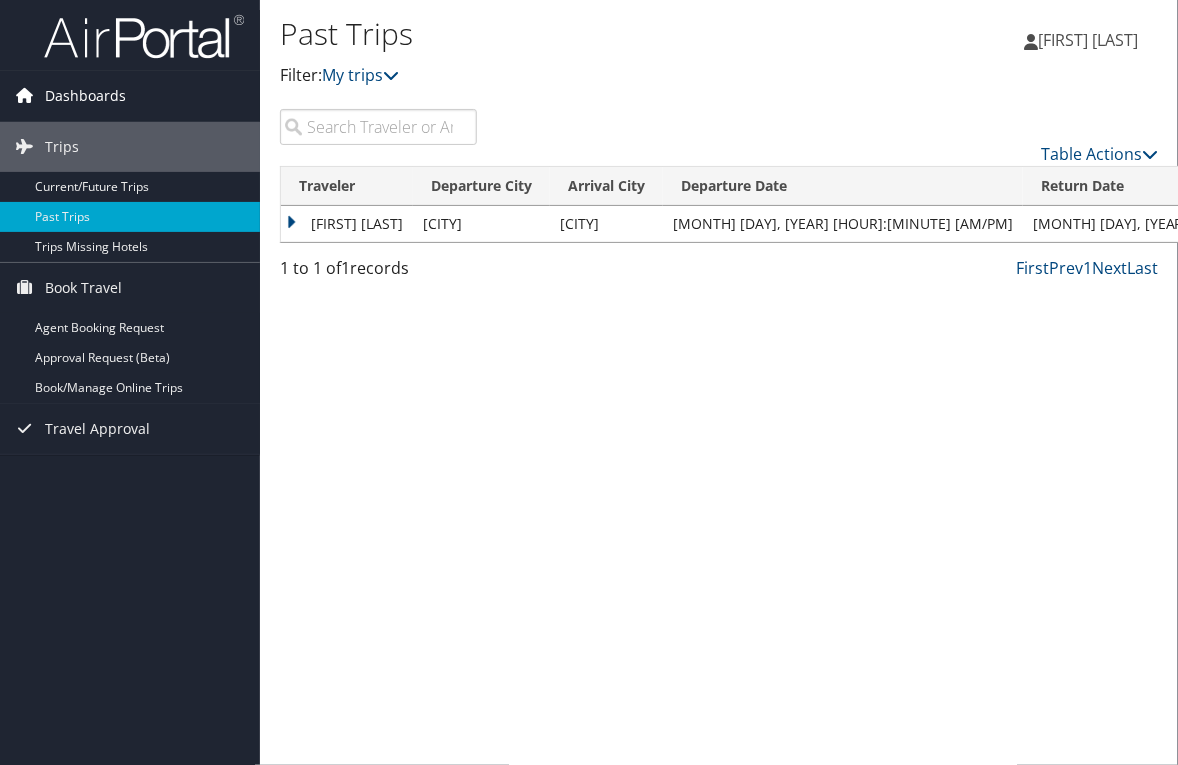 click on "Dashboards" at bounding box center [85, 96] 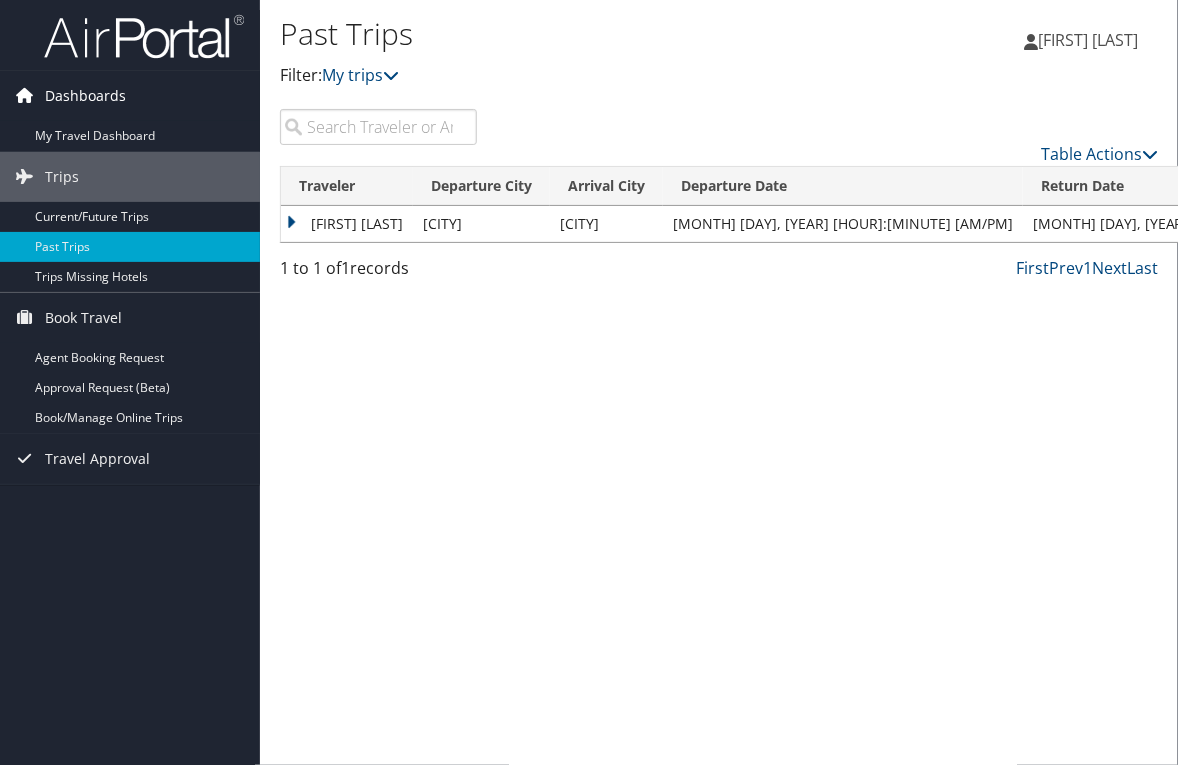 click at bounding box center (25, 95) 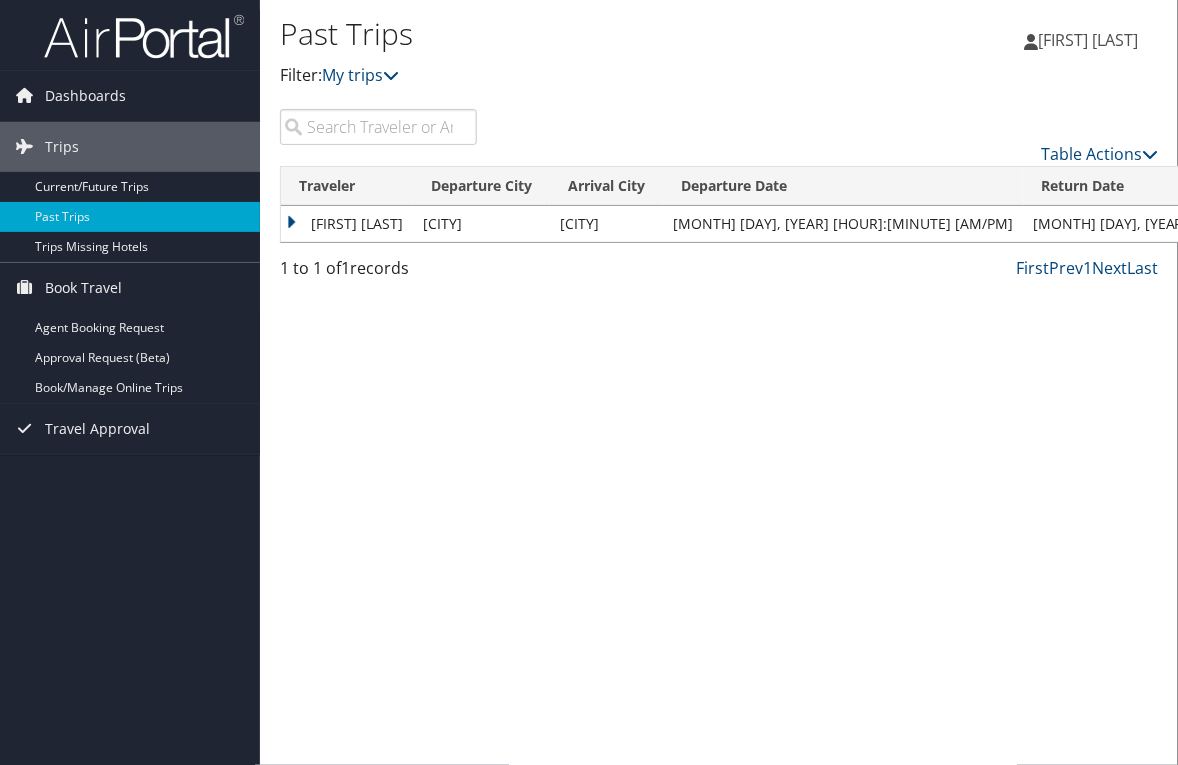 click on "Filter:
My trips" at bounding box center (572, 76) 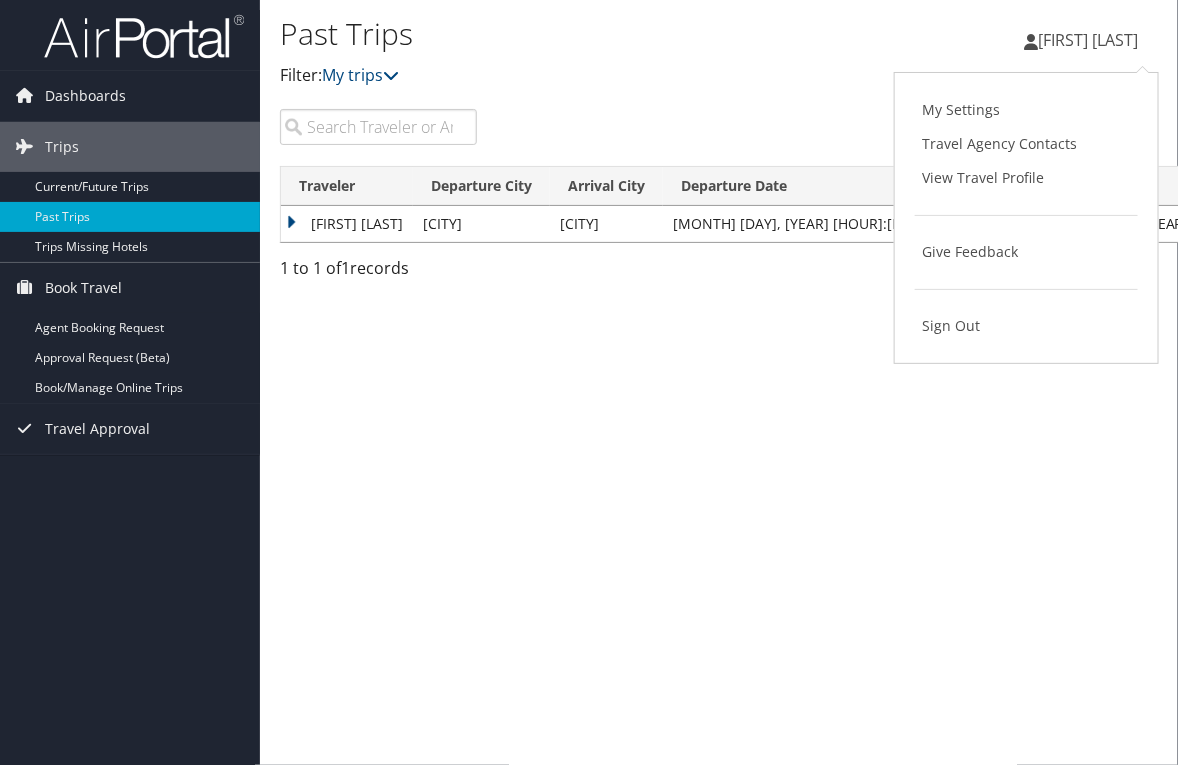 drag, startPoint x: 804, startPoint y: 49, endPoint x: 593, endPoint y: 59, distance: 211.23683 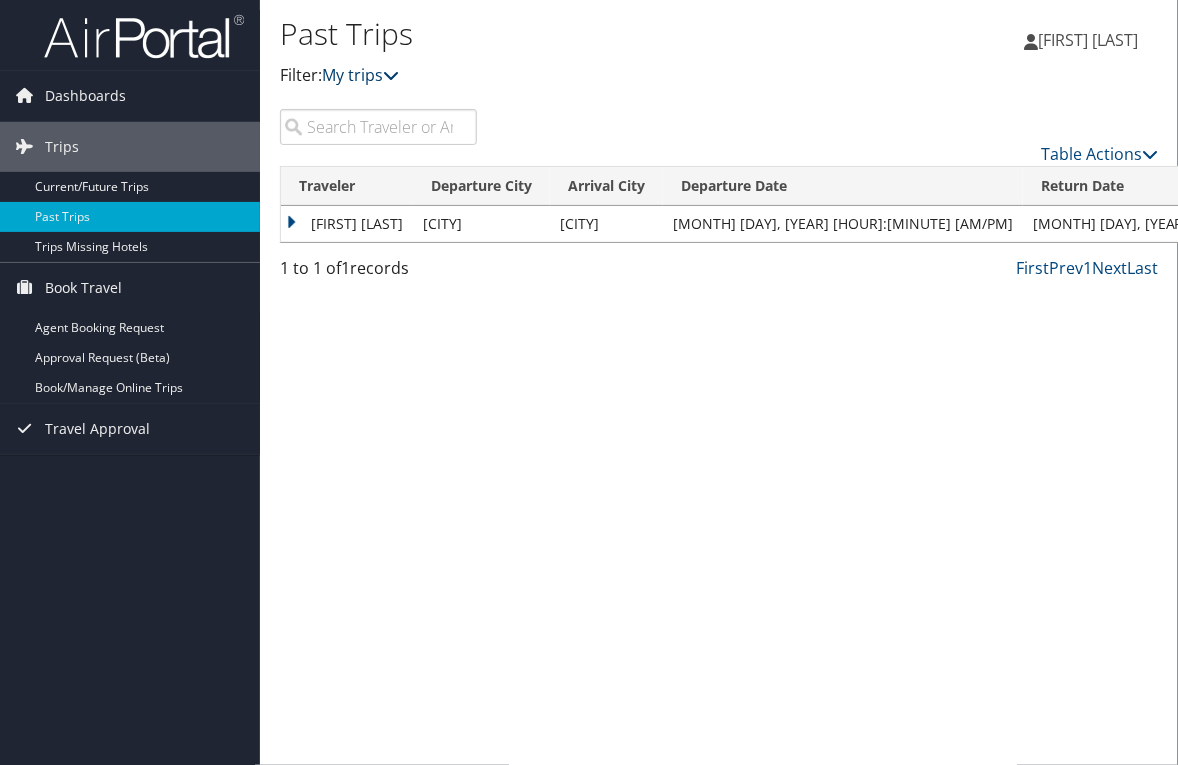 click at bounding box center [391, 75] 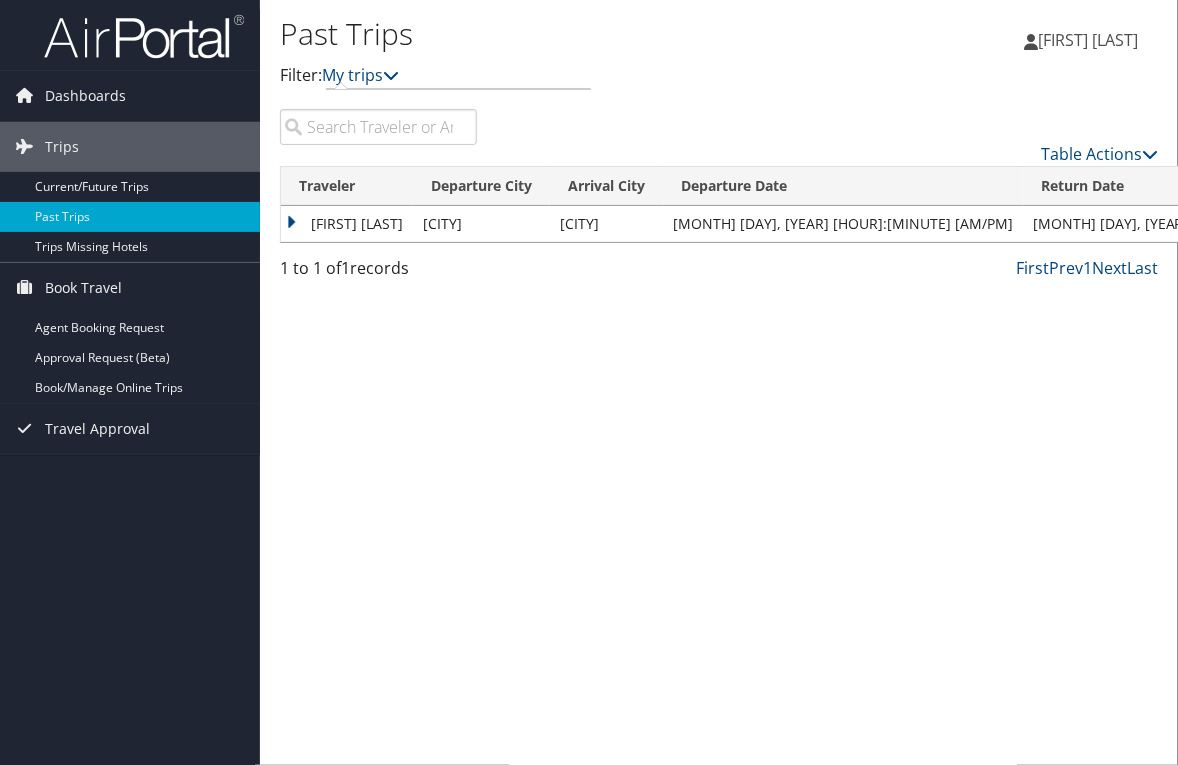click on "Past Trips
Filter:
My trips
[FIRST] [LAST]
[FIRST] [LAST]
My Settings
Travel Agency Contacts View Travel Profile Give Feedback Sign Out" at bounding box center [719, 382] 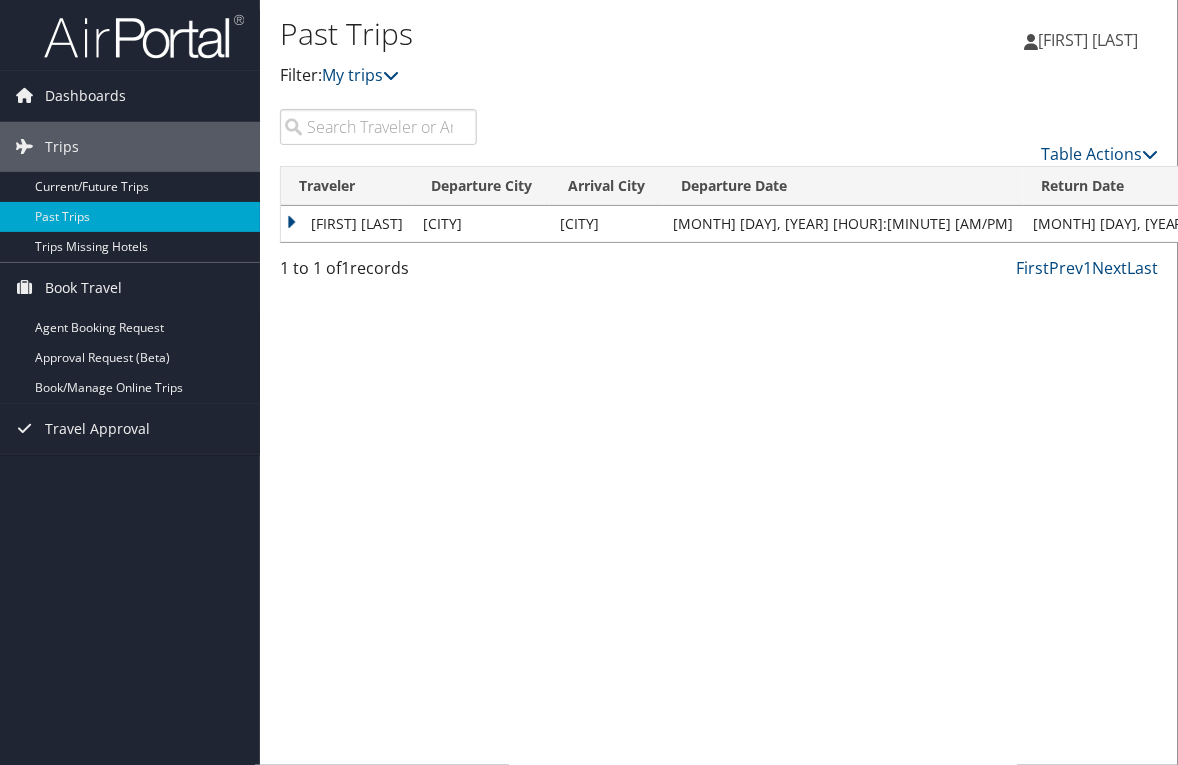 click on "Past Trips
Filter:
My trips
[FIRST] [LAST]
[FIRST] [LAST]
My Settings
Travel Agency Contacts View Travel Profile Give Feedback Sign Out" at bounding box center (719, 382) 